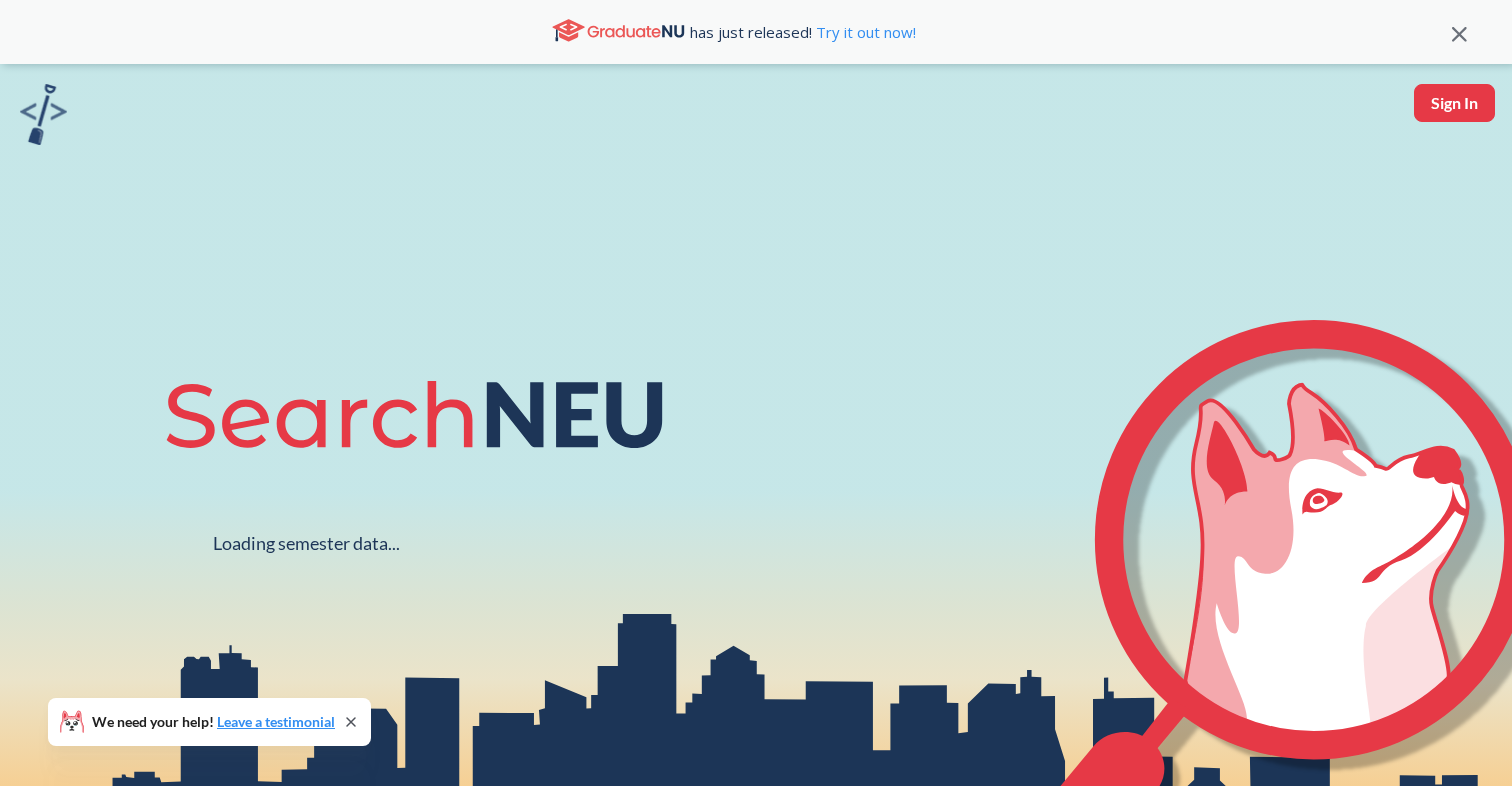 scroll, scrollTop: 0, scrollLeft: 0, axis: both 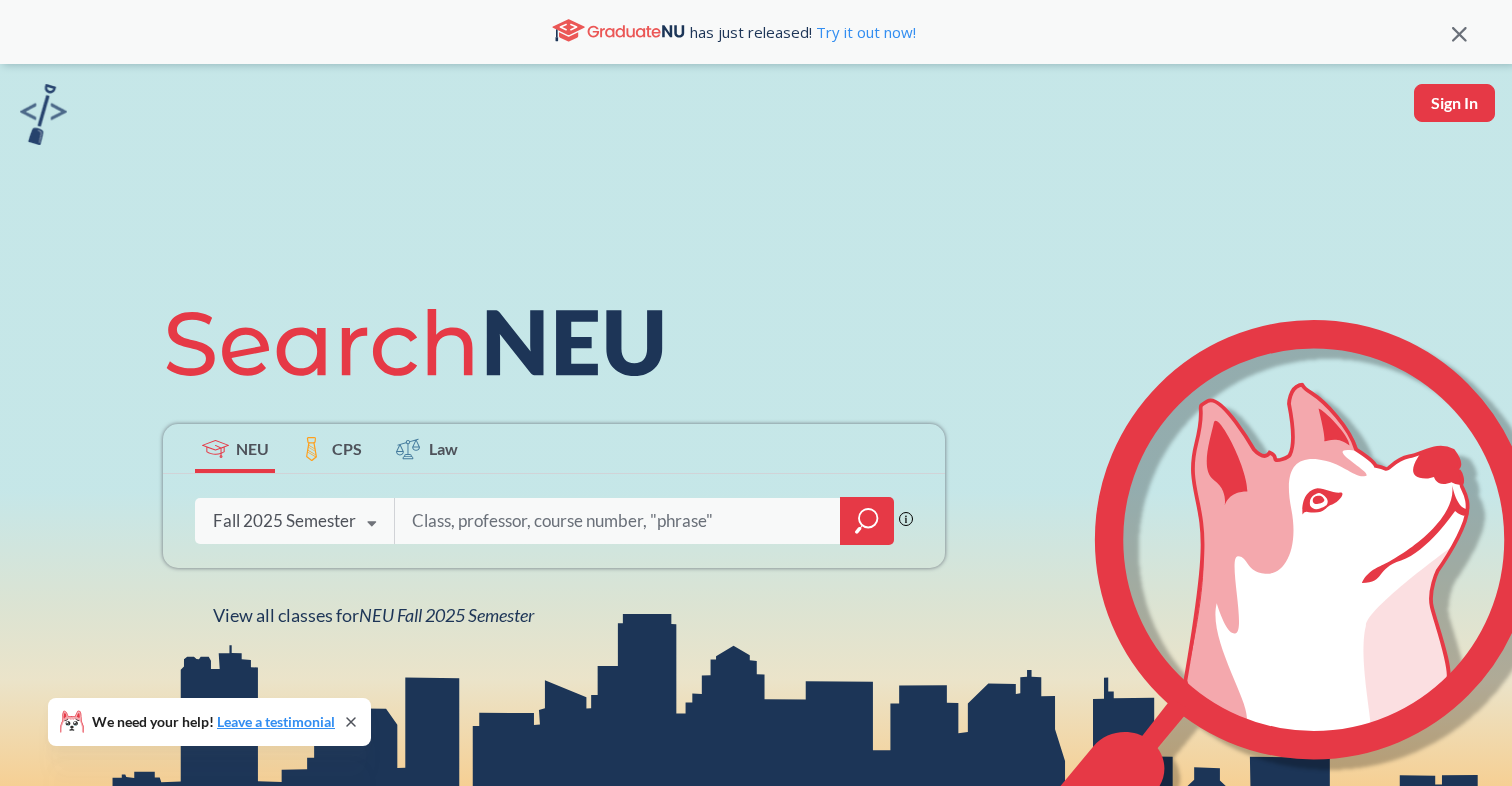 click at bounding box center [371, 524] 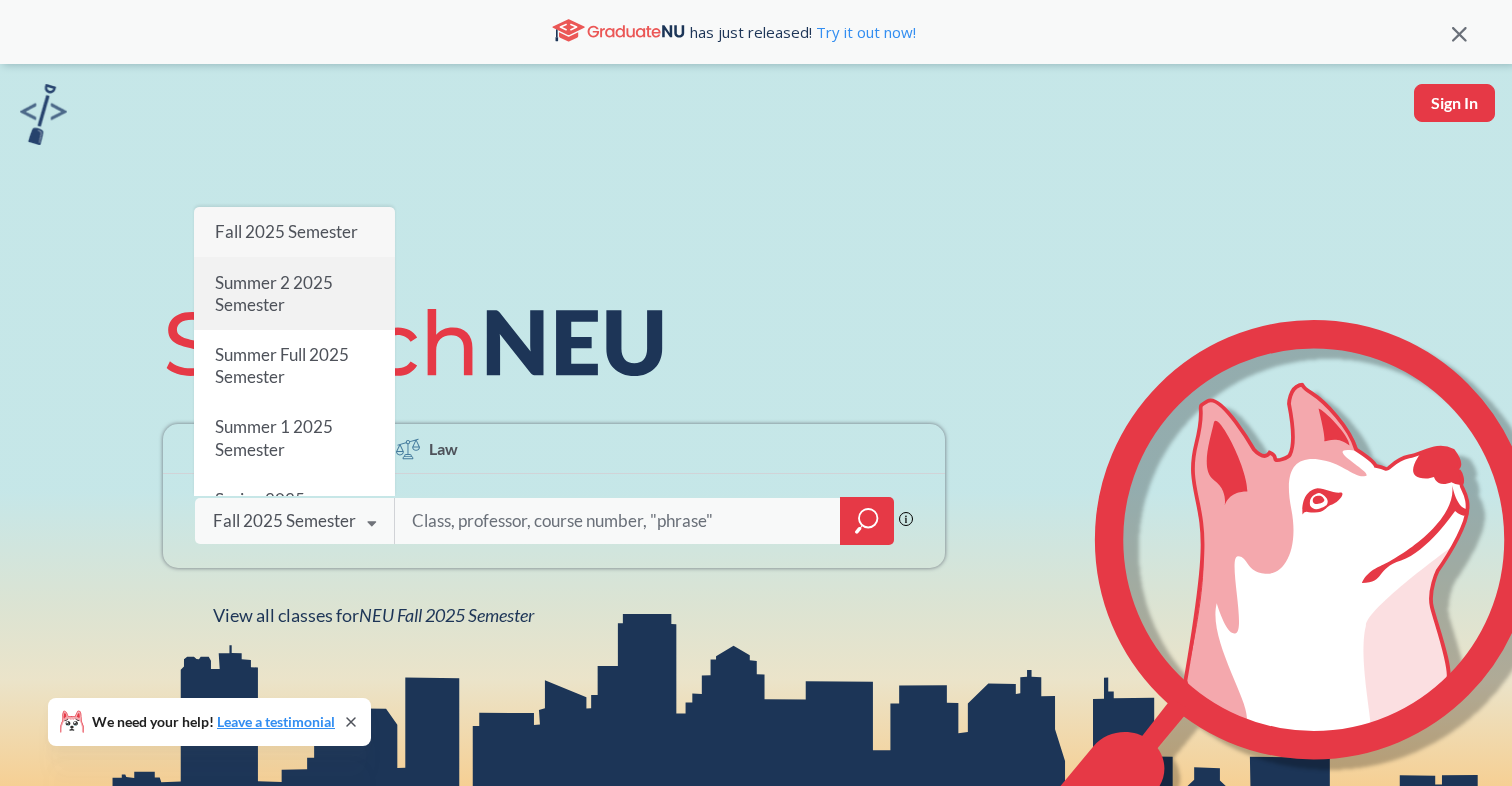 click on "Summer 2 2025 Semester" at bounding box center [294, 294] 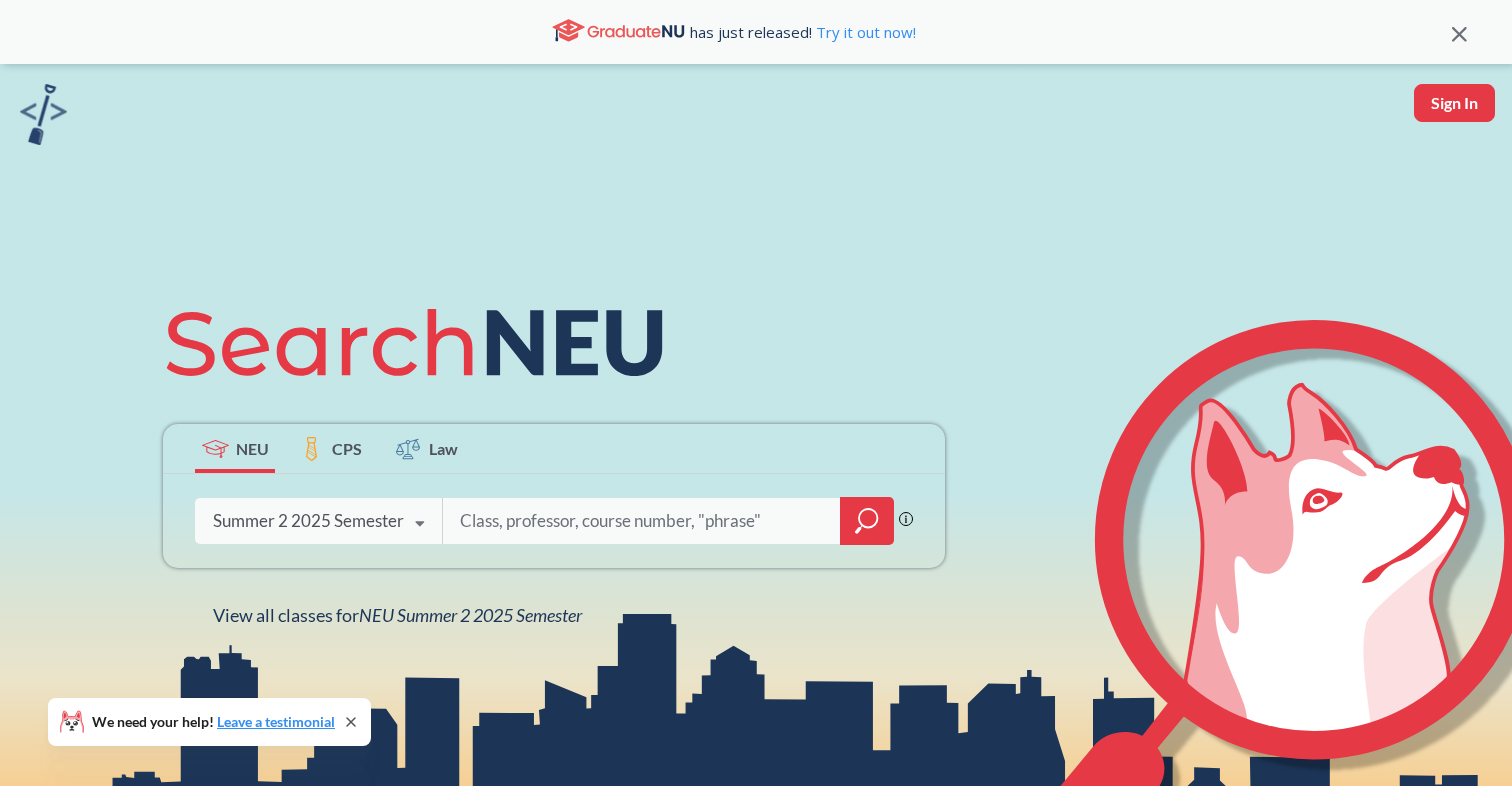 click at bounding box center (642, 521) 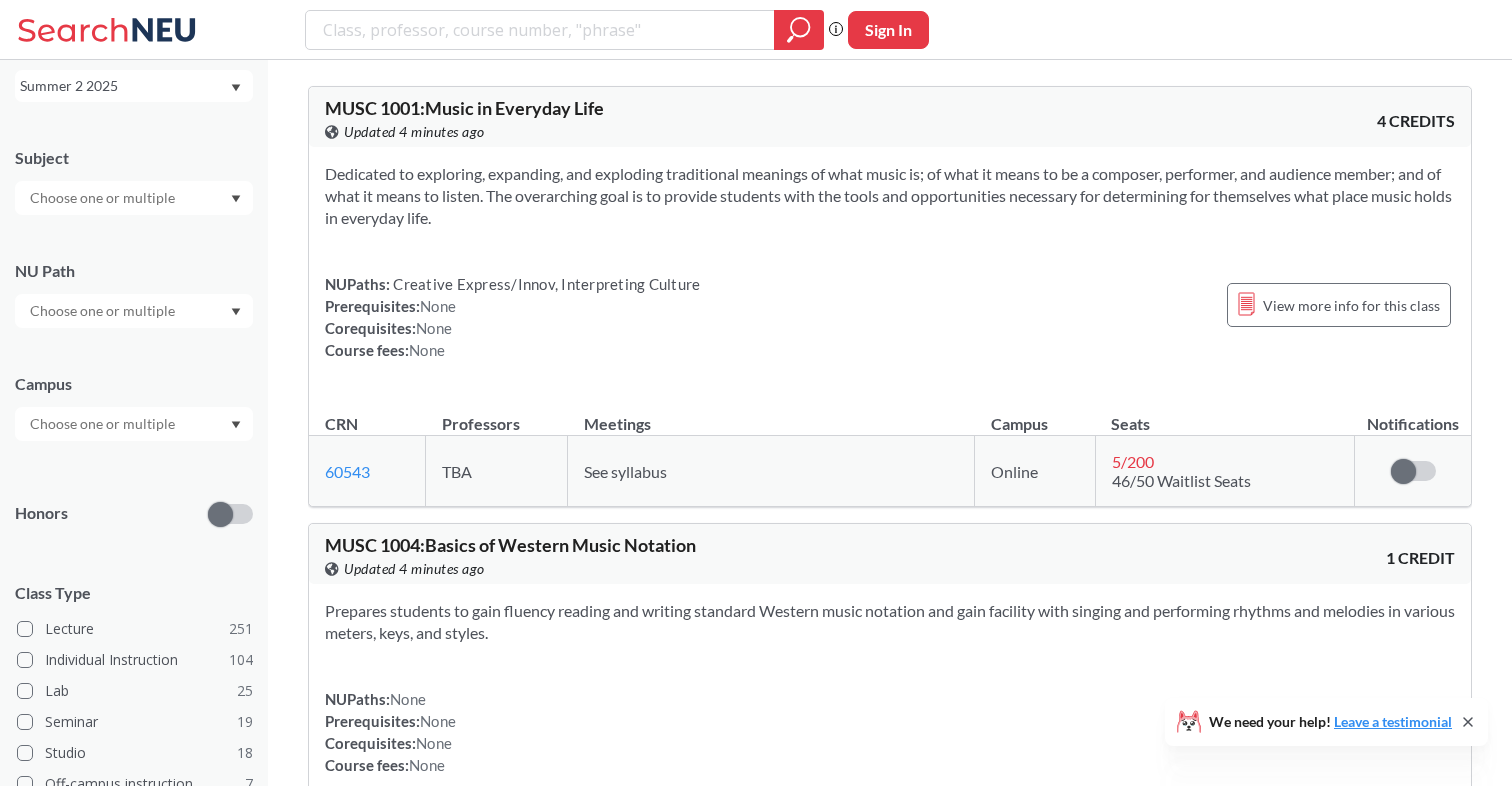 scroll, scrollTop: 0, scrollLeft: 0, axis: both 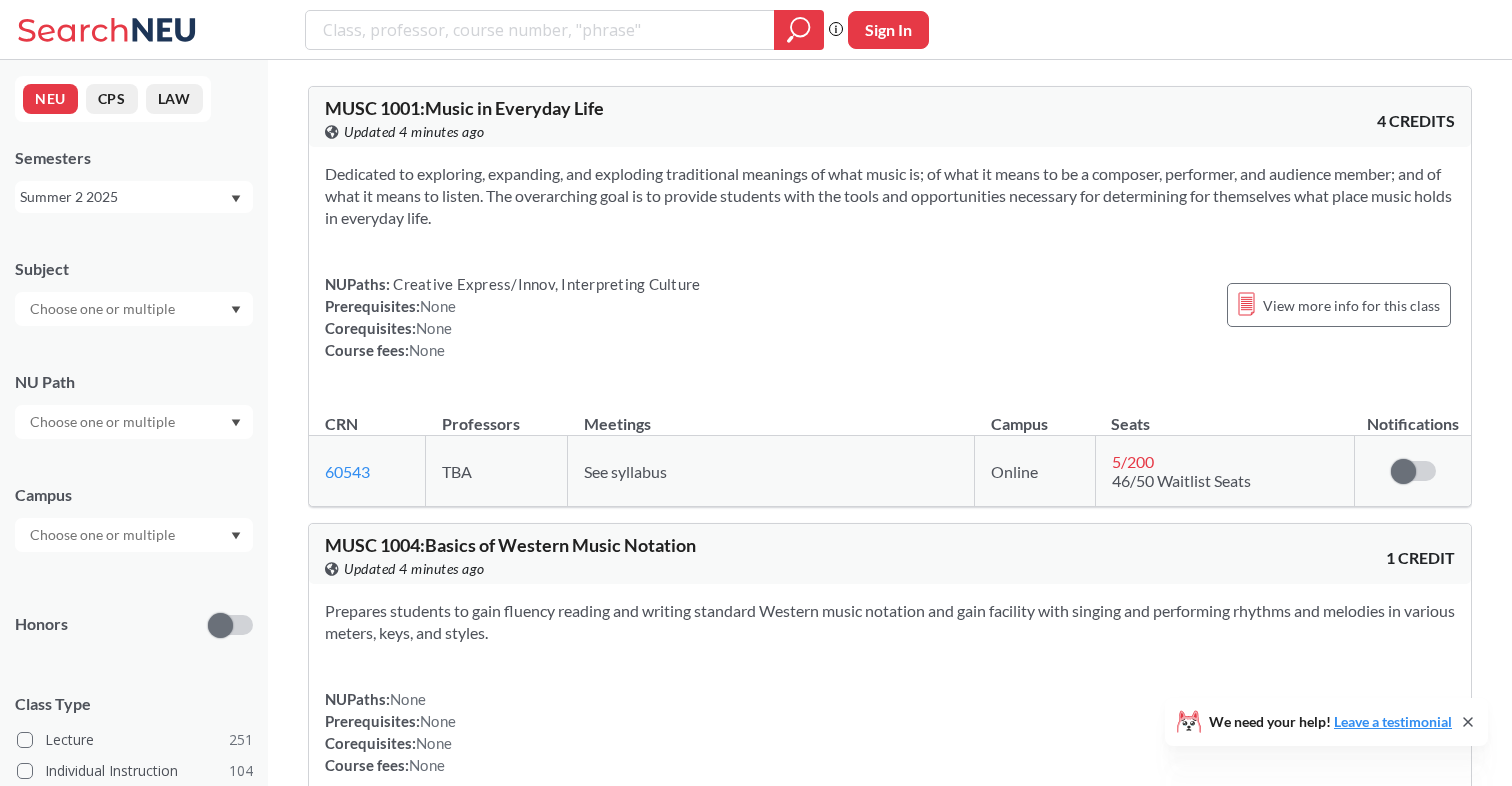click at bounding box center [134, 535] 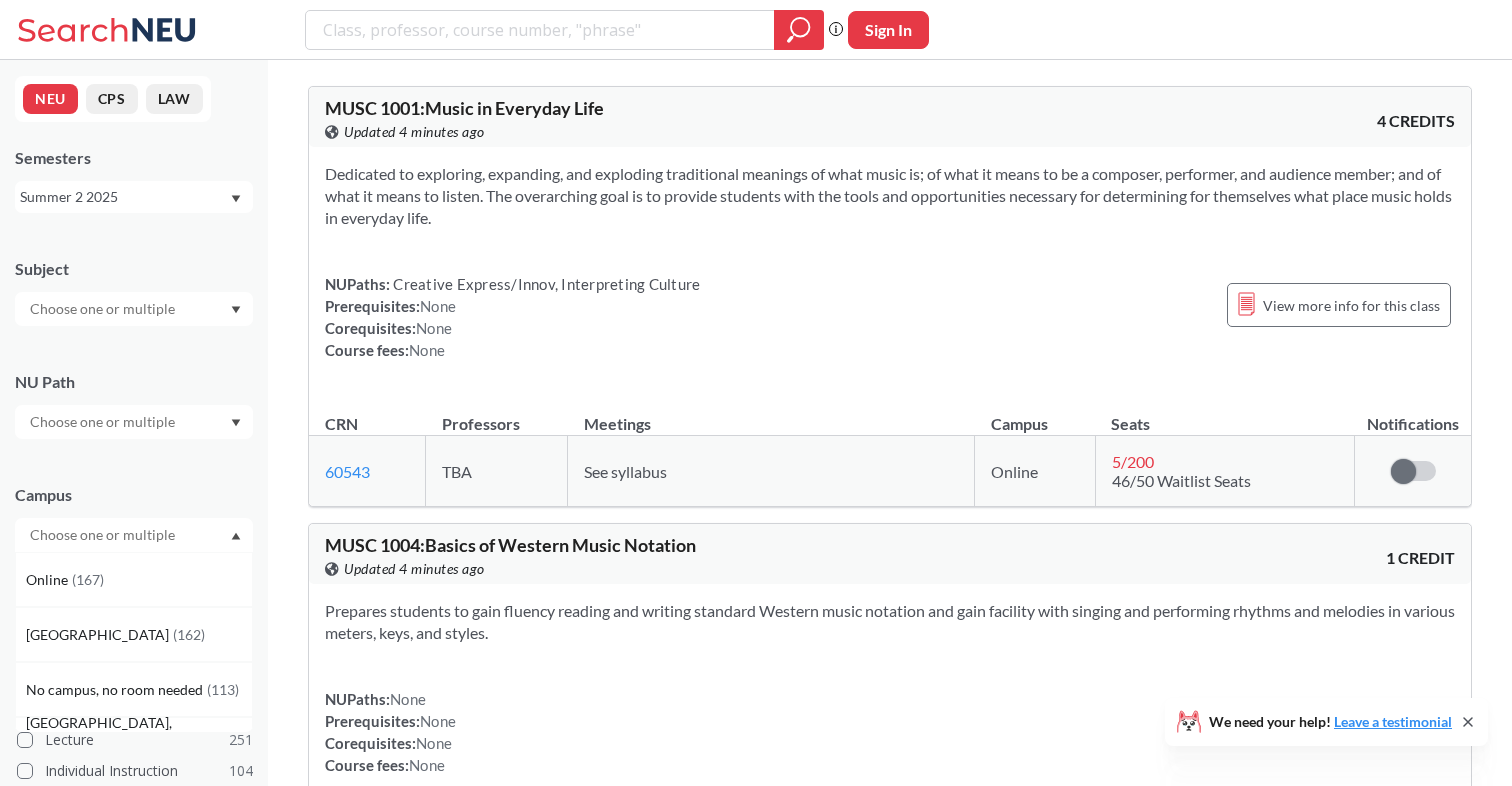click on "Subject NU Path Campus Online ( 167 ) [GEOGRAPHIC_DATA] ( 162 ) No campus, no room needed ( 113 ) [GEOGRAPHIC_DATA], [GEOGRAPHIC_DATA] ( 8 ) [GEOGRAPHIC_DATA], [GEOGRAPHIC_DATA] ( 1 ) Honors Class Type Lecture 251 Individual Instruction 104 Lab 25 Seminar 19 Studio 18 Off-campus instruction 7 Off-campus instruction w/ lec 3 Recitation/Discussion 3 Course ID Range 1000 2000 3000 4000 5000 6000 7000 8000" at bounding box center (134, 691) 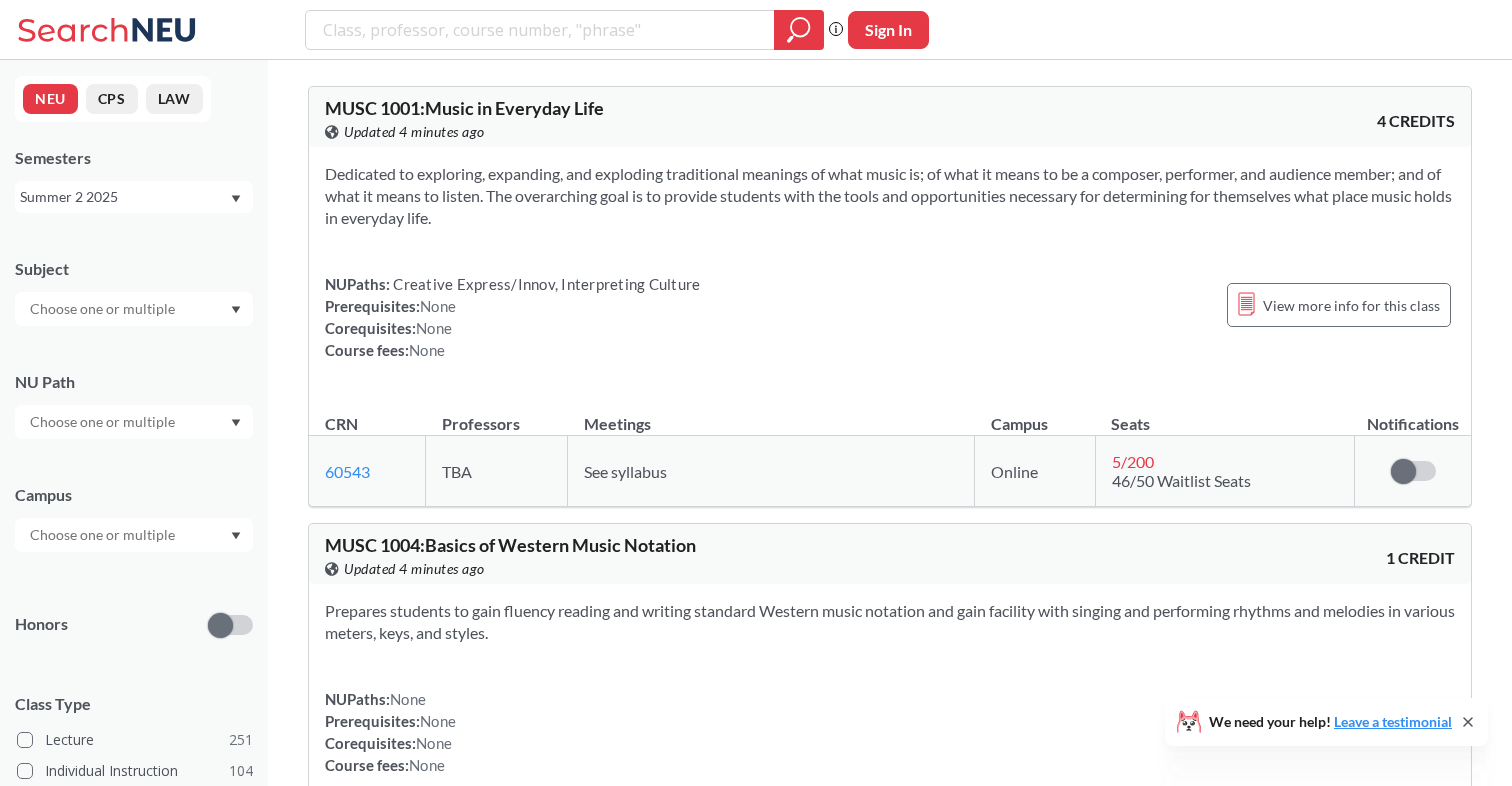 click at bounding box center [134, 309] 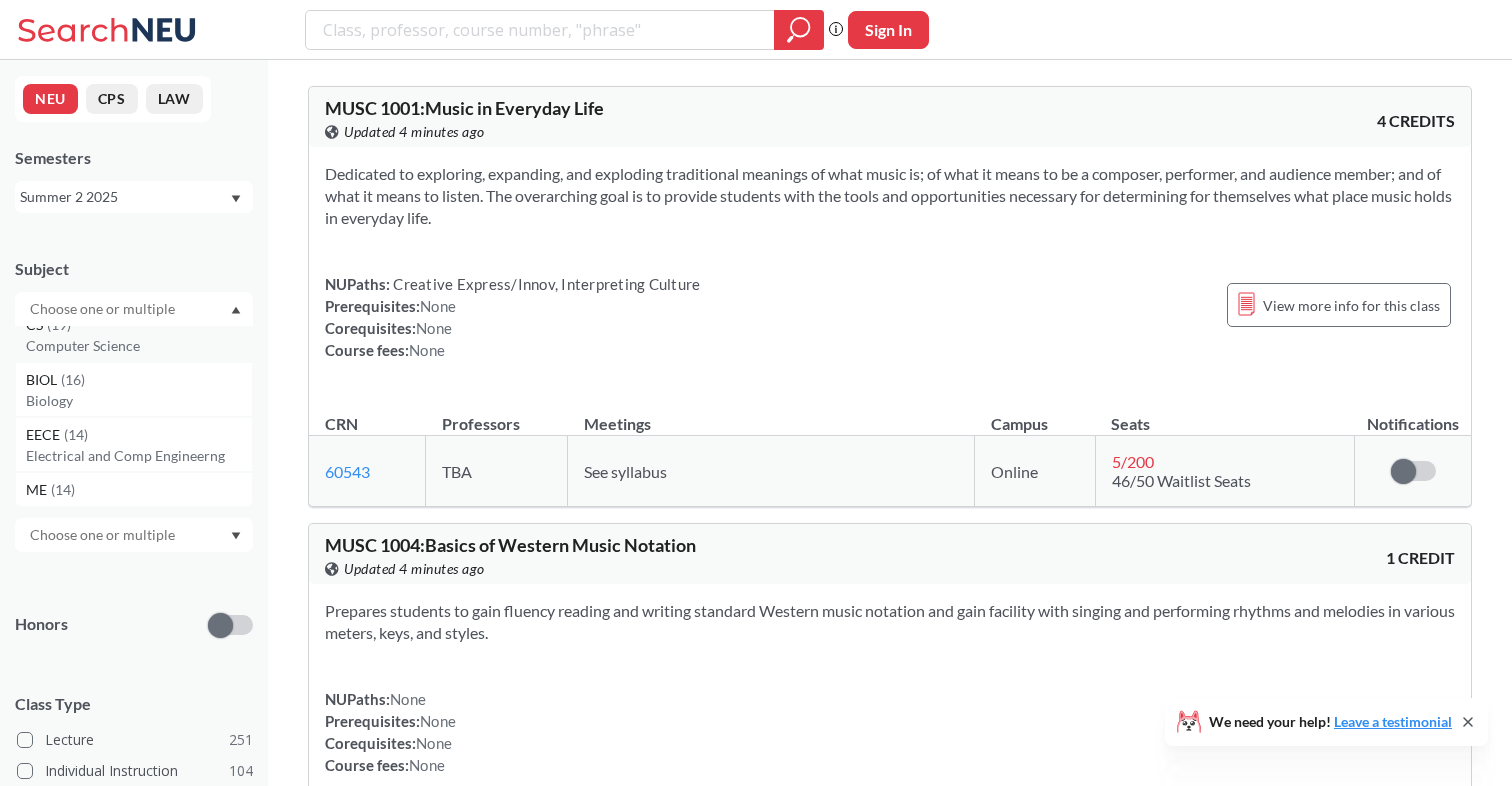 scroll, scrollTop: 47, scrollLeft: 0, axis: vertical 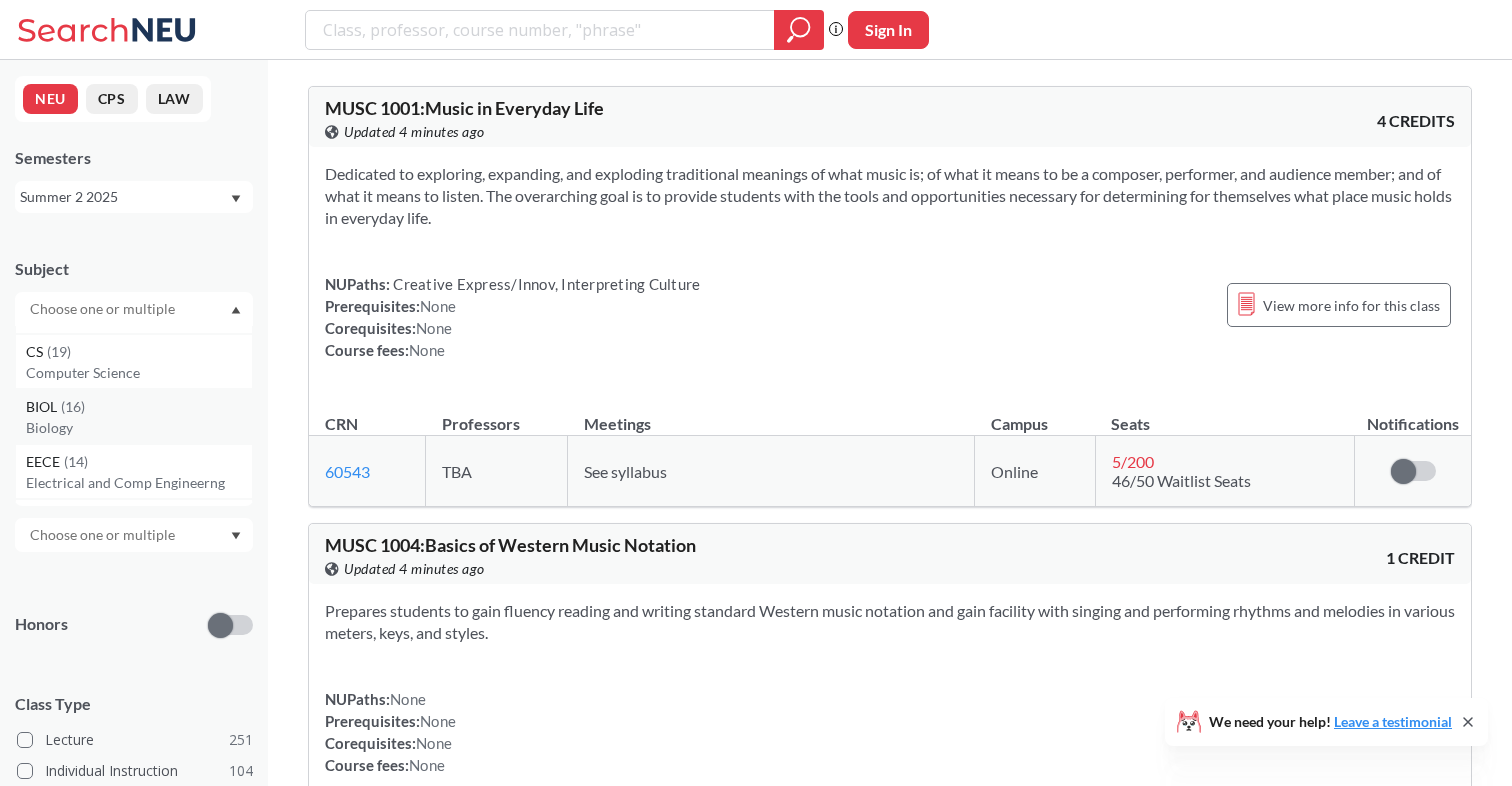 click on "Biology" at bounding box center [139, 428] 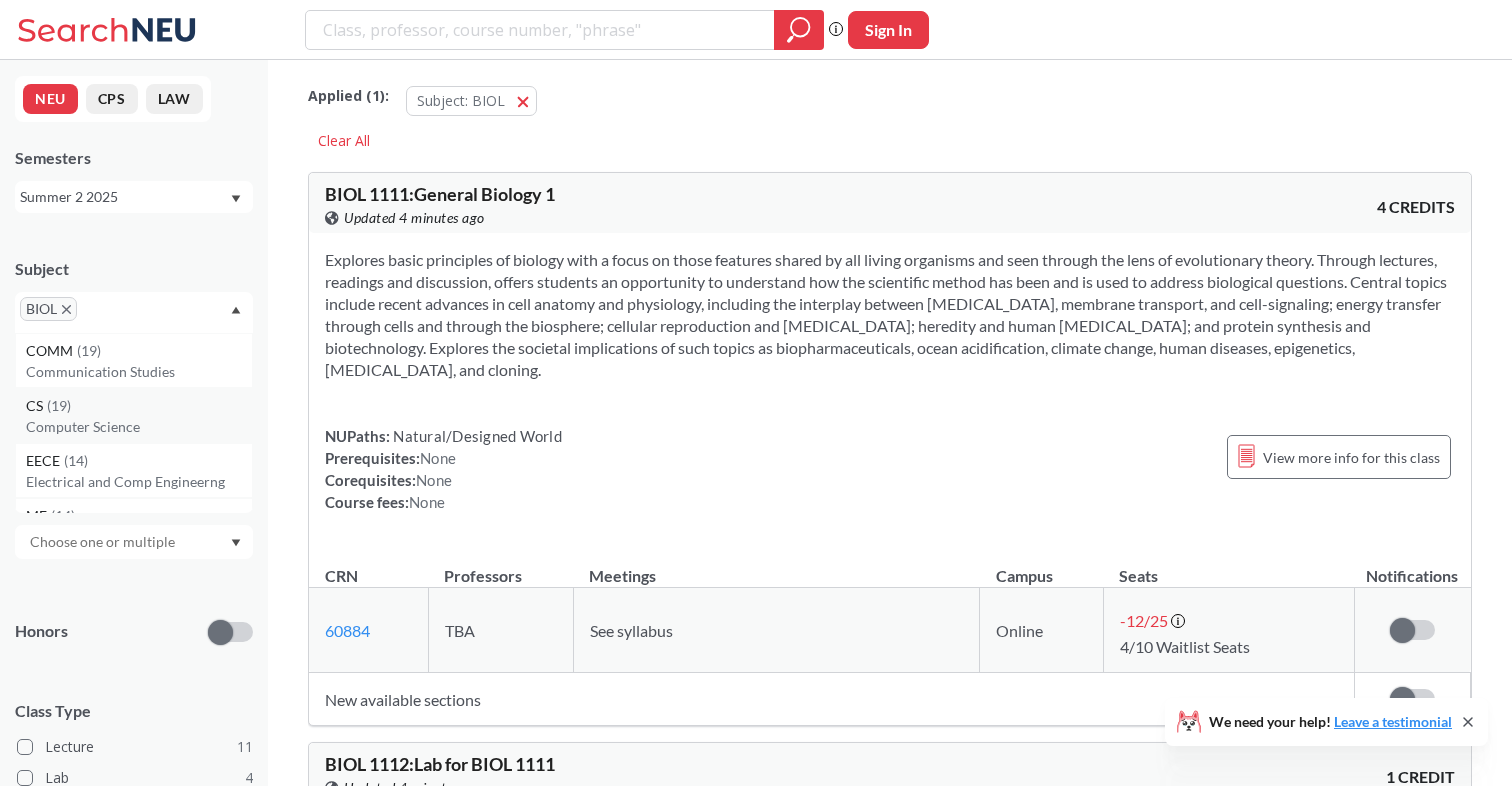 scroll, scrollTop: 3, scrollLeft: 0, axis: vertical 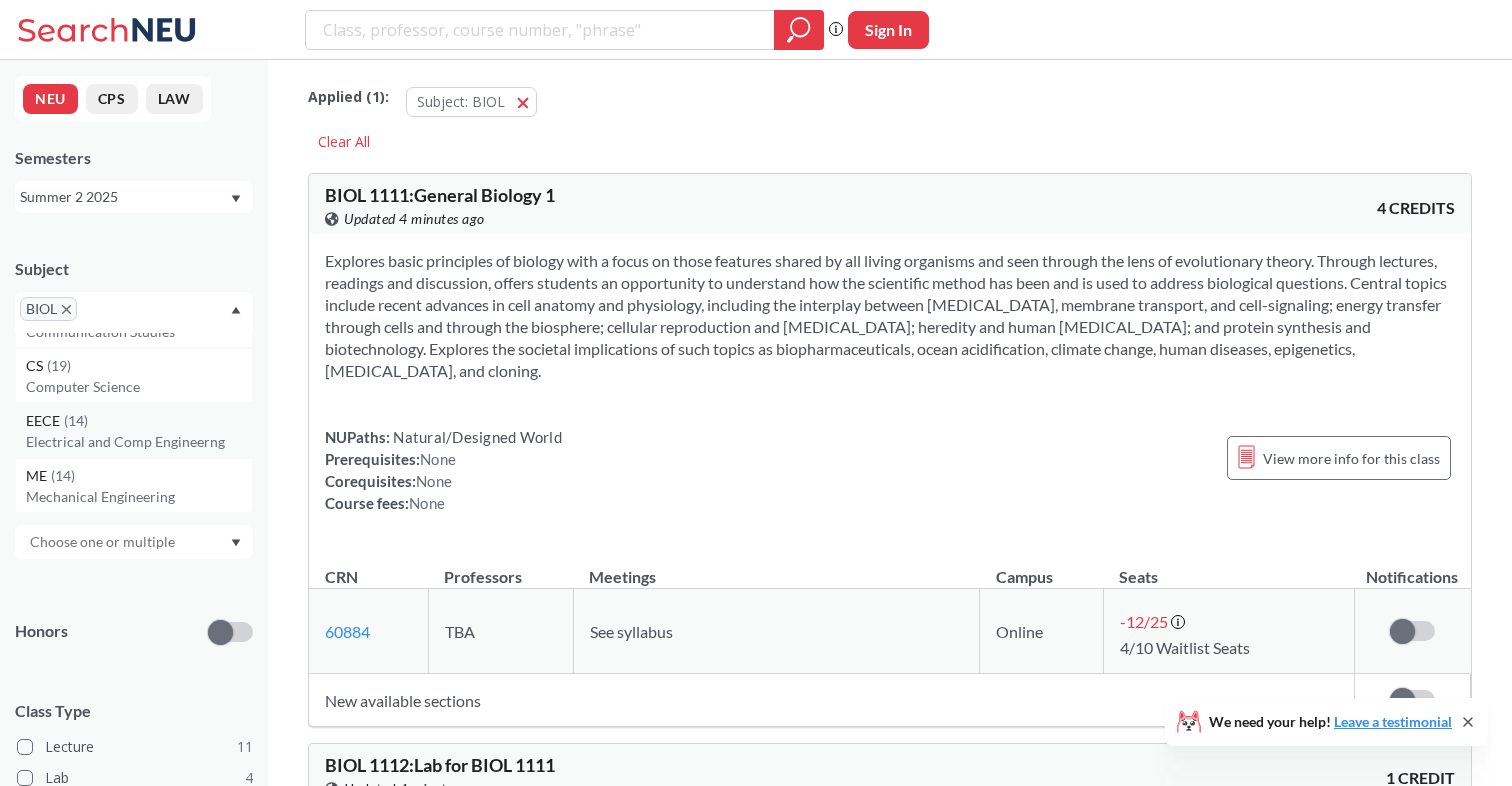 click on "EECE ( 14 )" at bounding box center [139, 421] 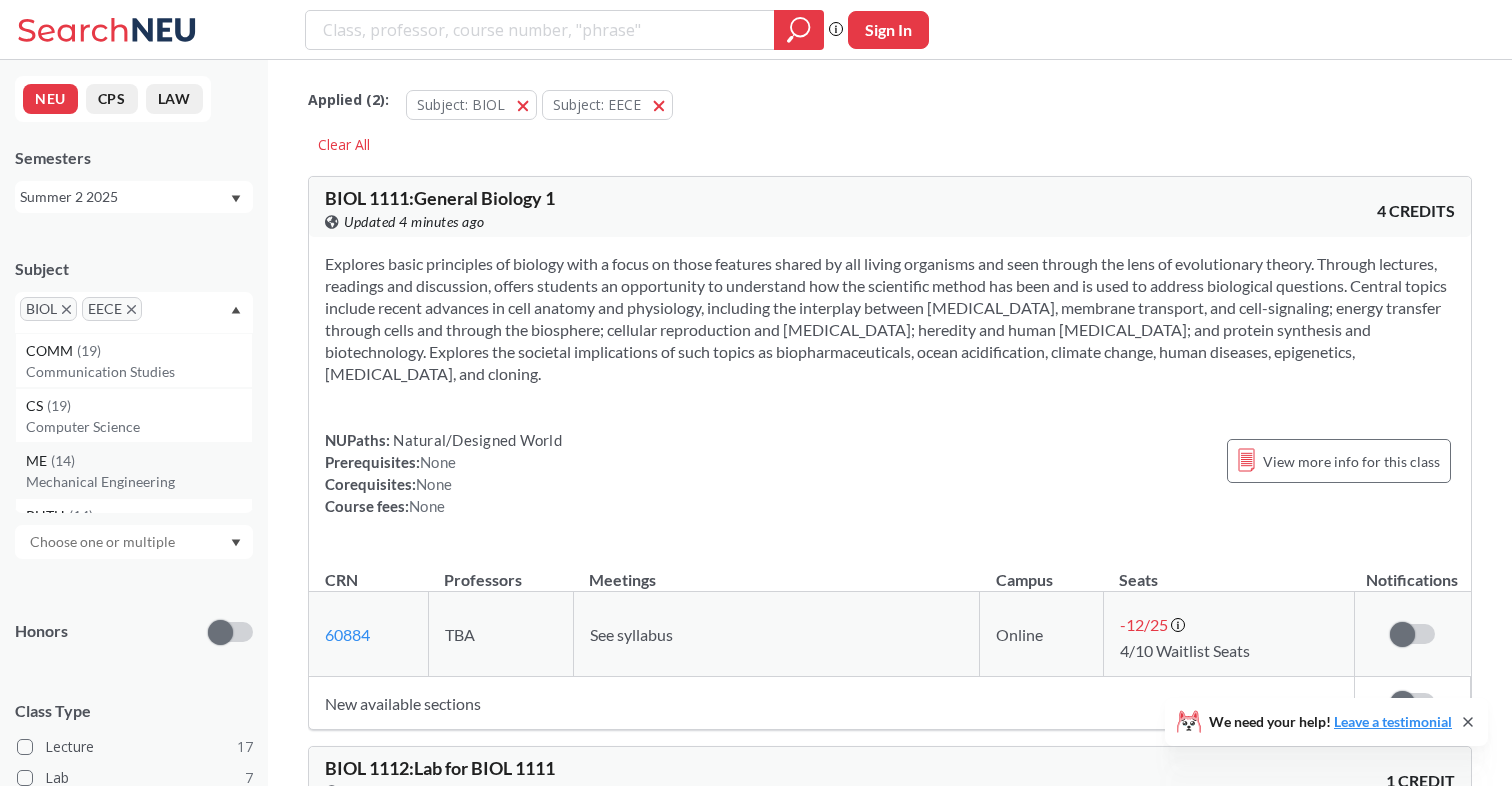 click on "Mechanical Engineering" at bounding box center [139, 482] 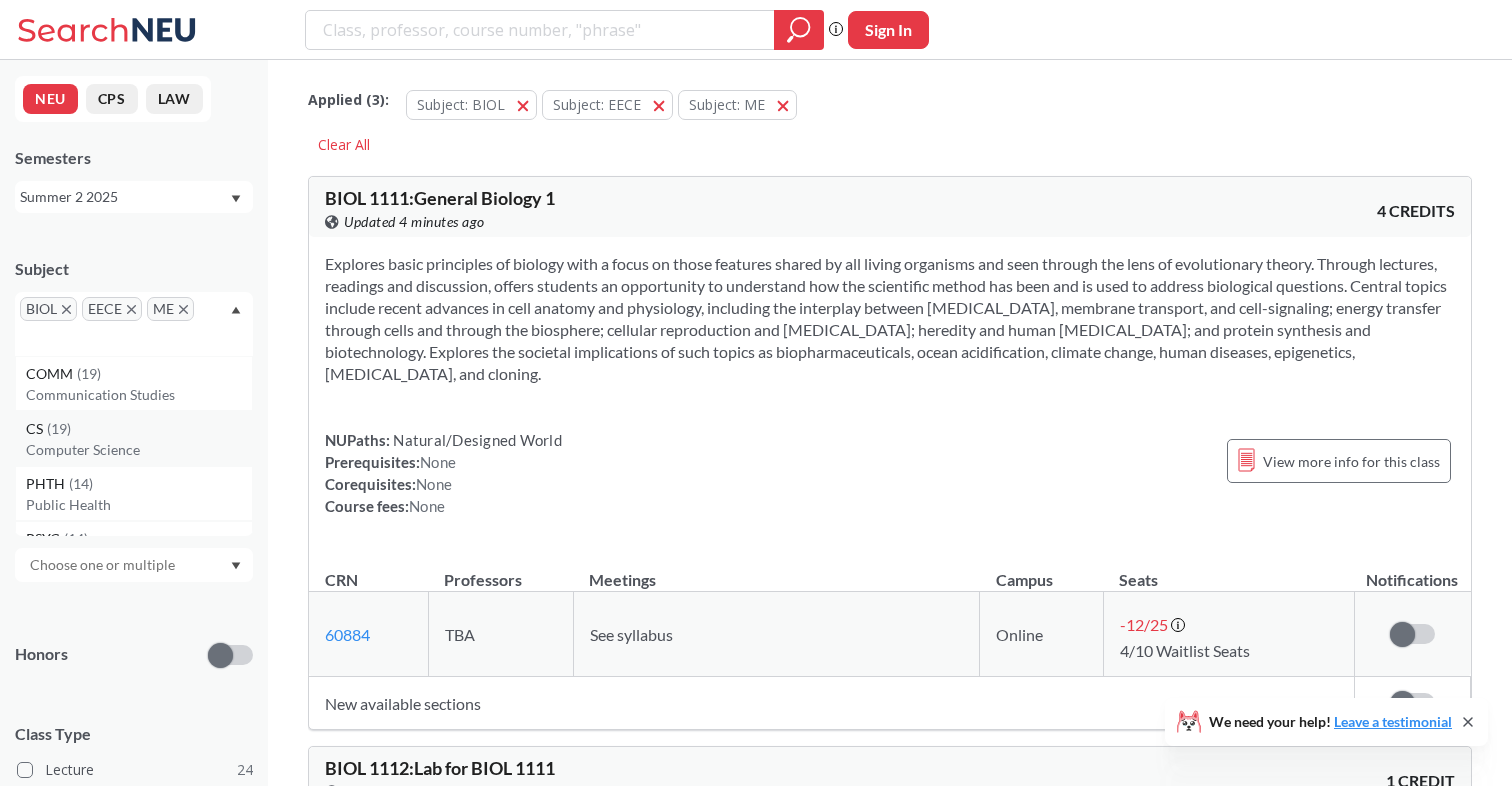 click on "Computer Science" at bounding box center (139, 450) 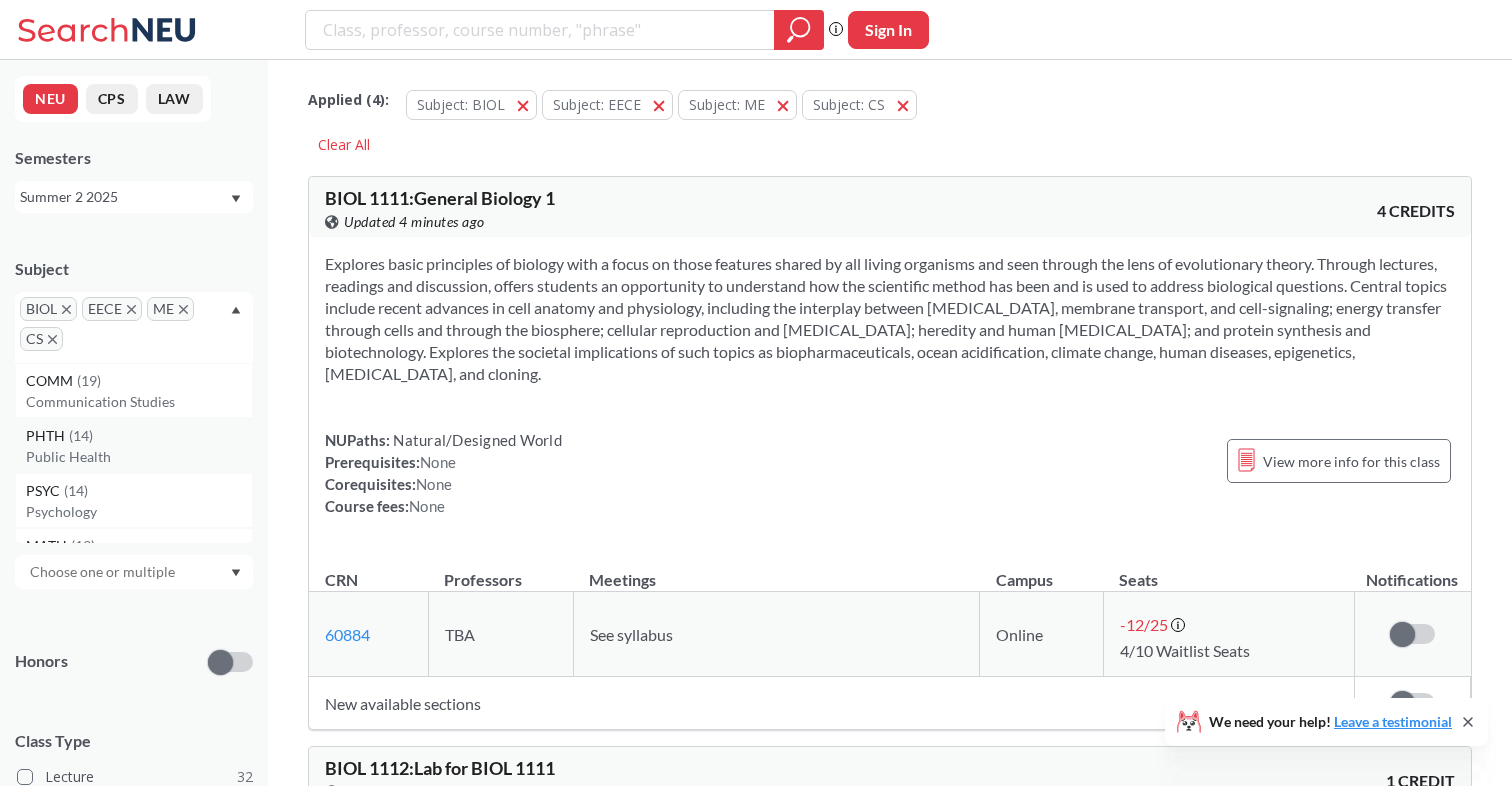 click on "Public Health" at bounding box center (139, 457) 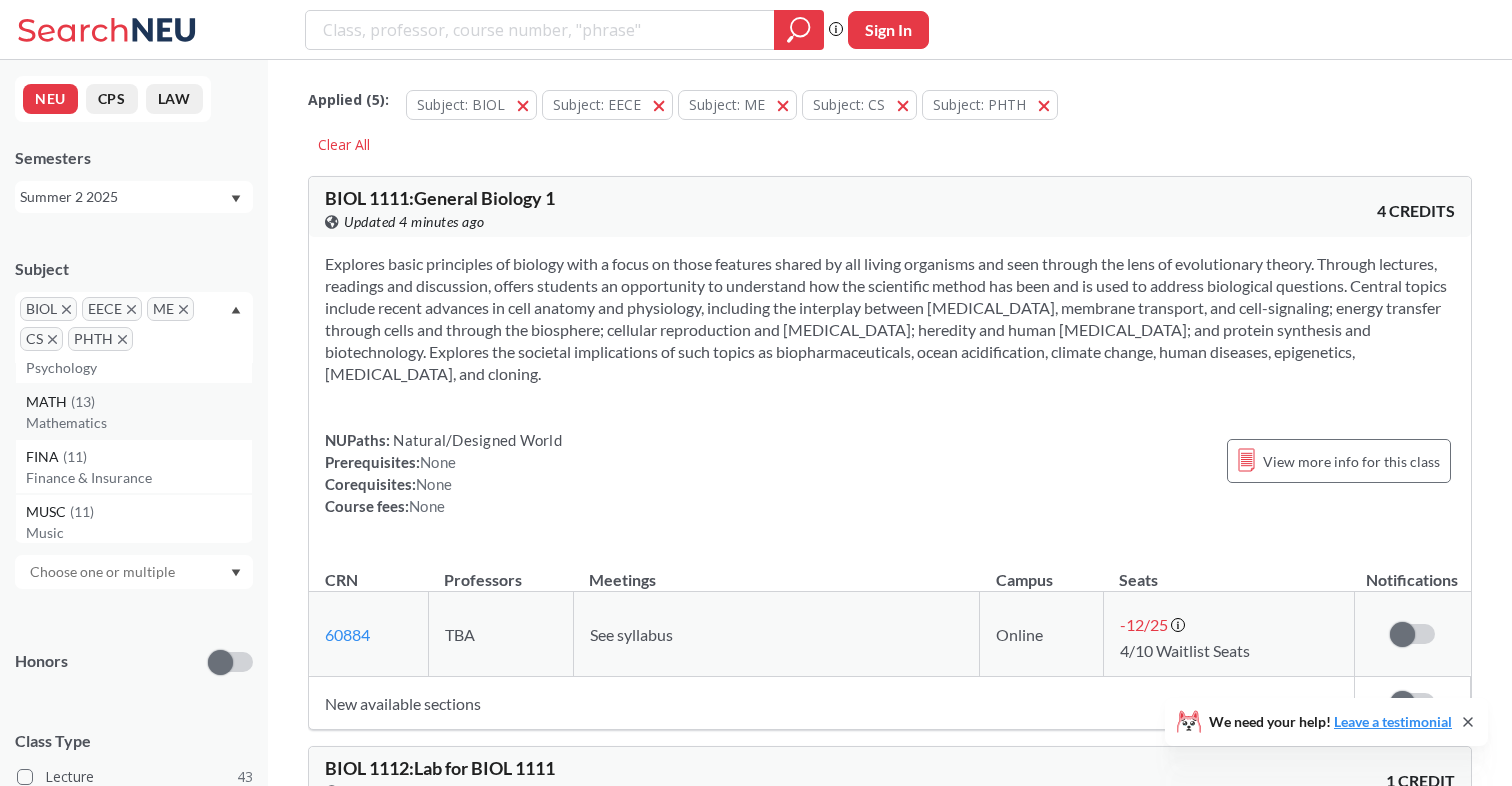 scroll, scrollTop: 90, scrollLeft: 0, axis: vertical 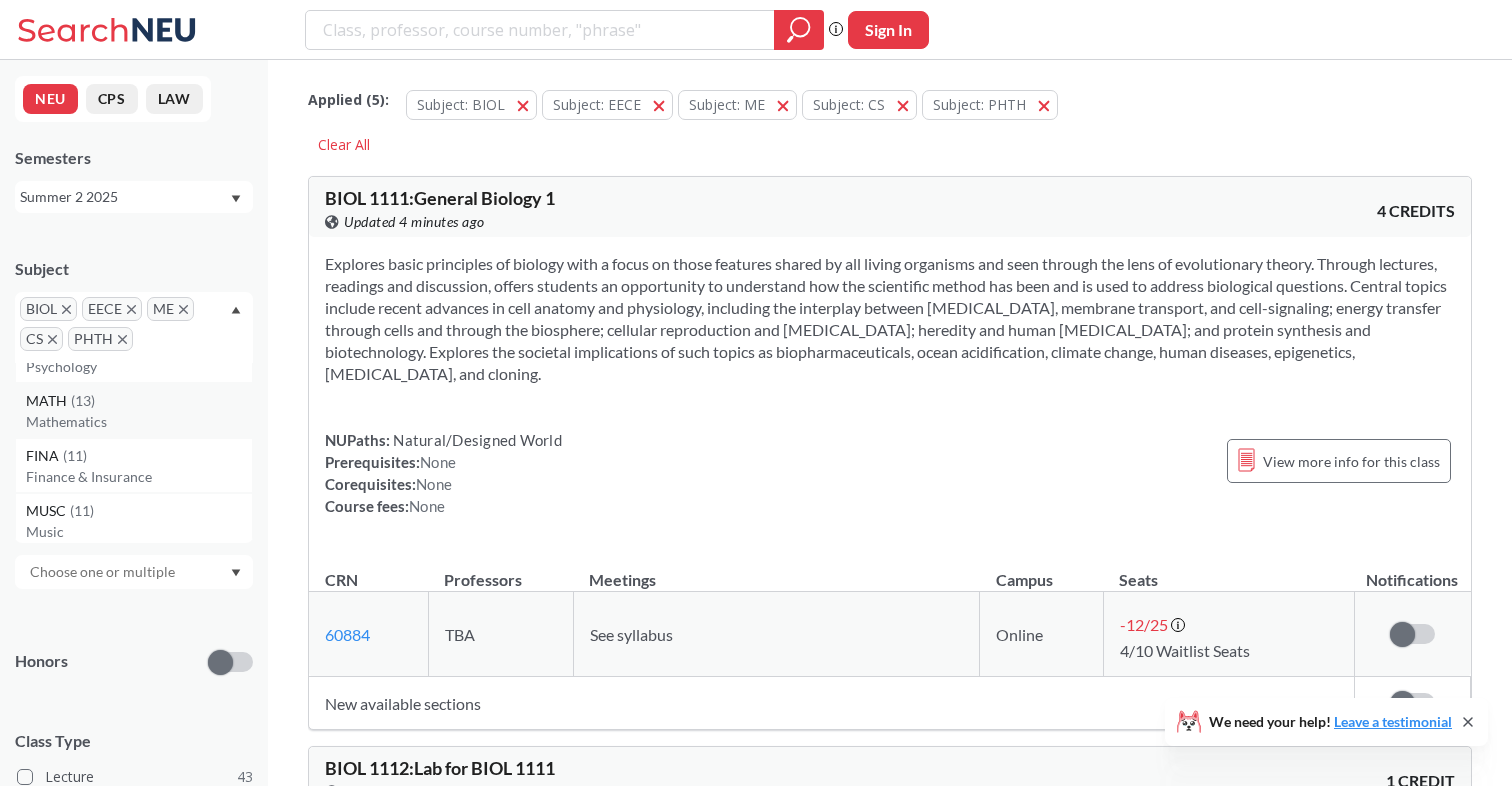 click on "Mathematics" at bounding box center [139, 422] 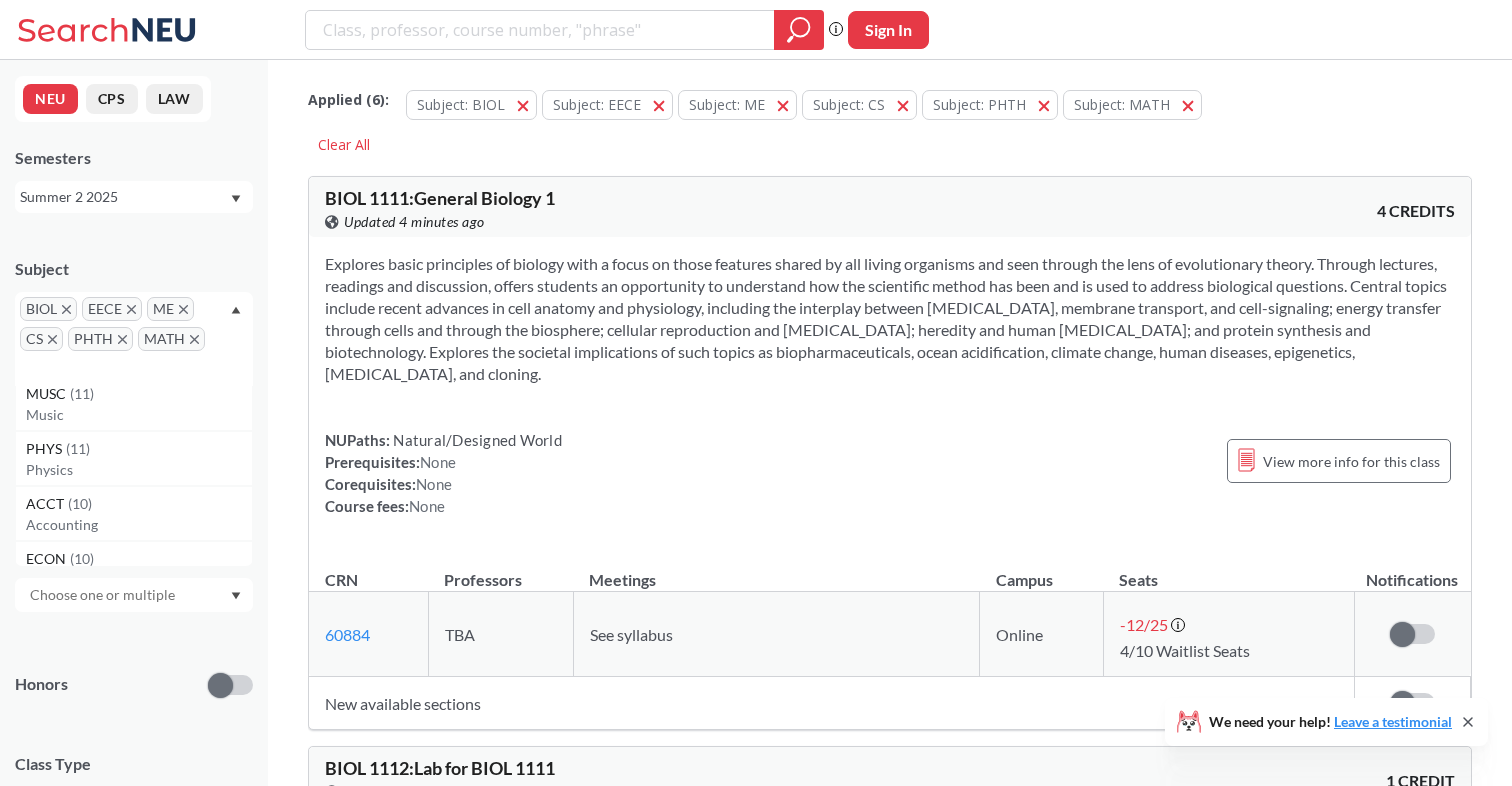 scroll, scrollTop: 207, scrollLeft: 0, axis: vertical 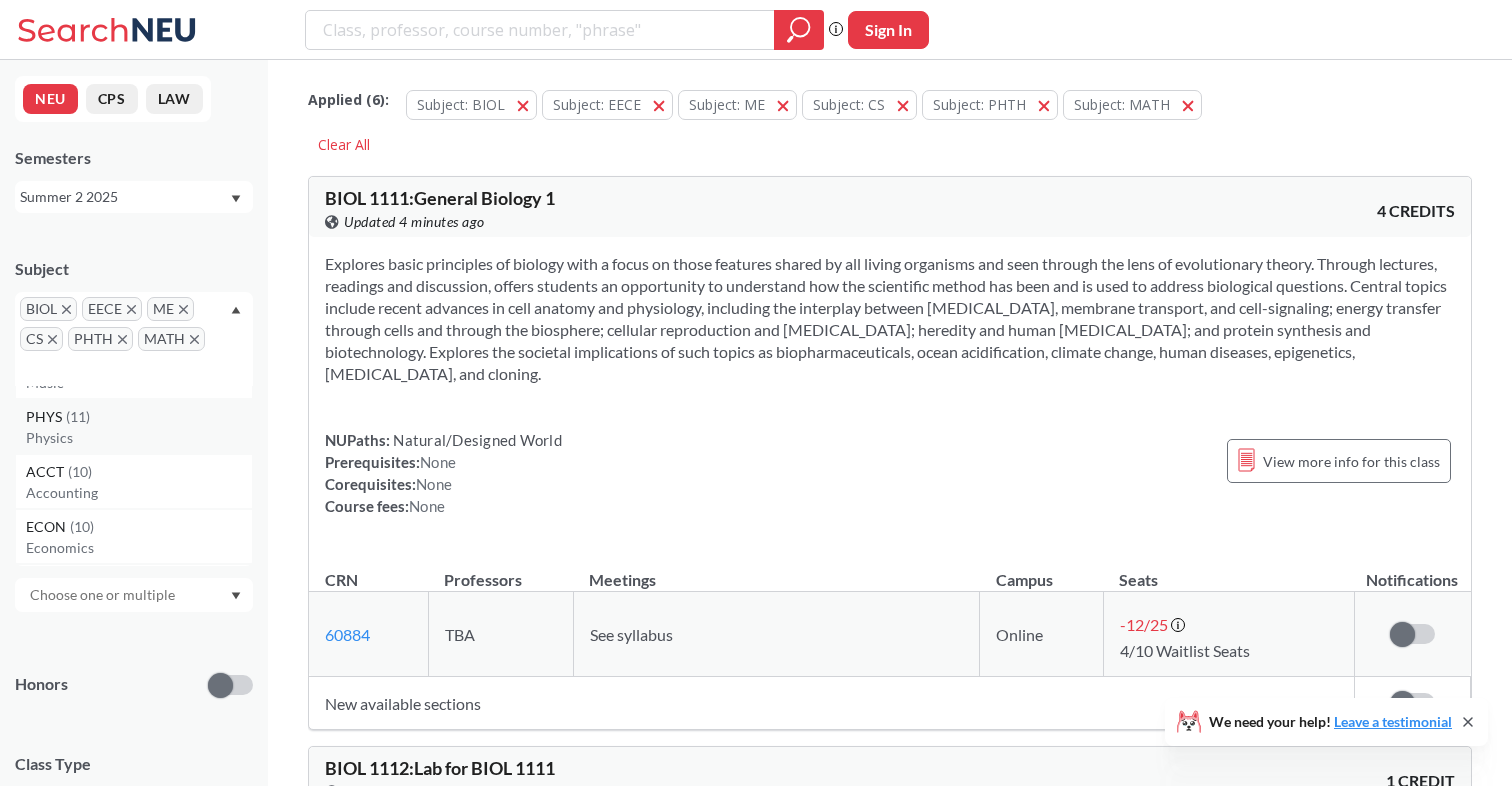 click on "PHYS ( 11 )" at bounding box center (139, 417) 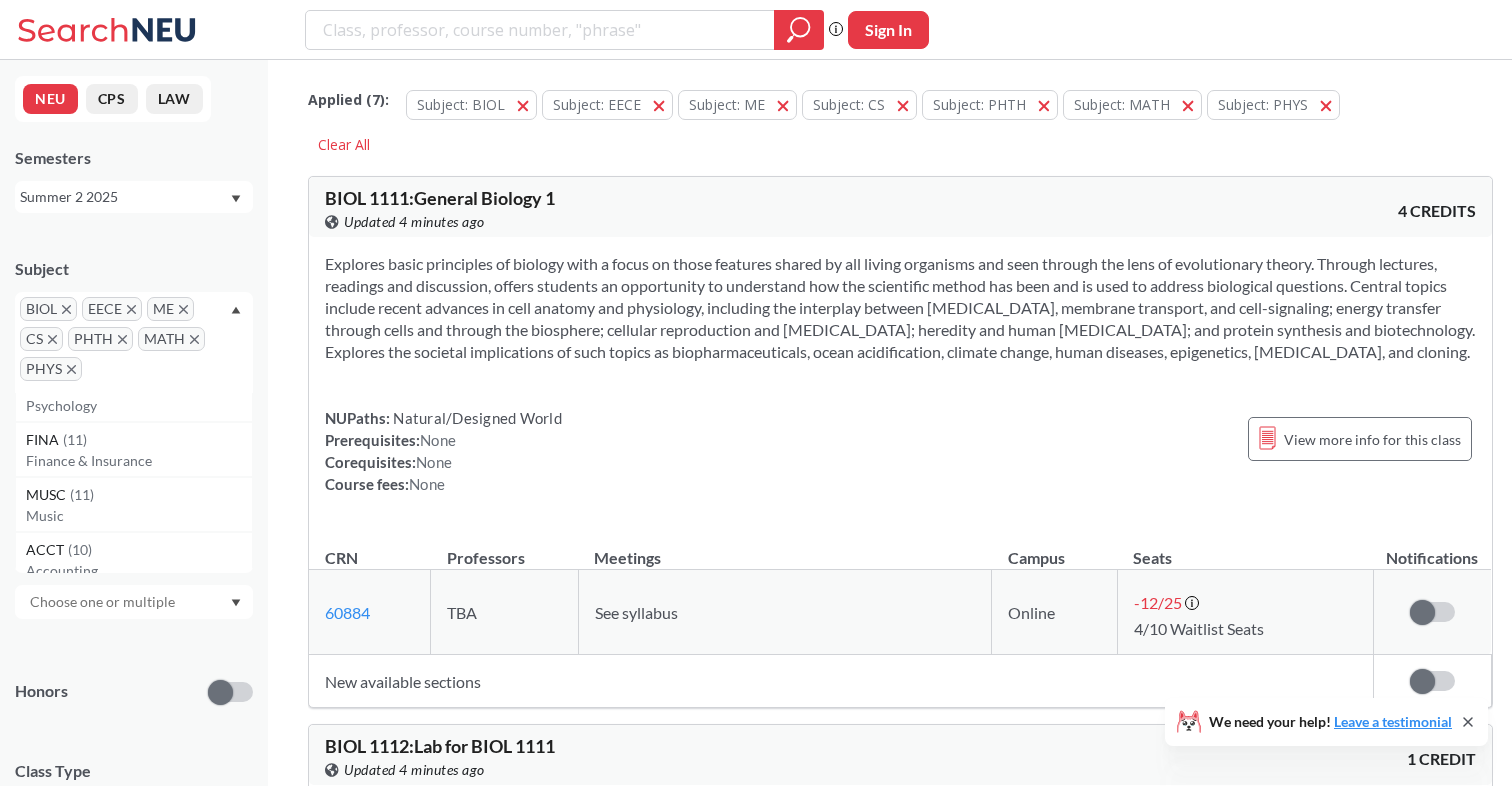 scroll, scrollTop: 0, scrollLeft: 0, axis: both 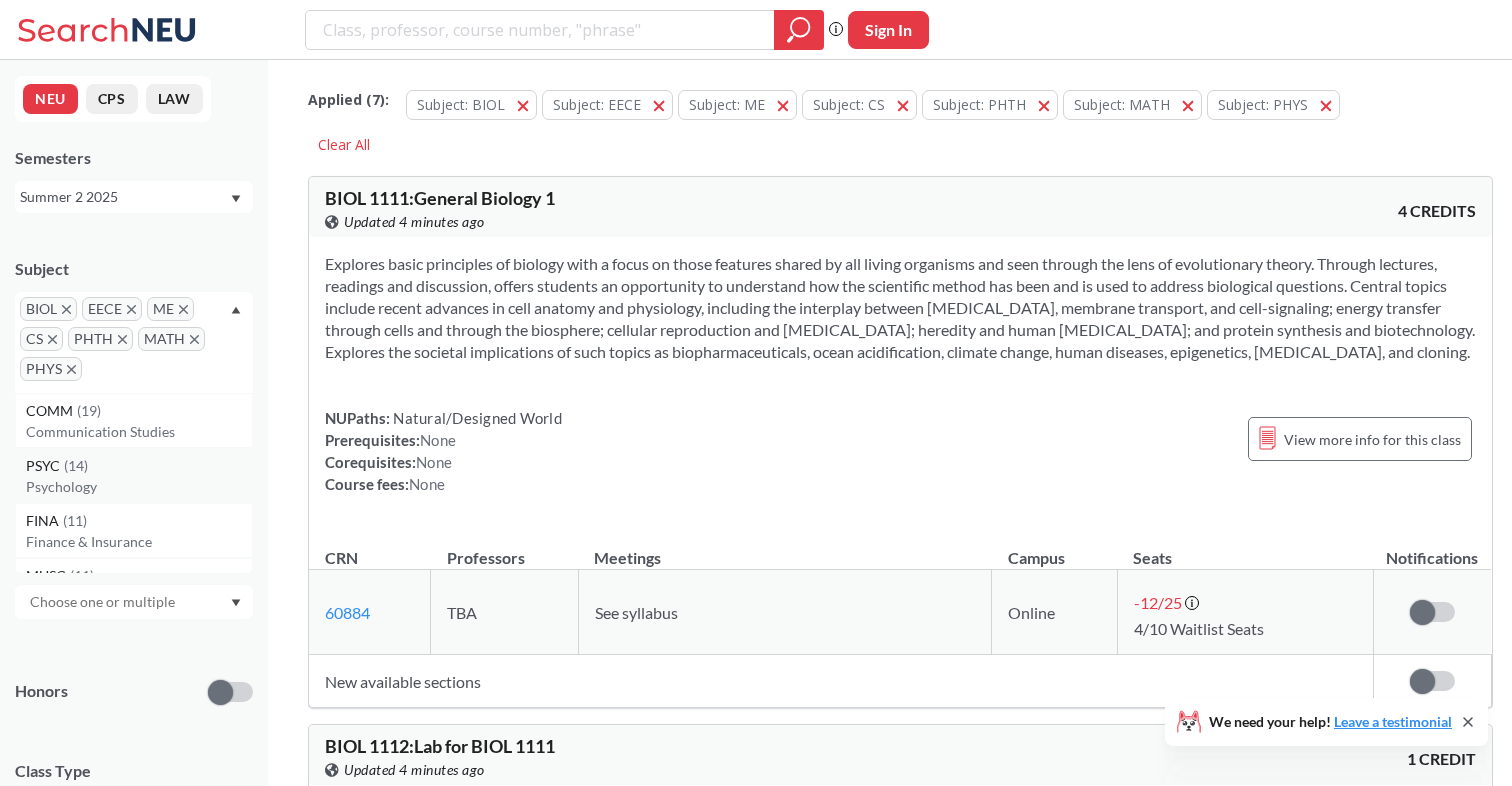 click on "Psychology" at bounding box center (139, 487) 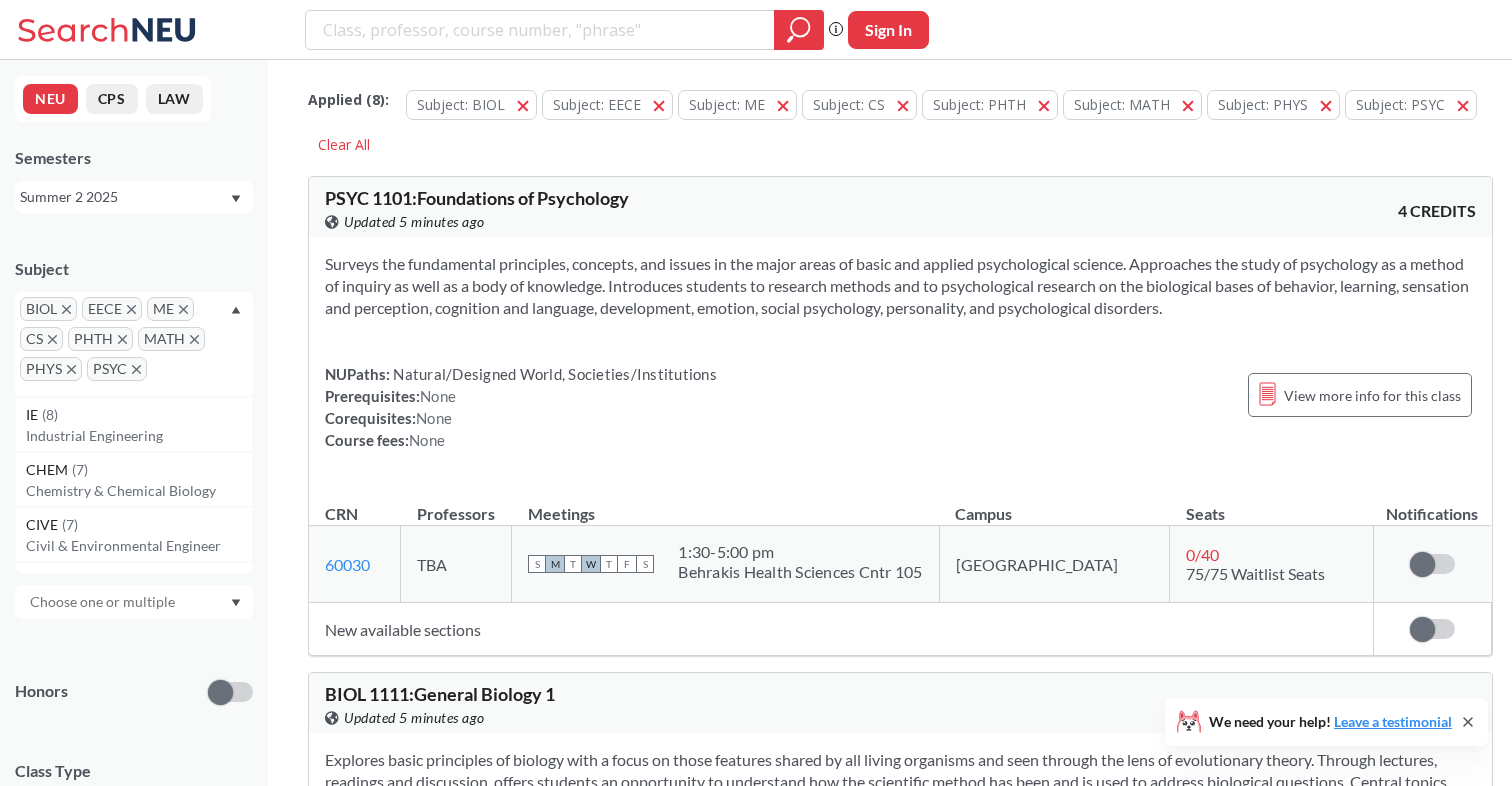 scroll, scrollTop: 599, scrollLeft: 0, axis: vertical 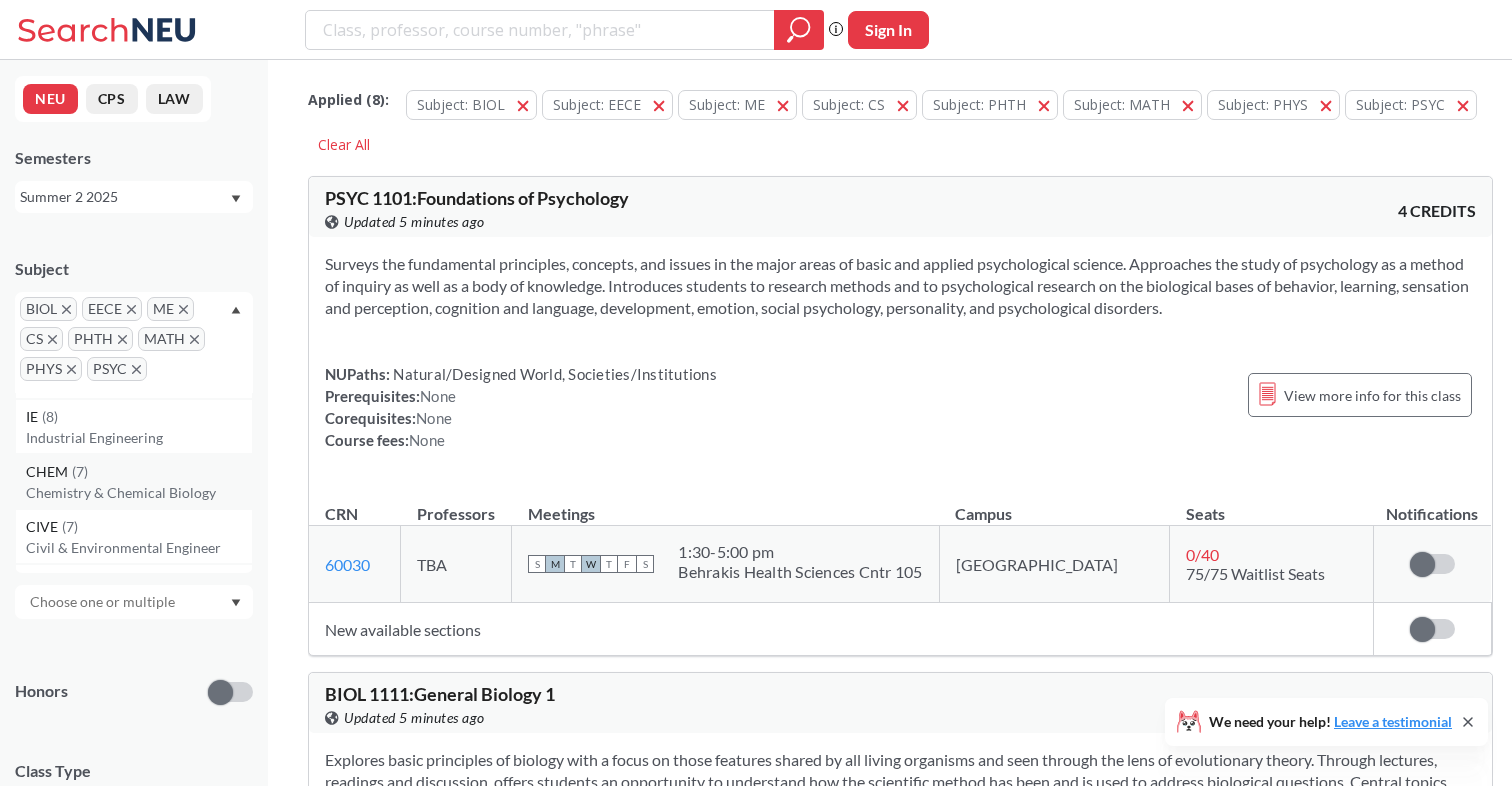 click on "Chemistry & Chemical Biology" at bounding box center (139, 493) 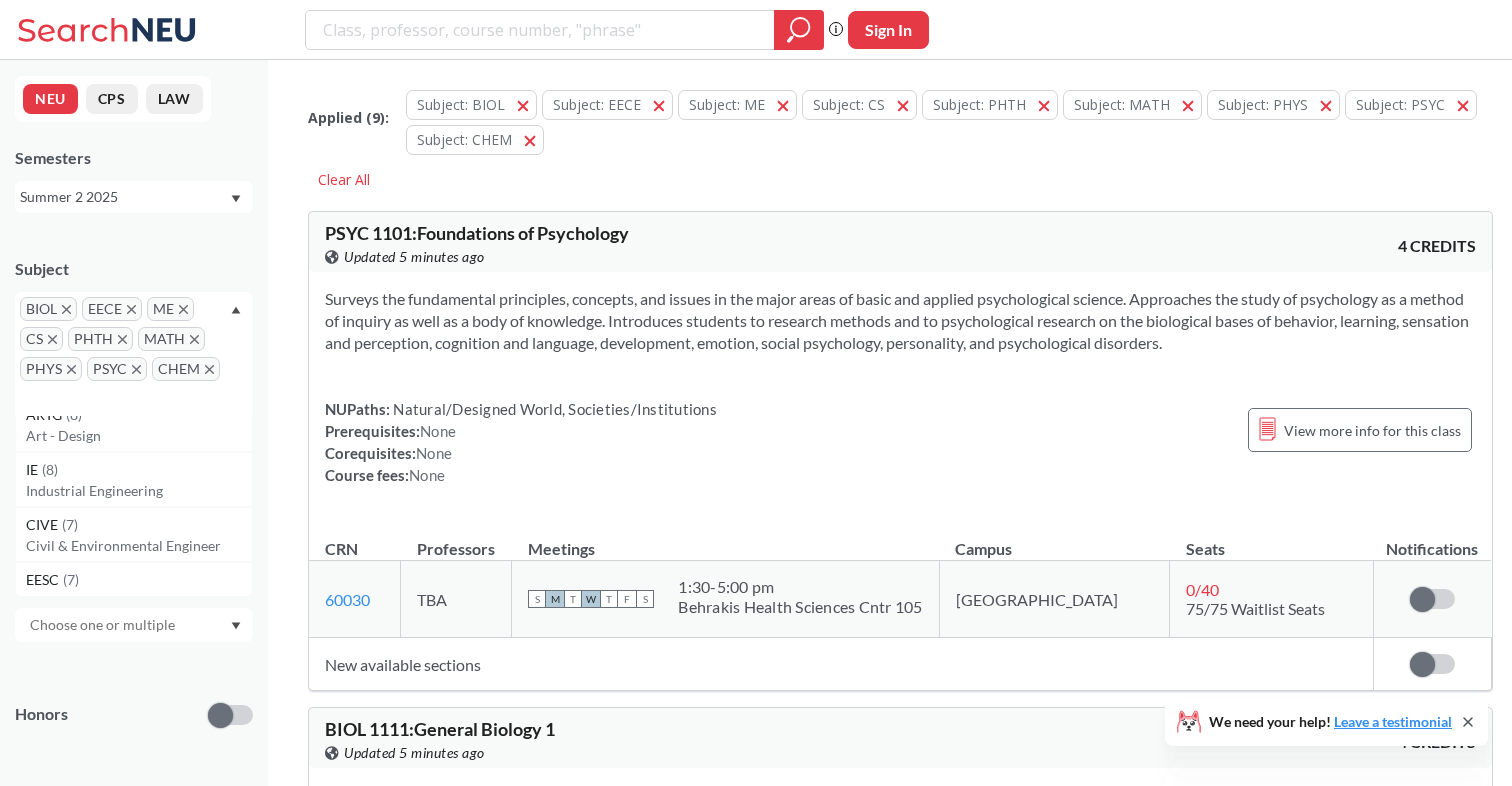 scroll, scrollTop: 588, scrollLeft: 0, axis: vertical 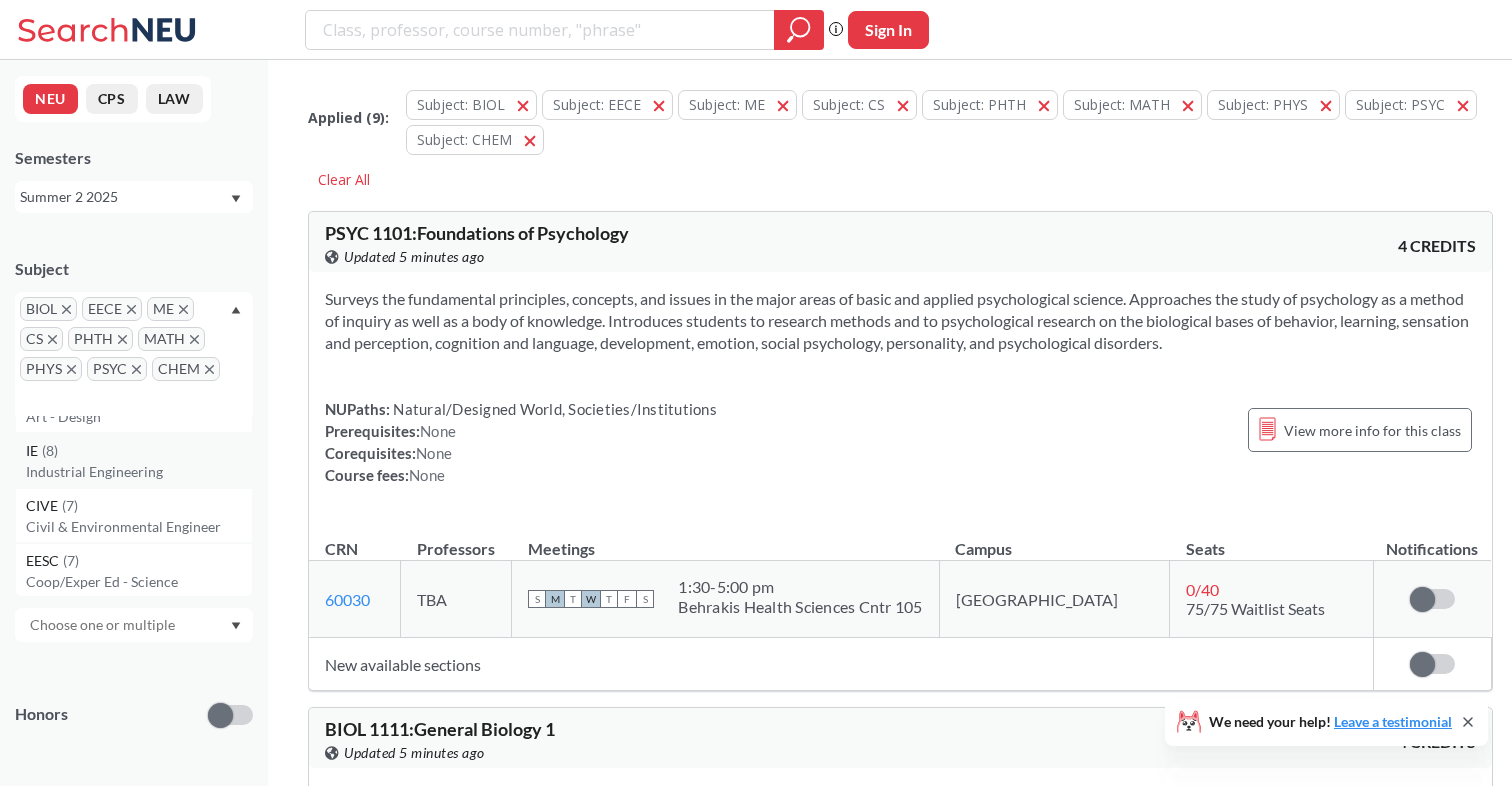 click on "Industrial Engineering" at bounding box center [139, 472] 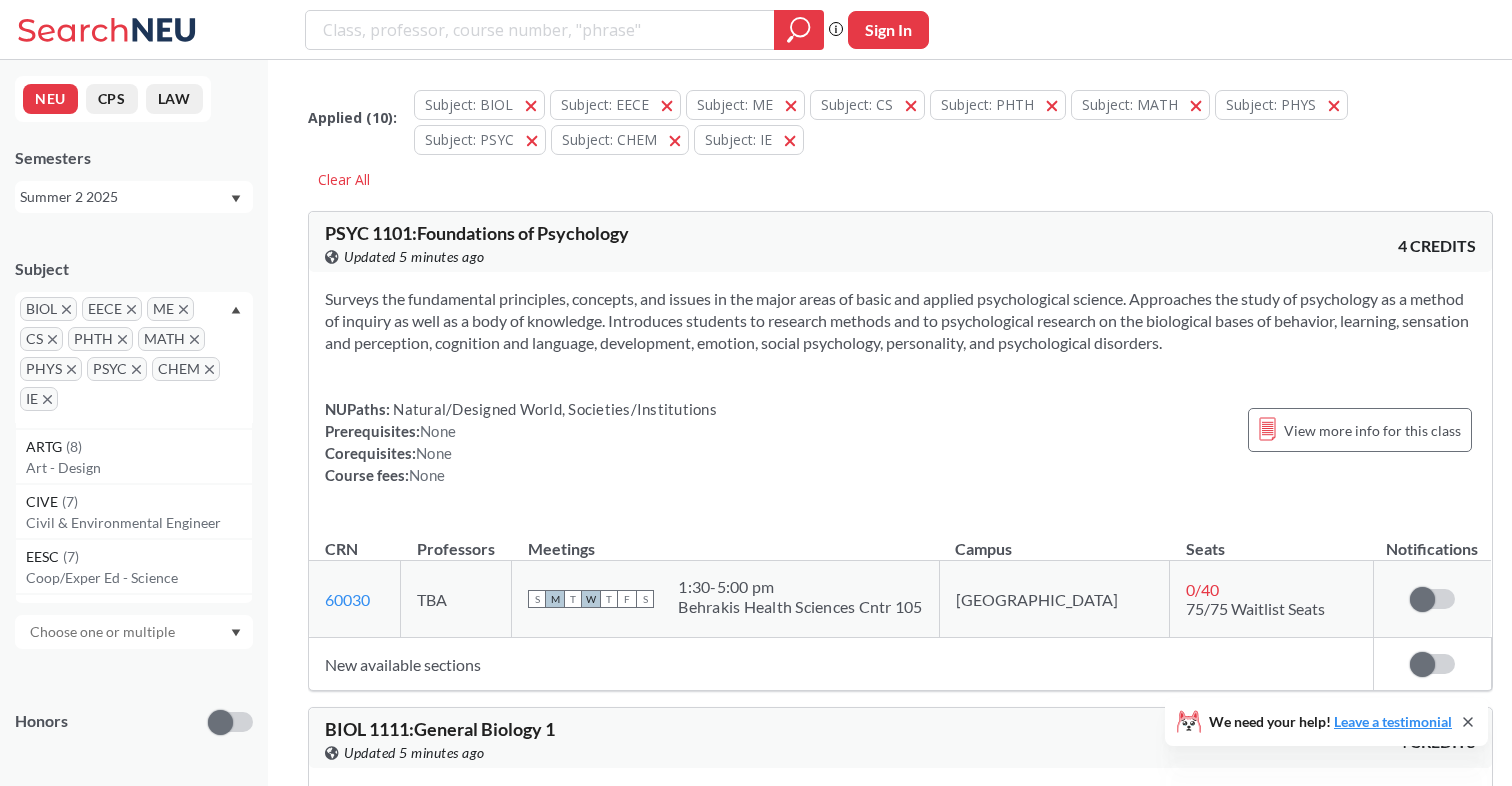 scroll, scrollTop: 546, scrollLeft: 0, axis: vertical 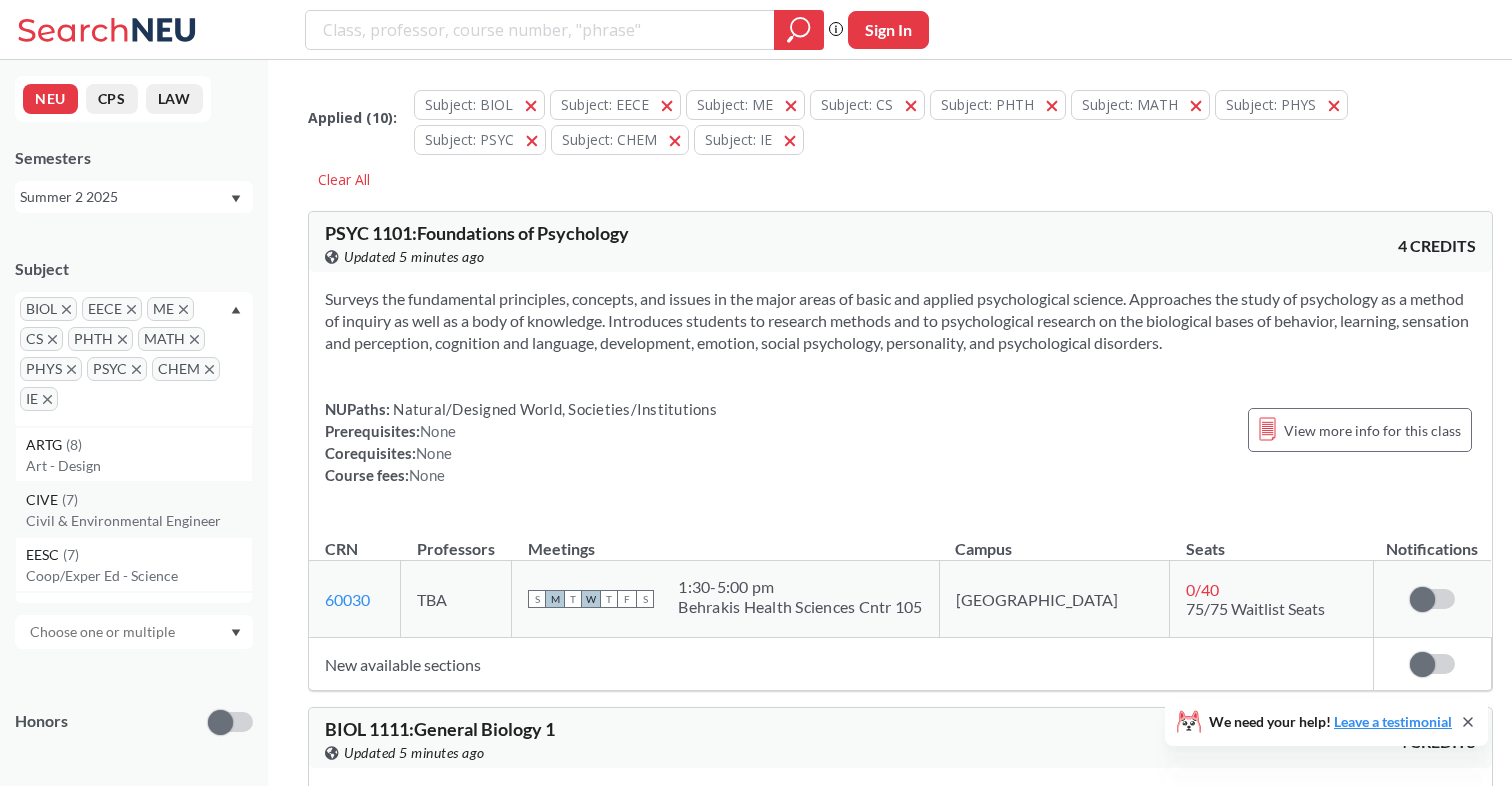 click on "Civil & Environmental Engineer" at bounding box center [139, 521] 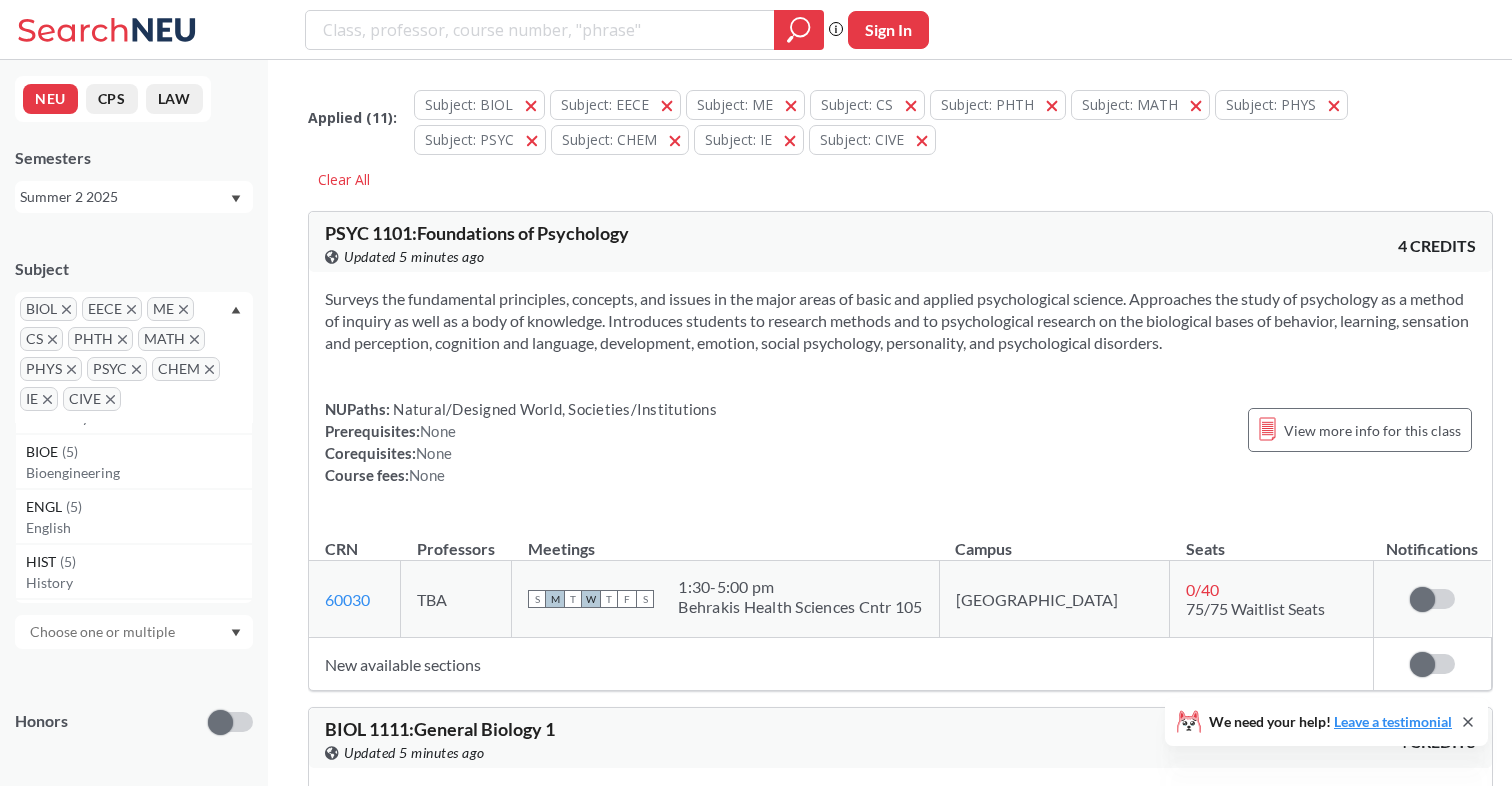scroll, scrollTop: 922, scrollLeft: 0, axis: vertical 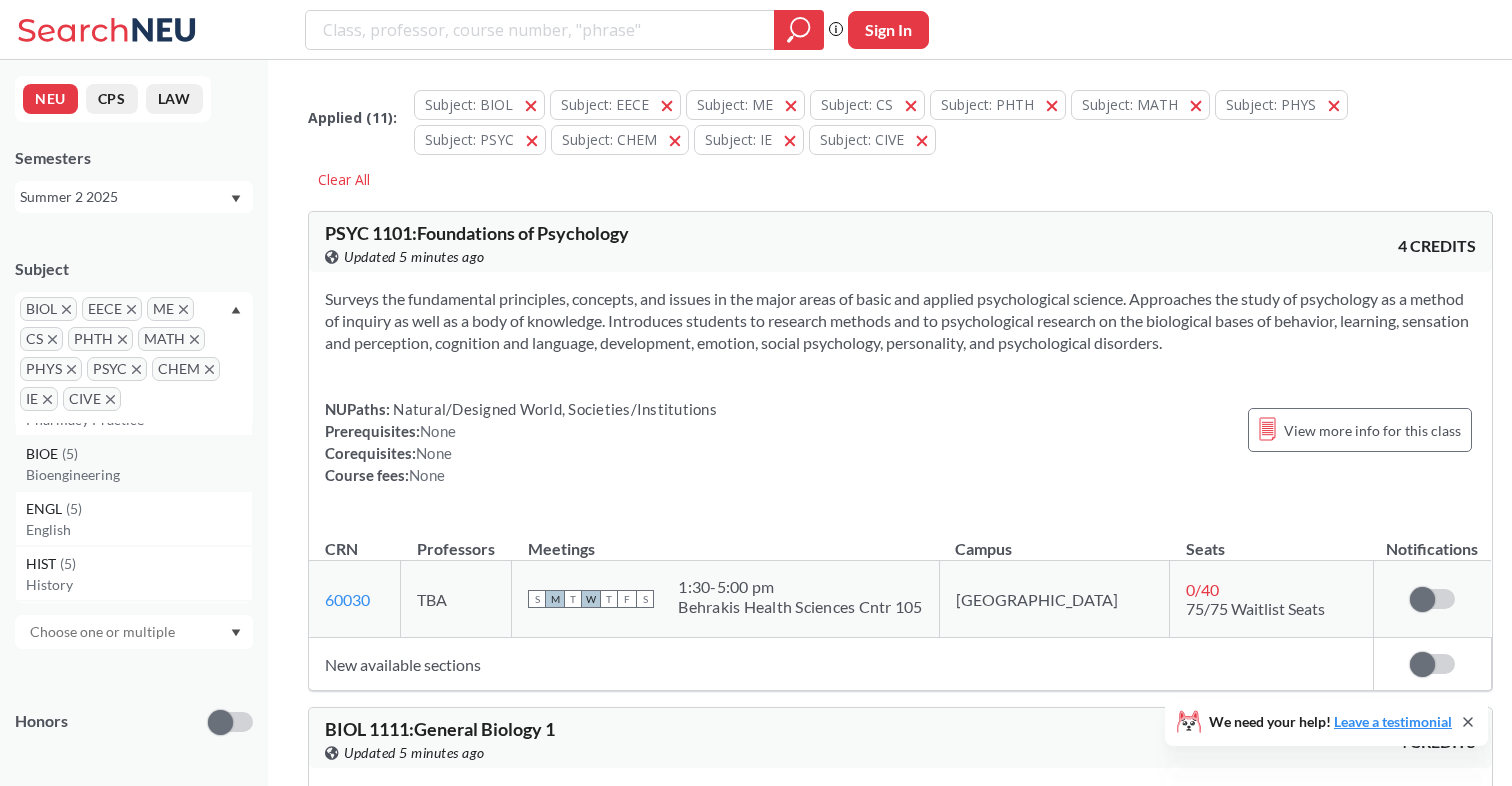 click on "Bioengineering" at bounding box center (139, 475) 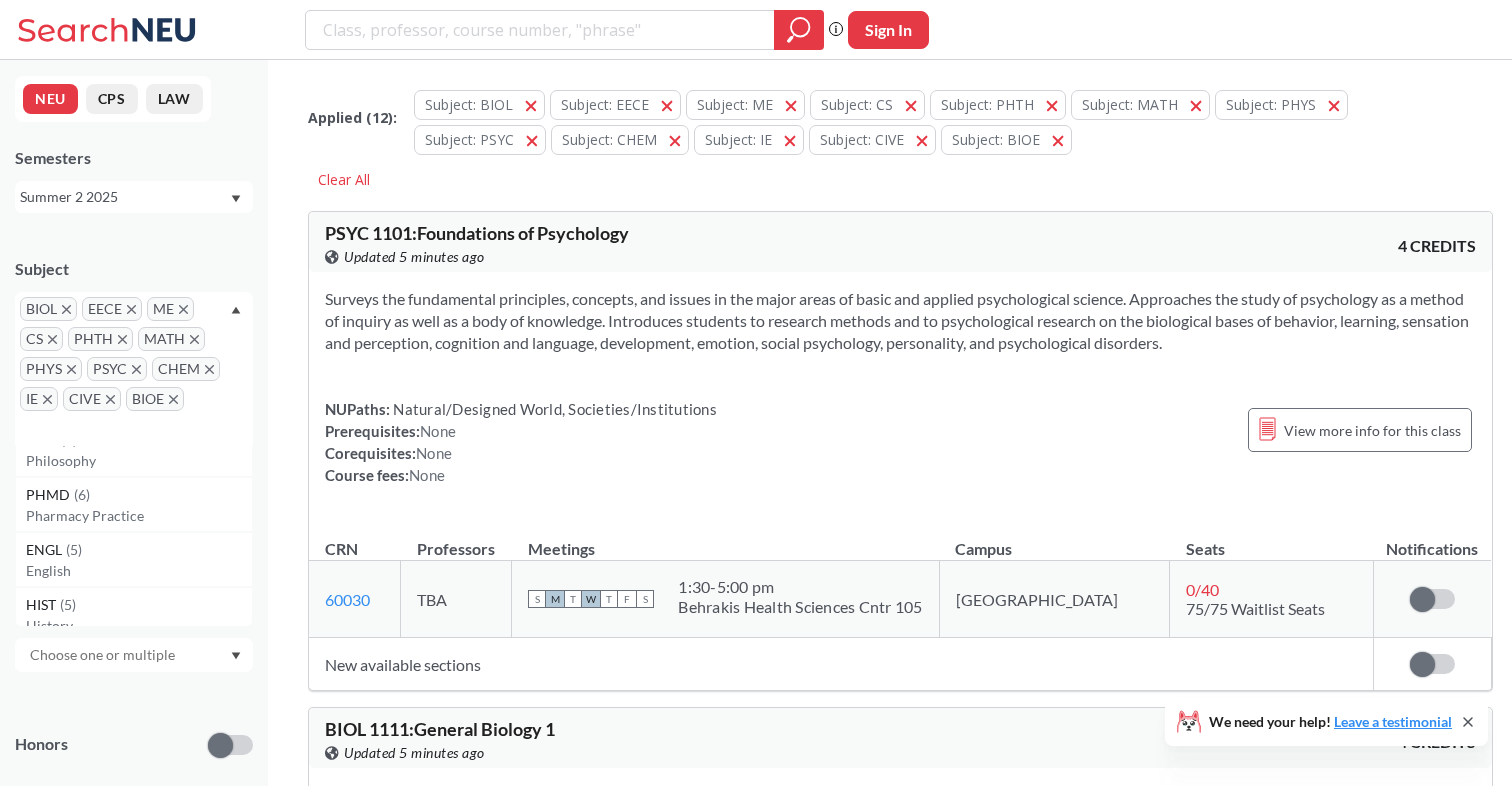scroll, scrollTop: 851, scrollLeft: 0, axis: vertical 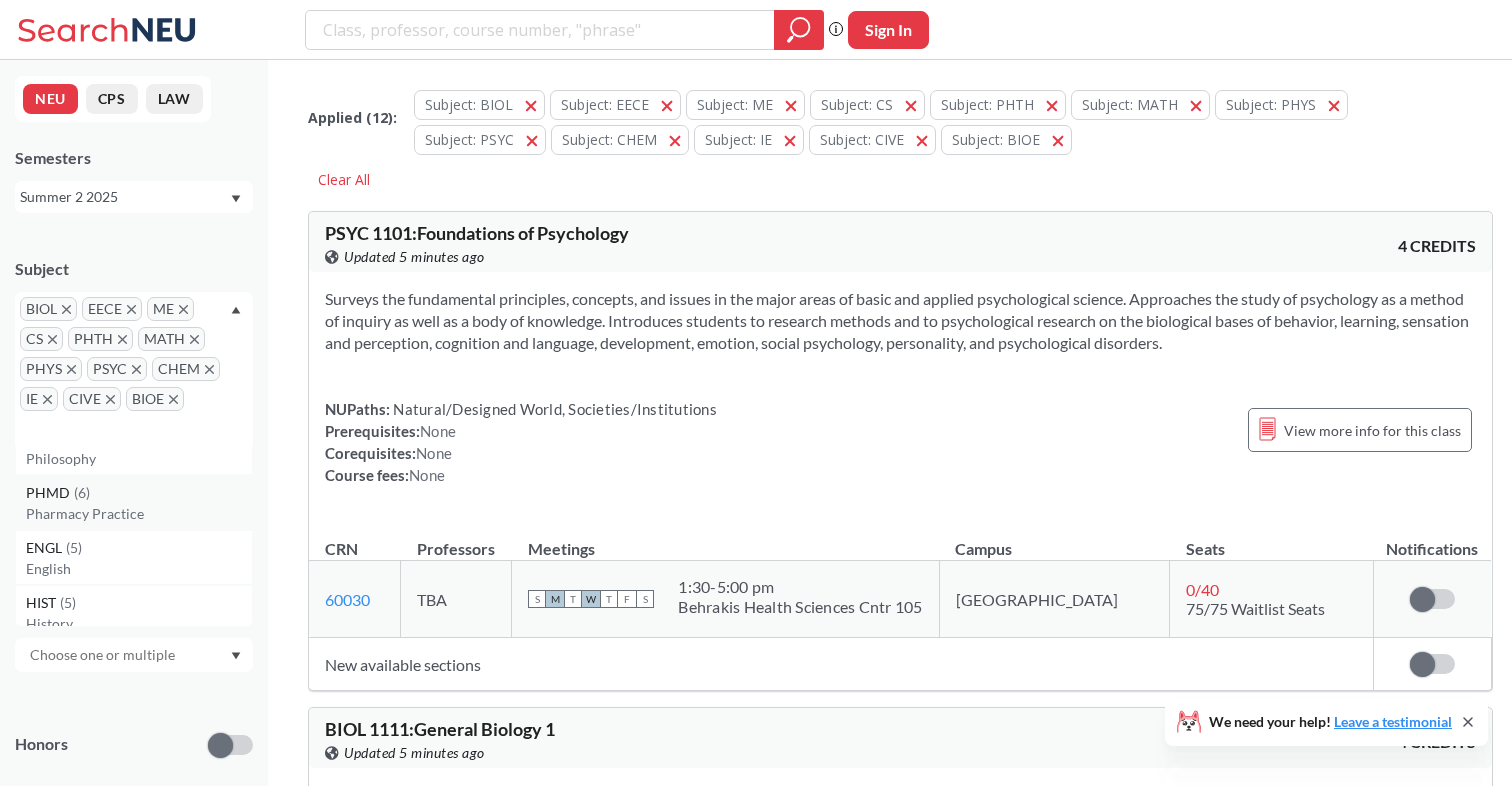 click on "Pharmacy Practice" at bounding box center [139, 514] 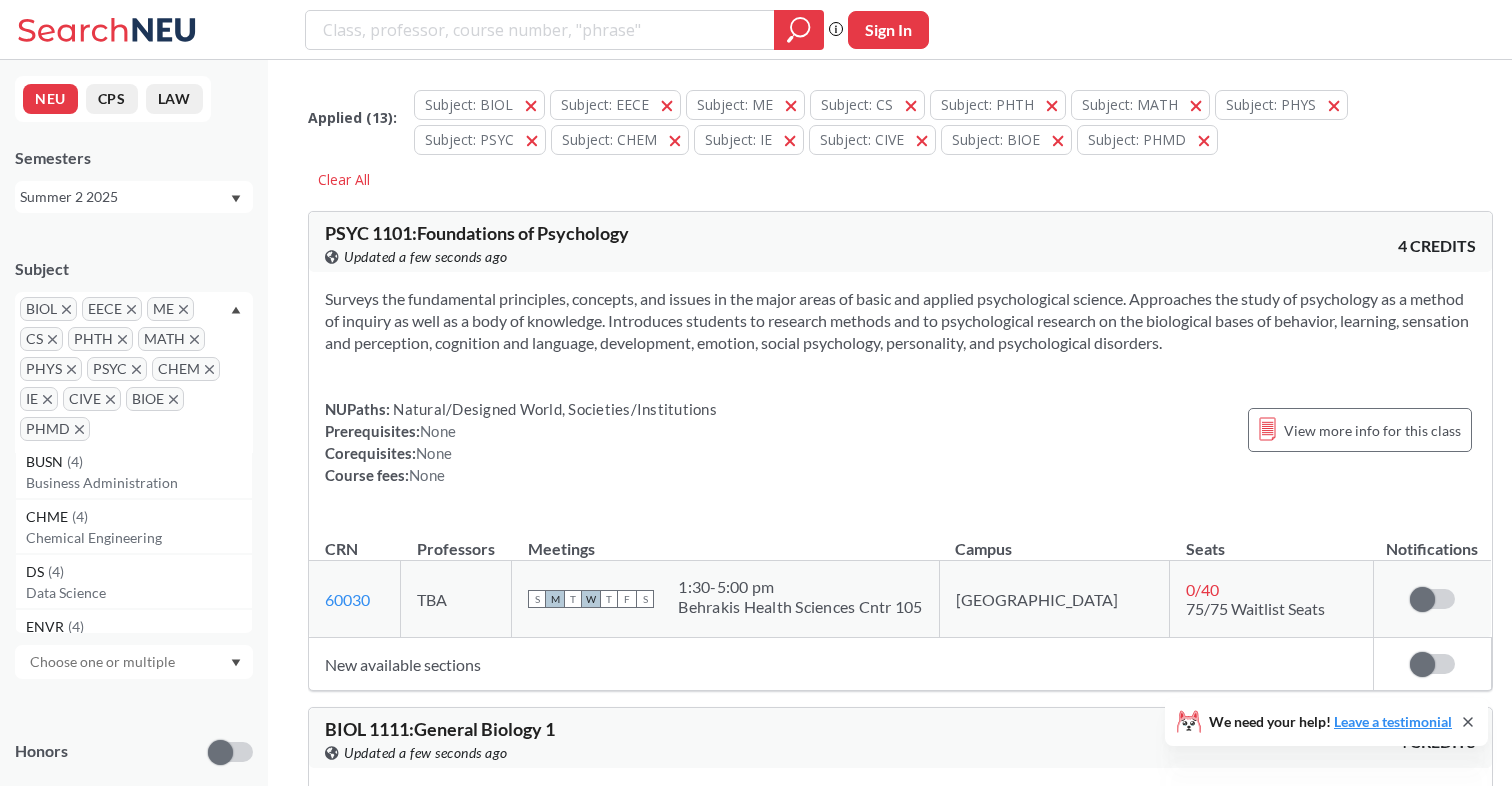 scroll, scrollTop: 1172, scrollLeft: 0, axis: vertical 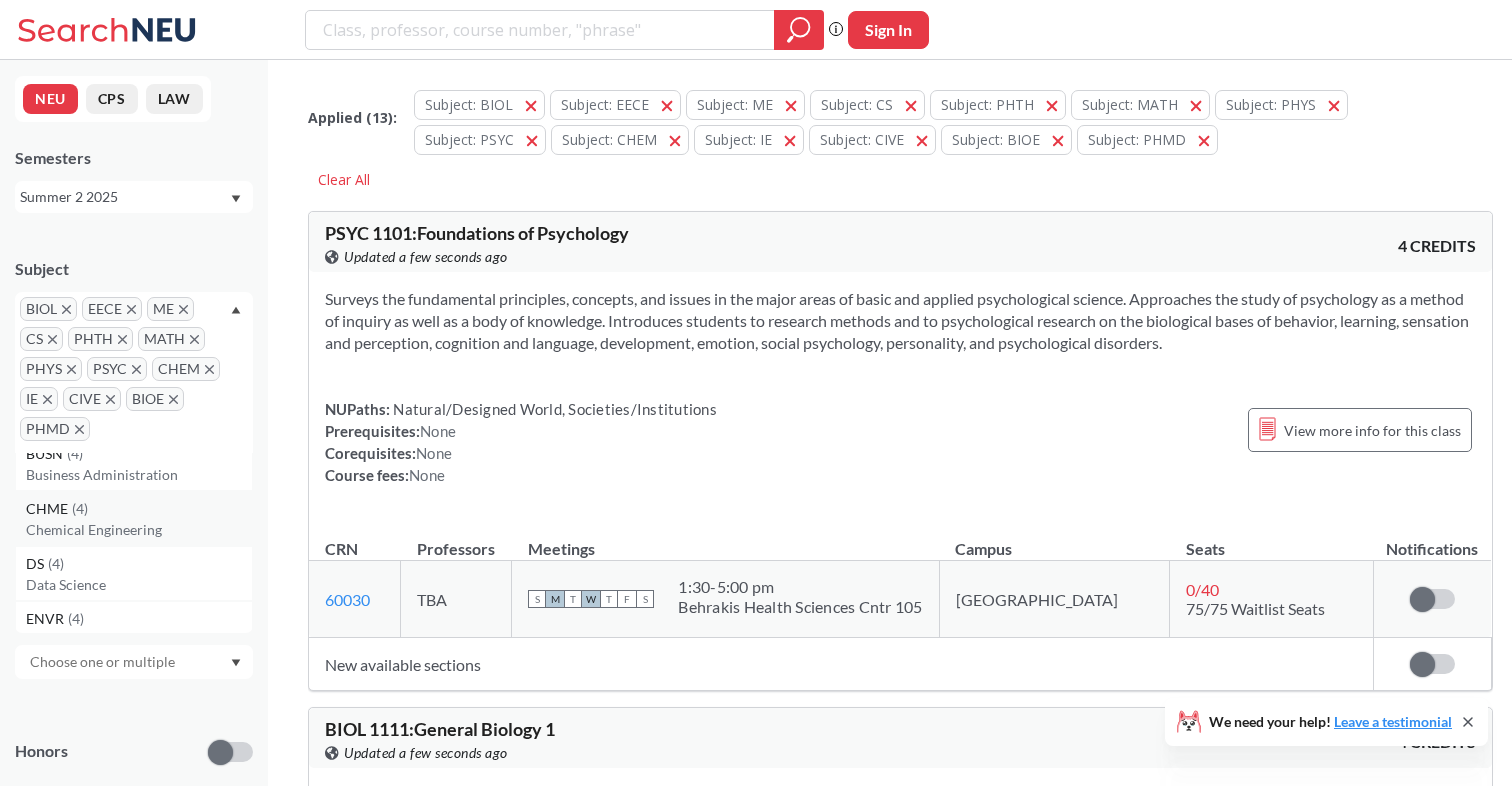 click on "Chemical Engineering" at bounding box center [139, 530] 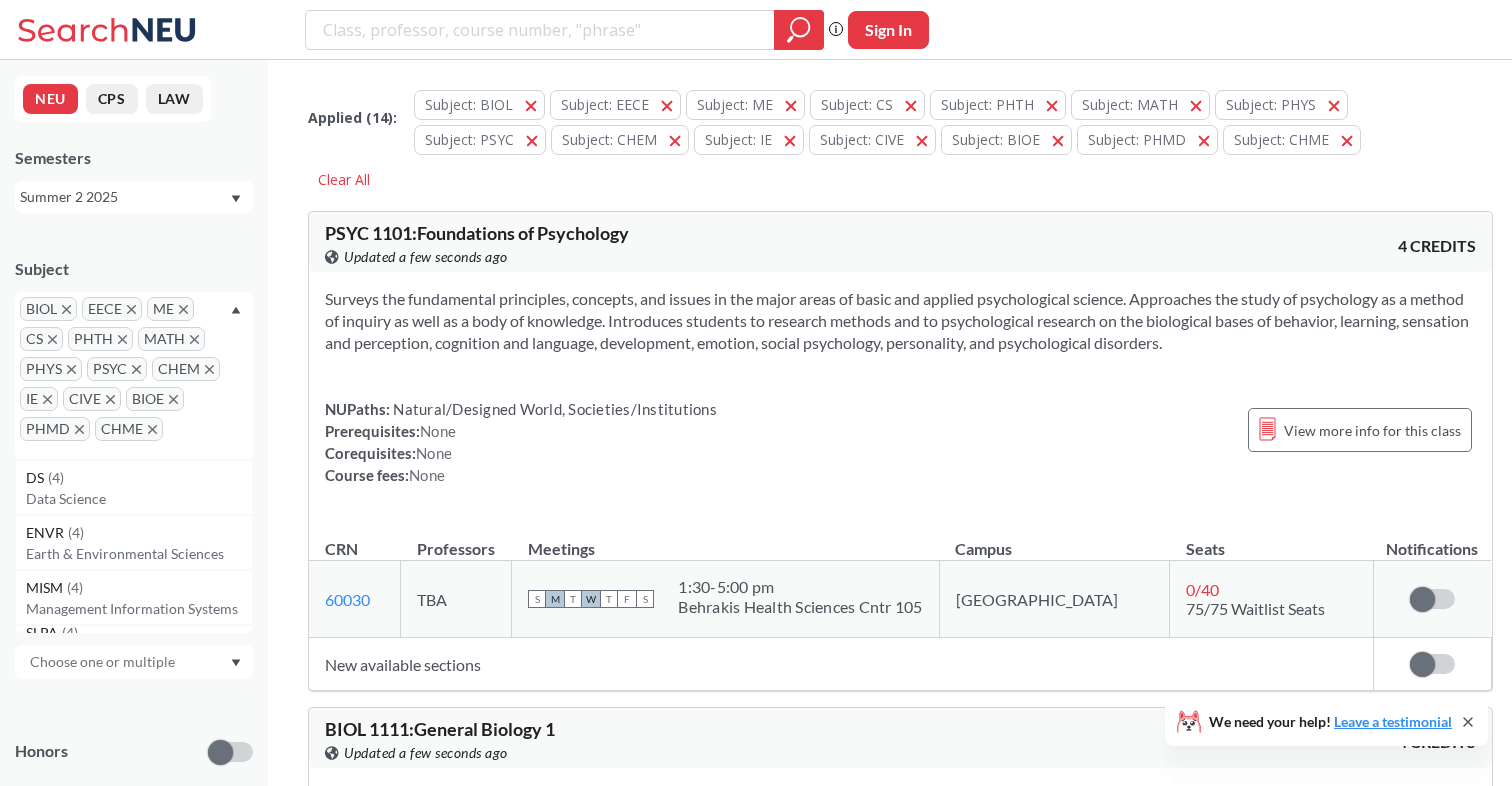 scroll, scrollTop: 1180, scrollLeft: 0, axis: vertical 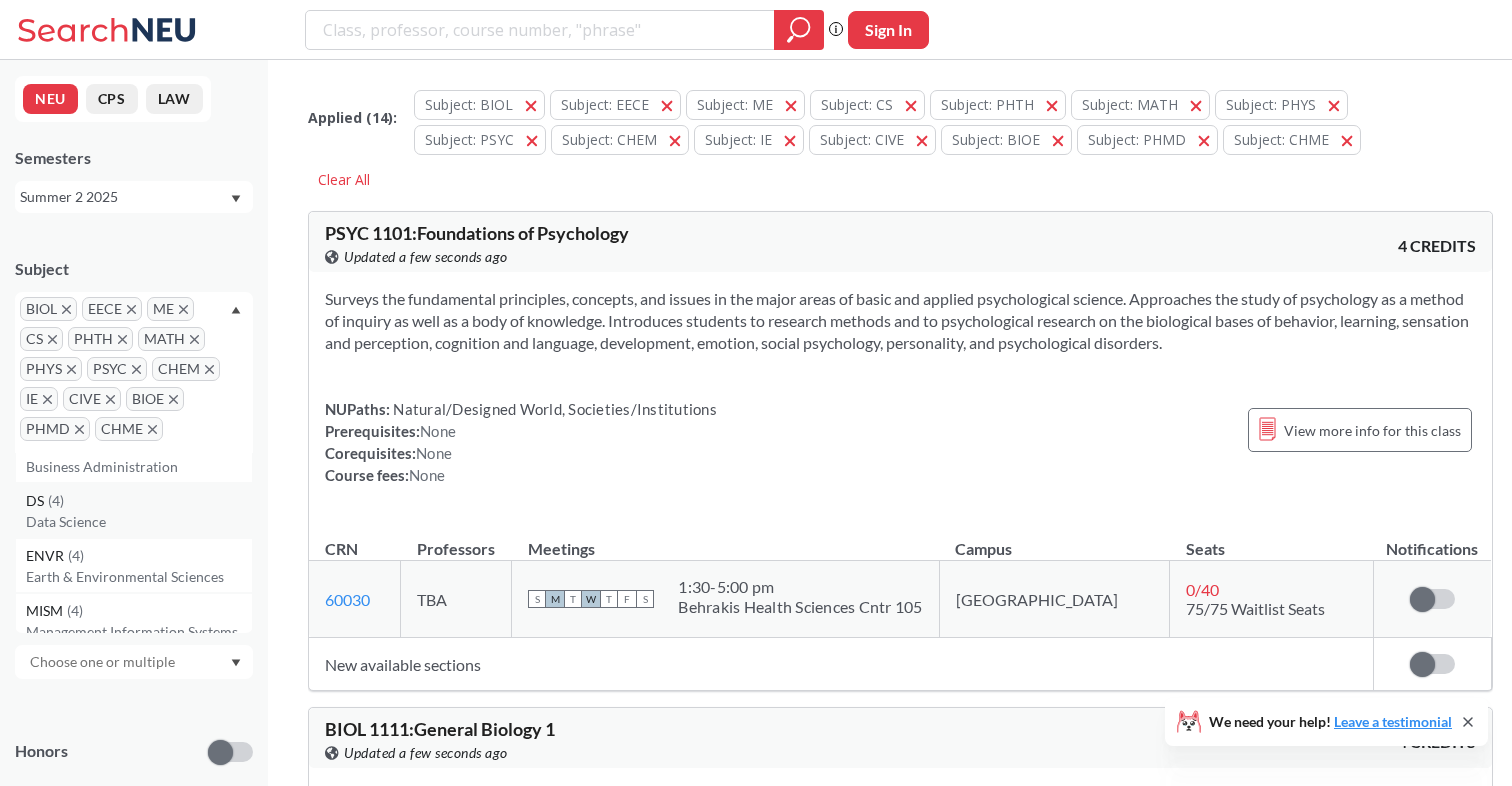 click on "Data Science" at bounding box center (139, 522) 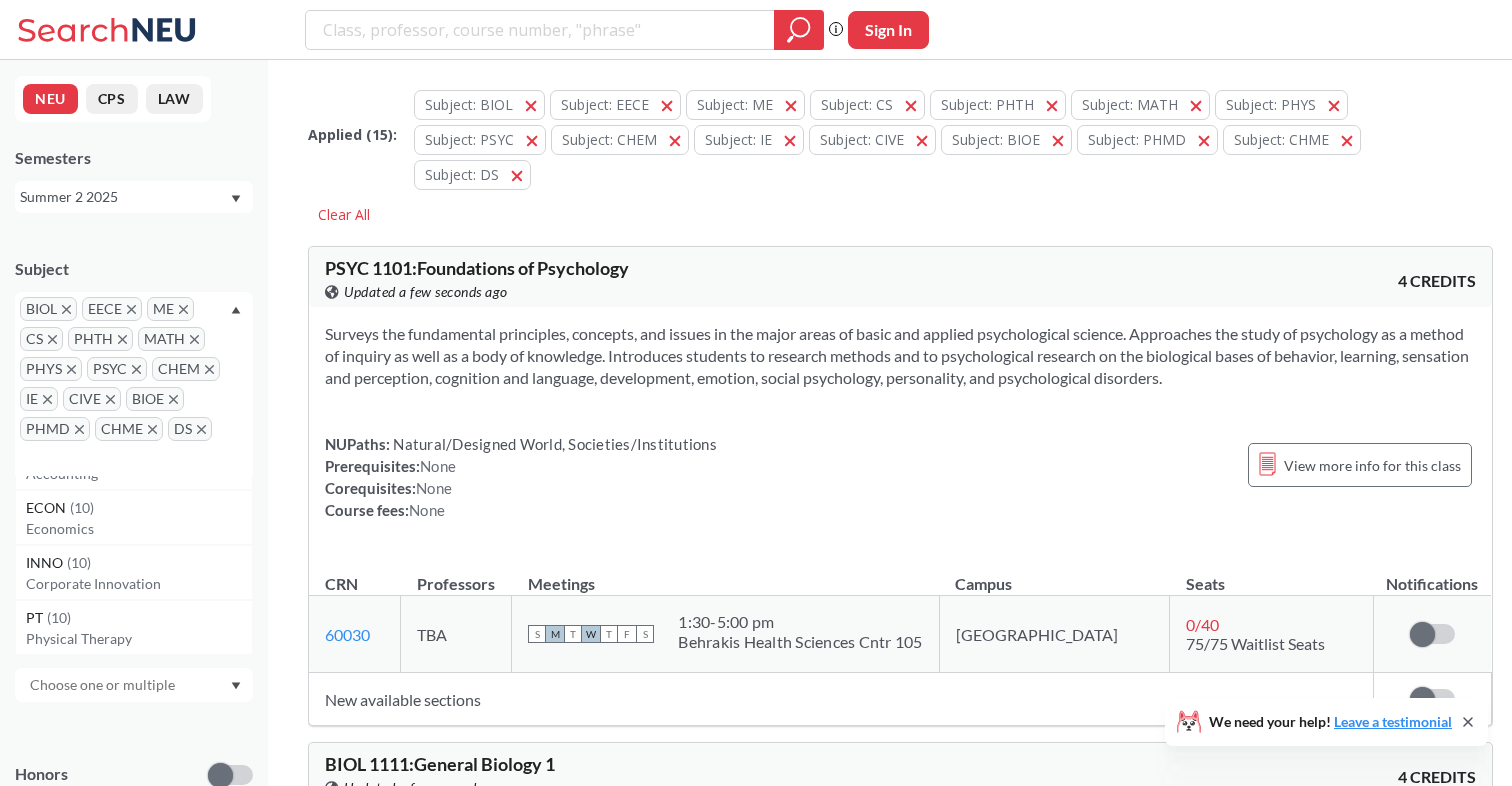 scroll, scrollTop: 414, scrollLeft: 0, axis: vertical 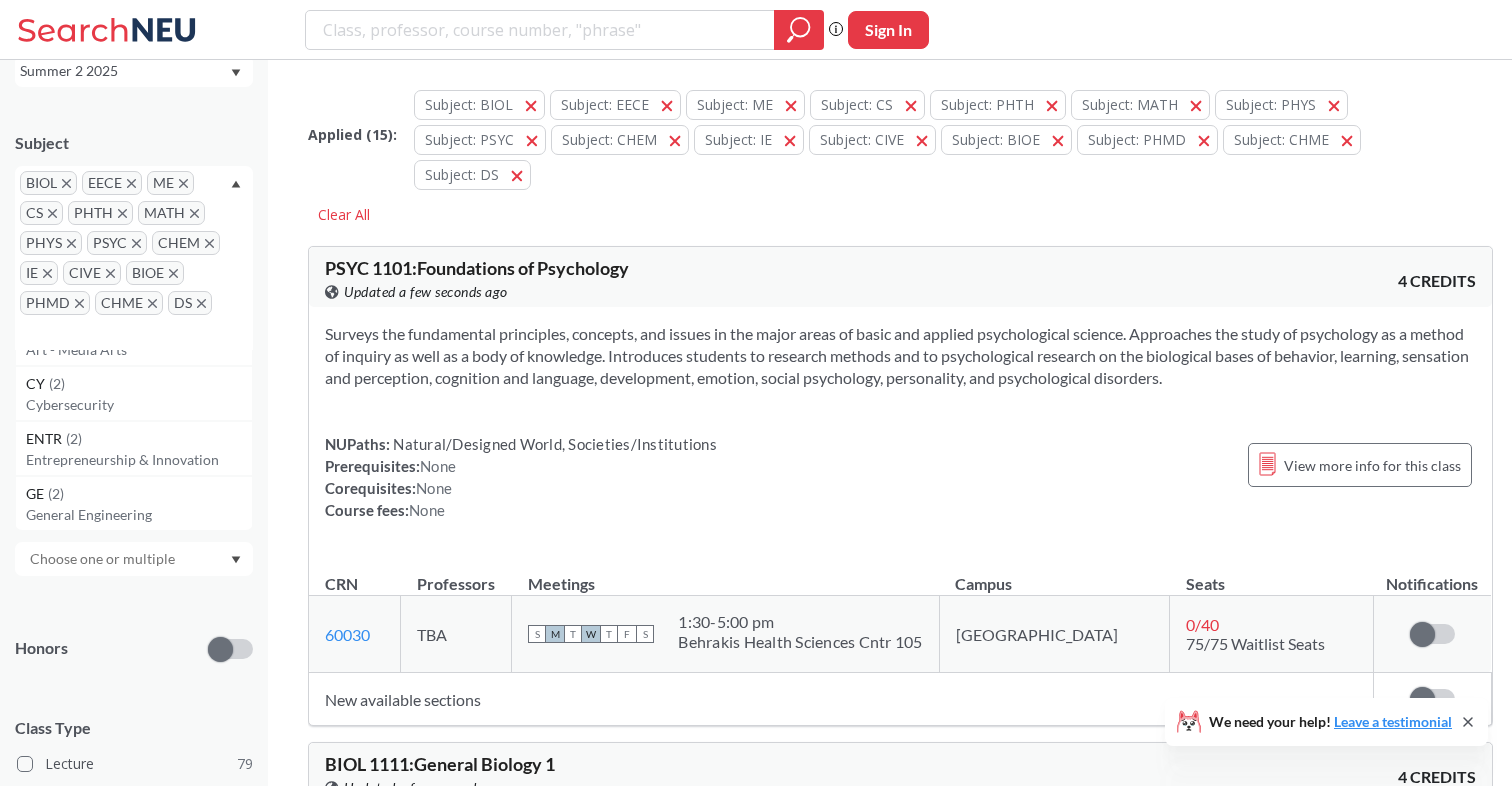click on "ENTR ( 2 )" at bounding box center [139, 439] 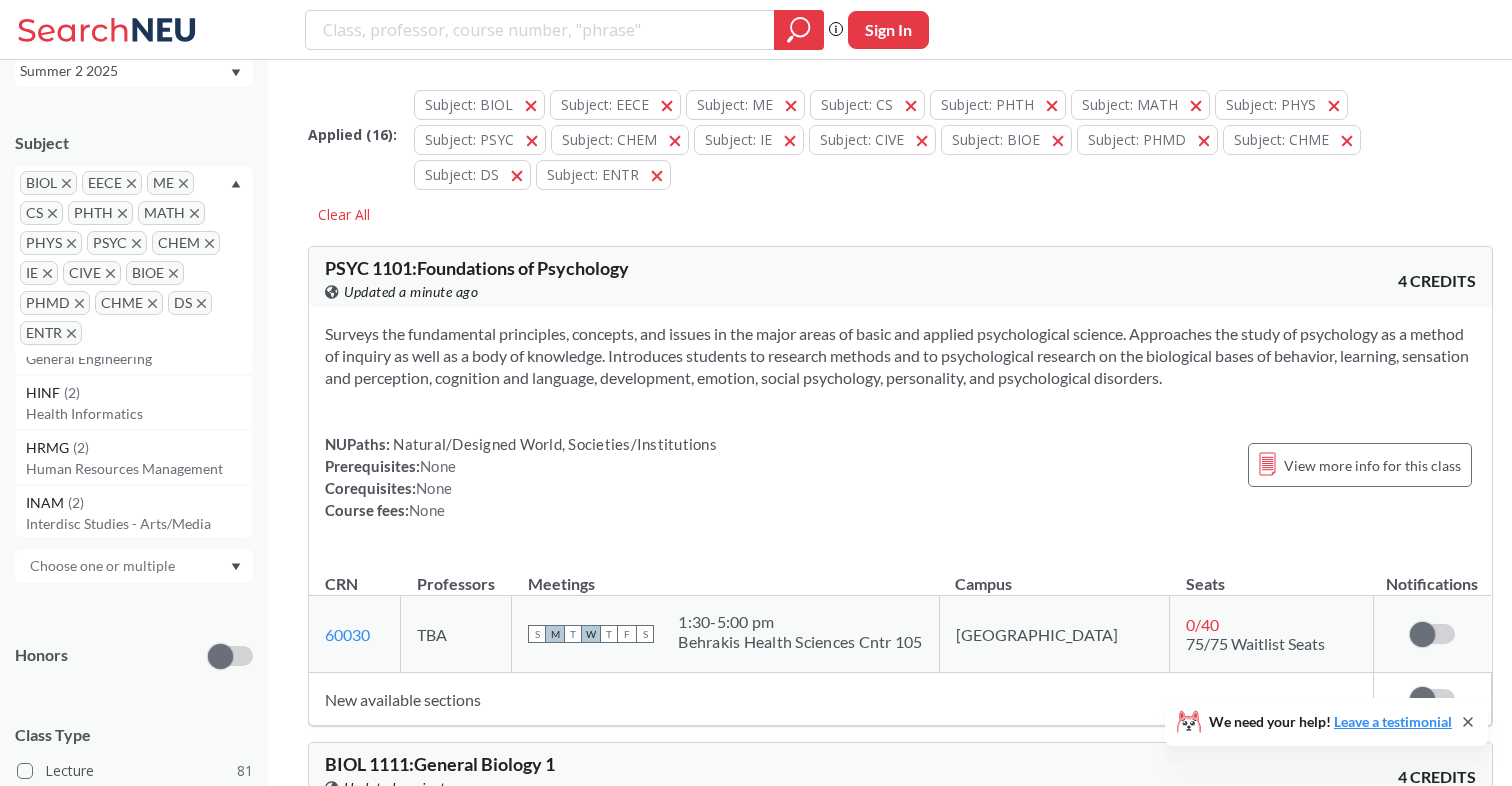 scroll, scrollTop: 2133, scrollLeft: 0, axis: vertical 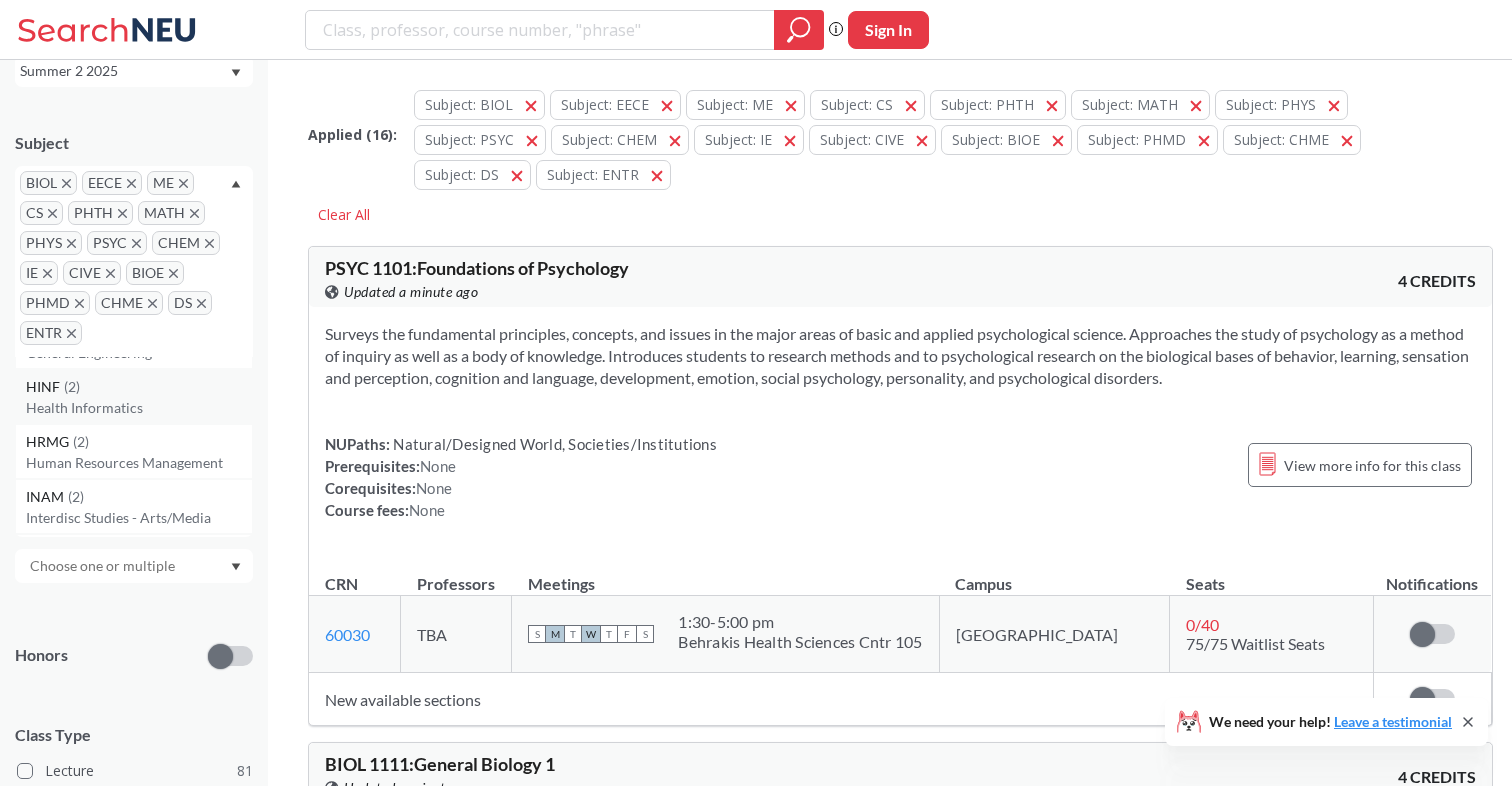 click on "Health Informatics" at bounding box center (139, 408) 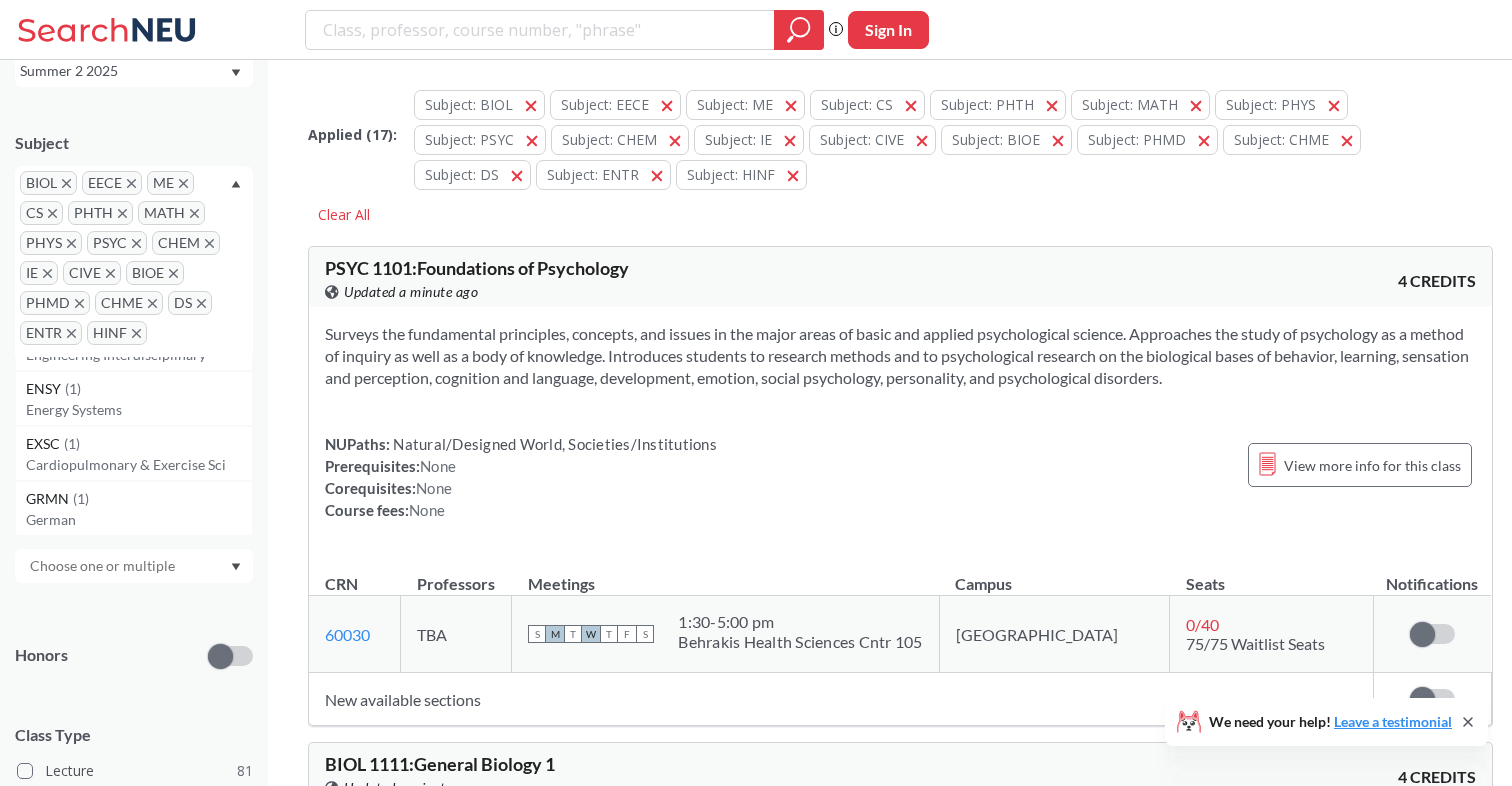 scroll, scrollTop: 3217, scrollLeft: 0, axis: vertical 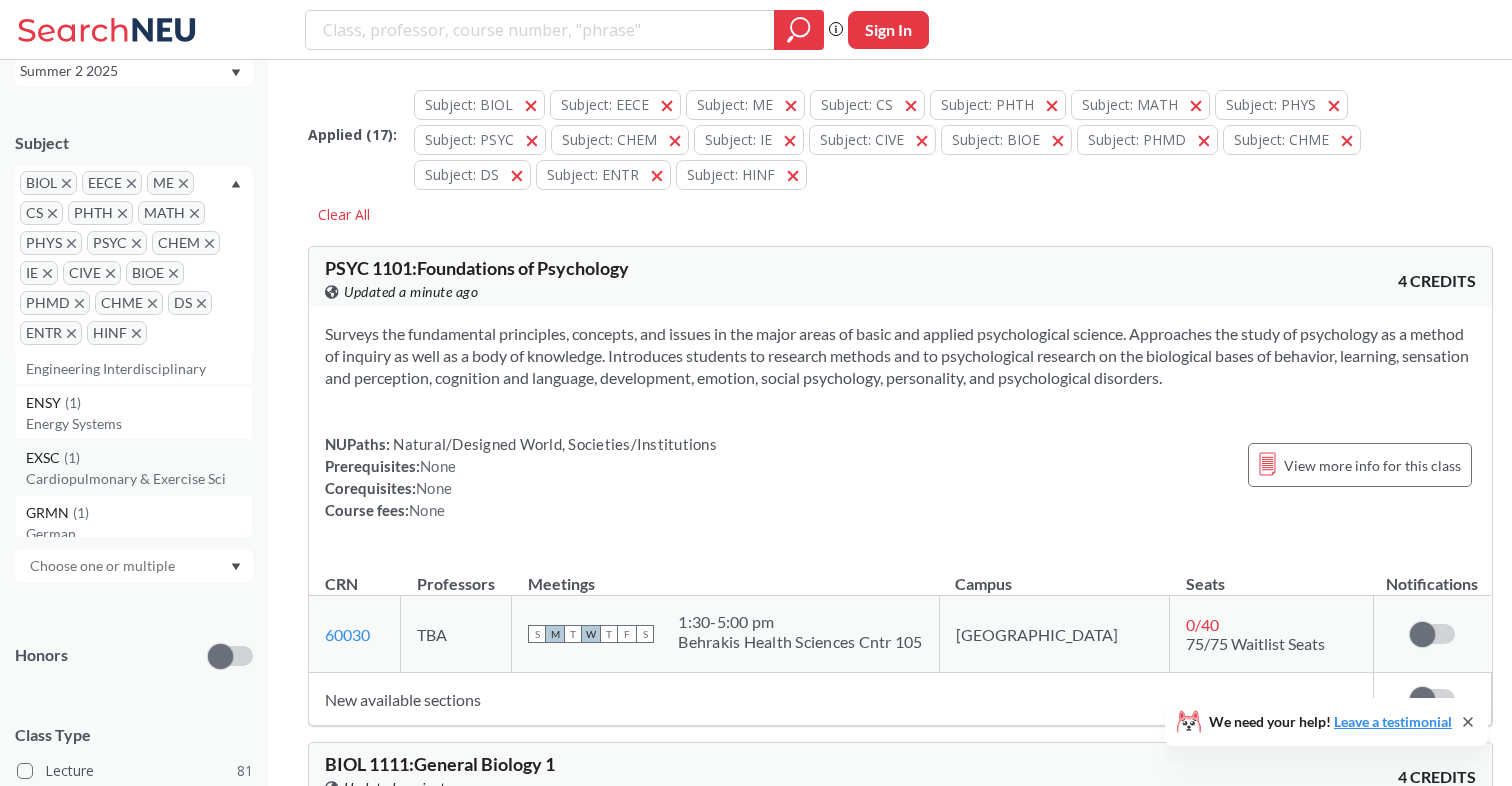 click on "Cardiopulmonary & Exercise Sci" at bounding box center [139, 479] 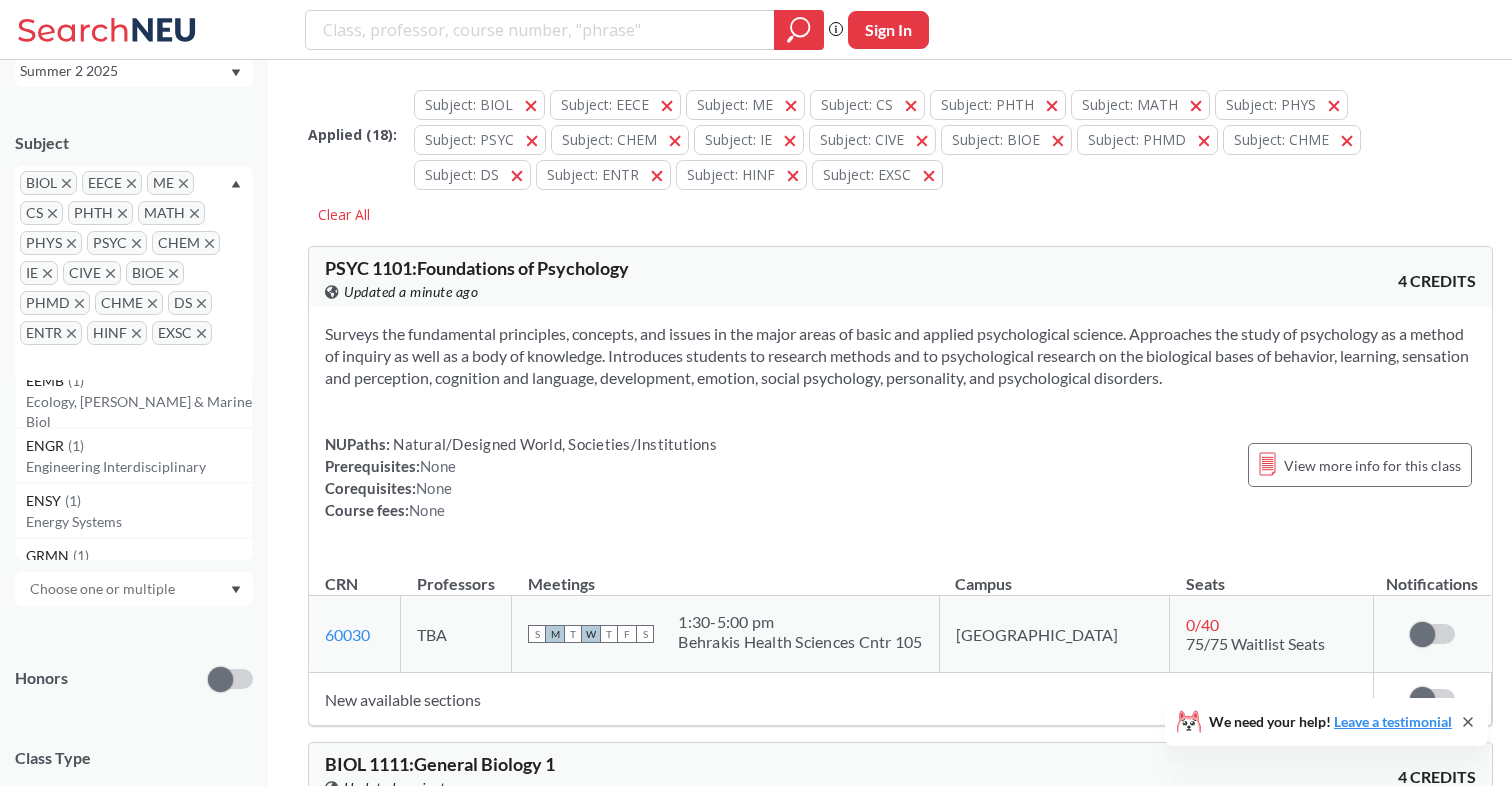 scroll, scrollTop: 3140, scrollLeft: 0, axis: vertical 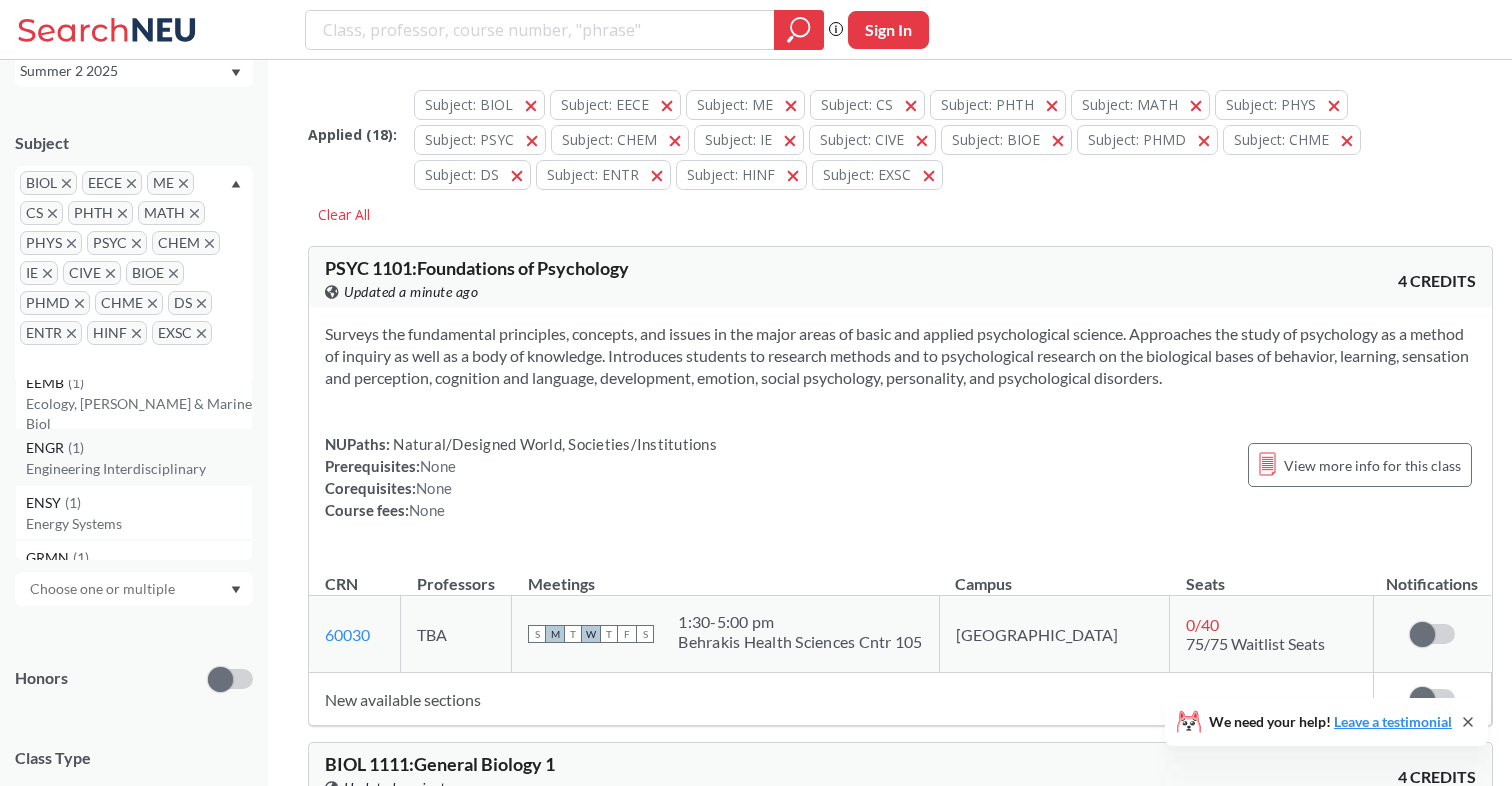 click on "Engineering Interdisciplinary" at bounding box center (139, 469) 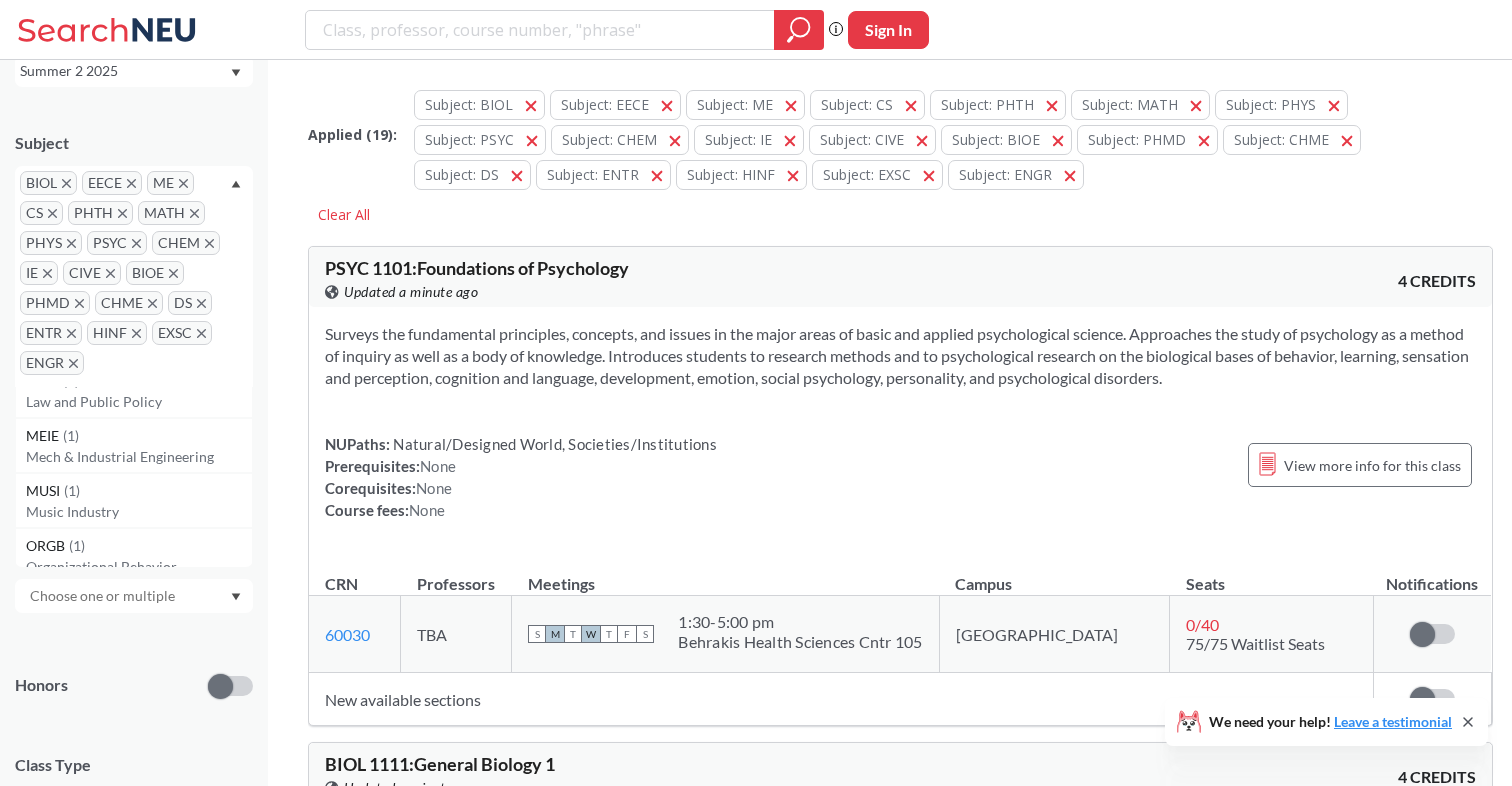 scroll, scrollTop: 3491, scrollLeft: 0, axis: vertical 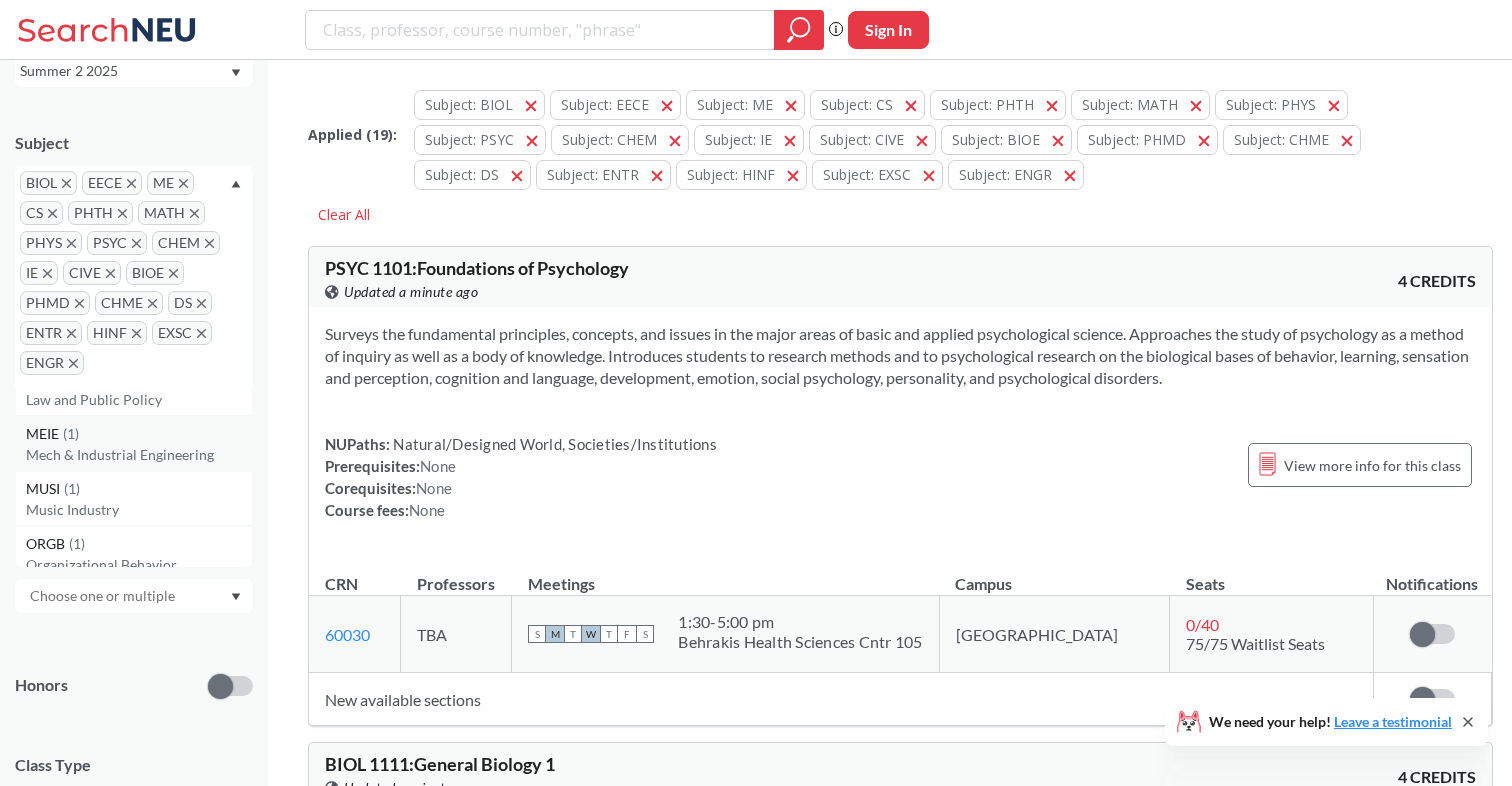 click on "Mech & Industrial Engineering" at bounding box center (139, 455) 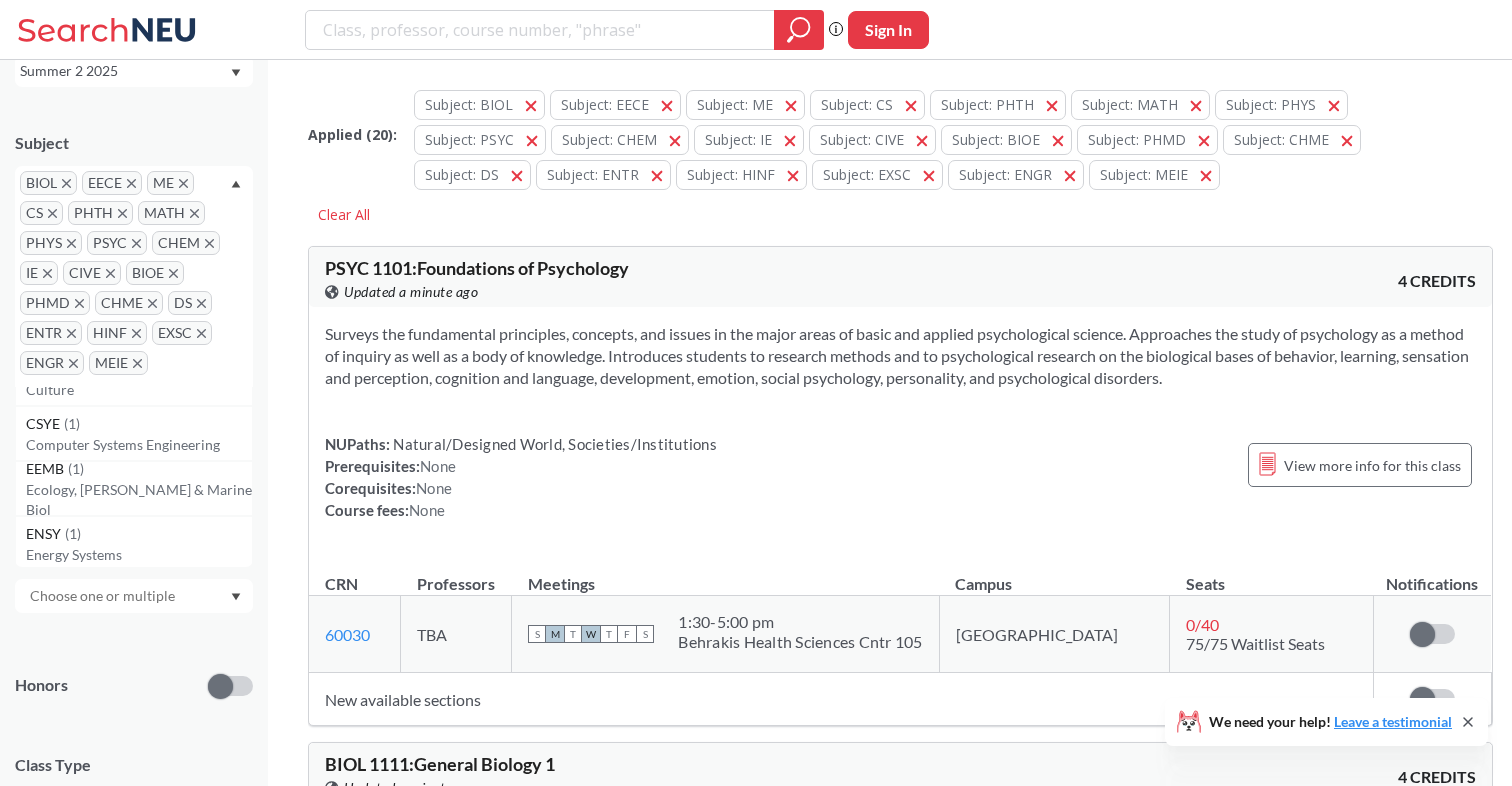 scroll, scrollTop: 3039, scrollLeft: 0, axis: vertical 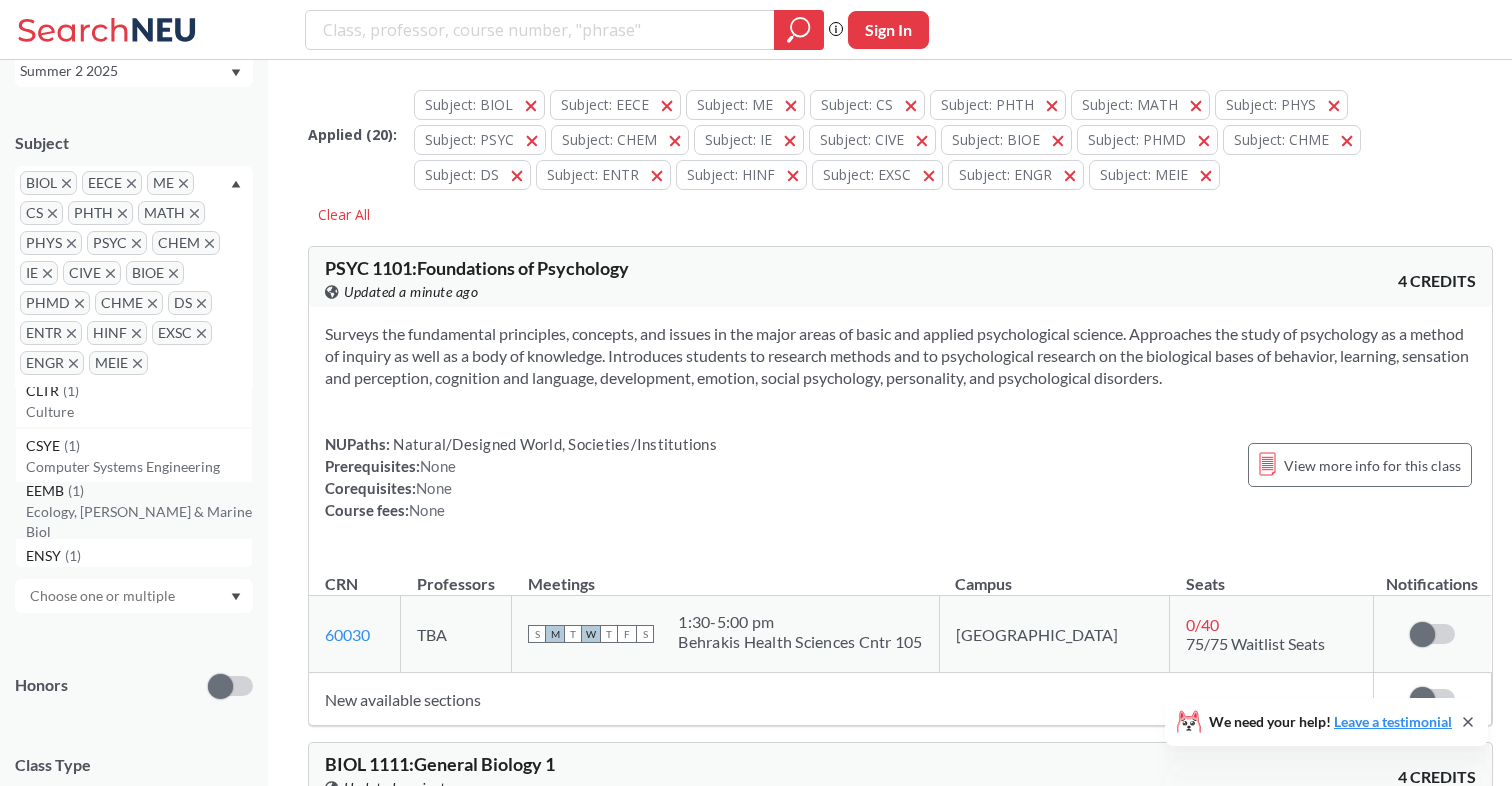 click on "EEMB ( 1 )" at bounding box center [139, 491] 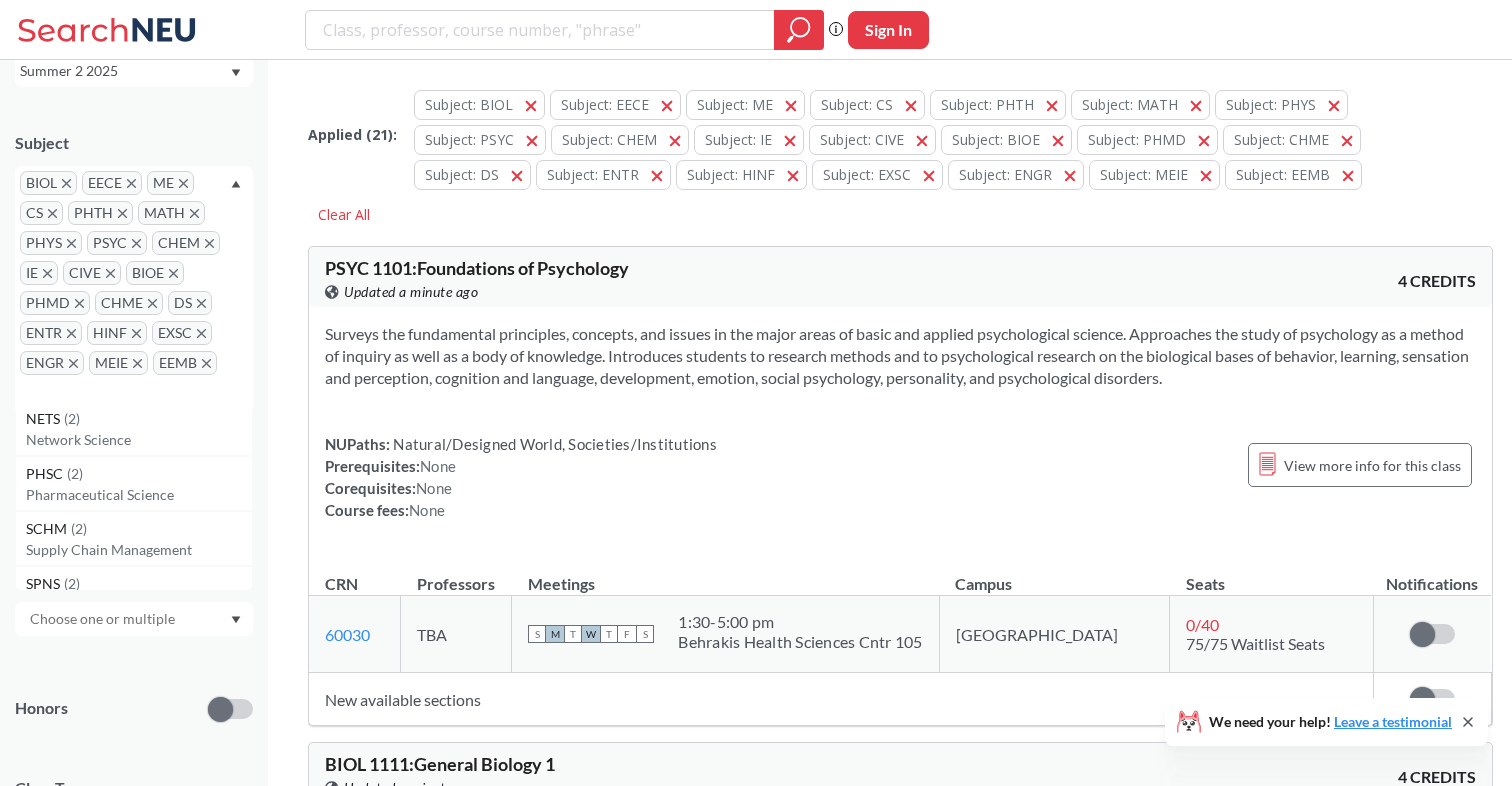 scroll, scrollTop: 2535, scrollLeft: 0, axis: vertical 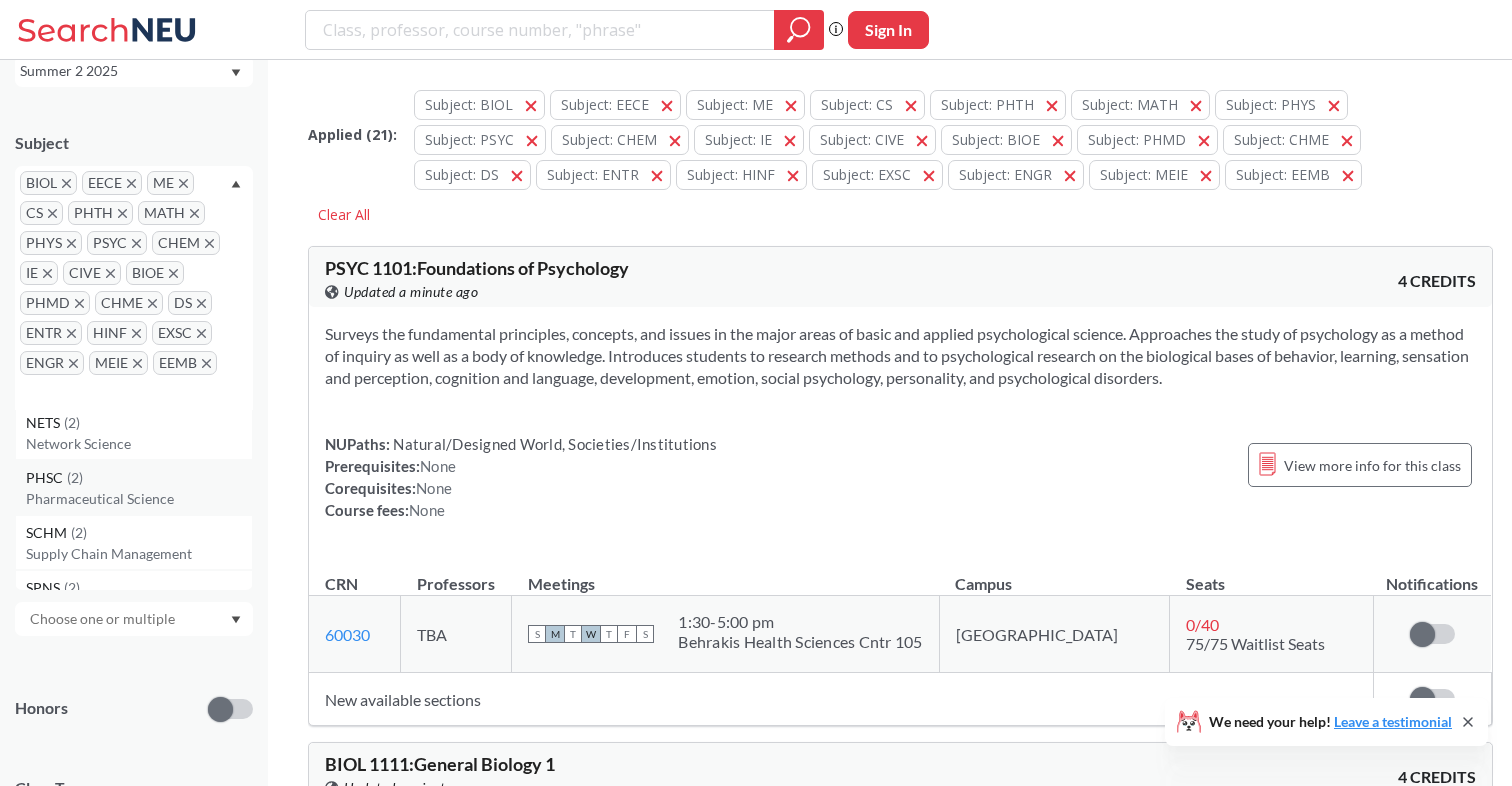 click on "Pharmaceutical Science" at bounding box center (139, 499) 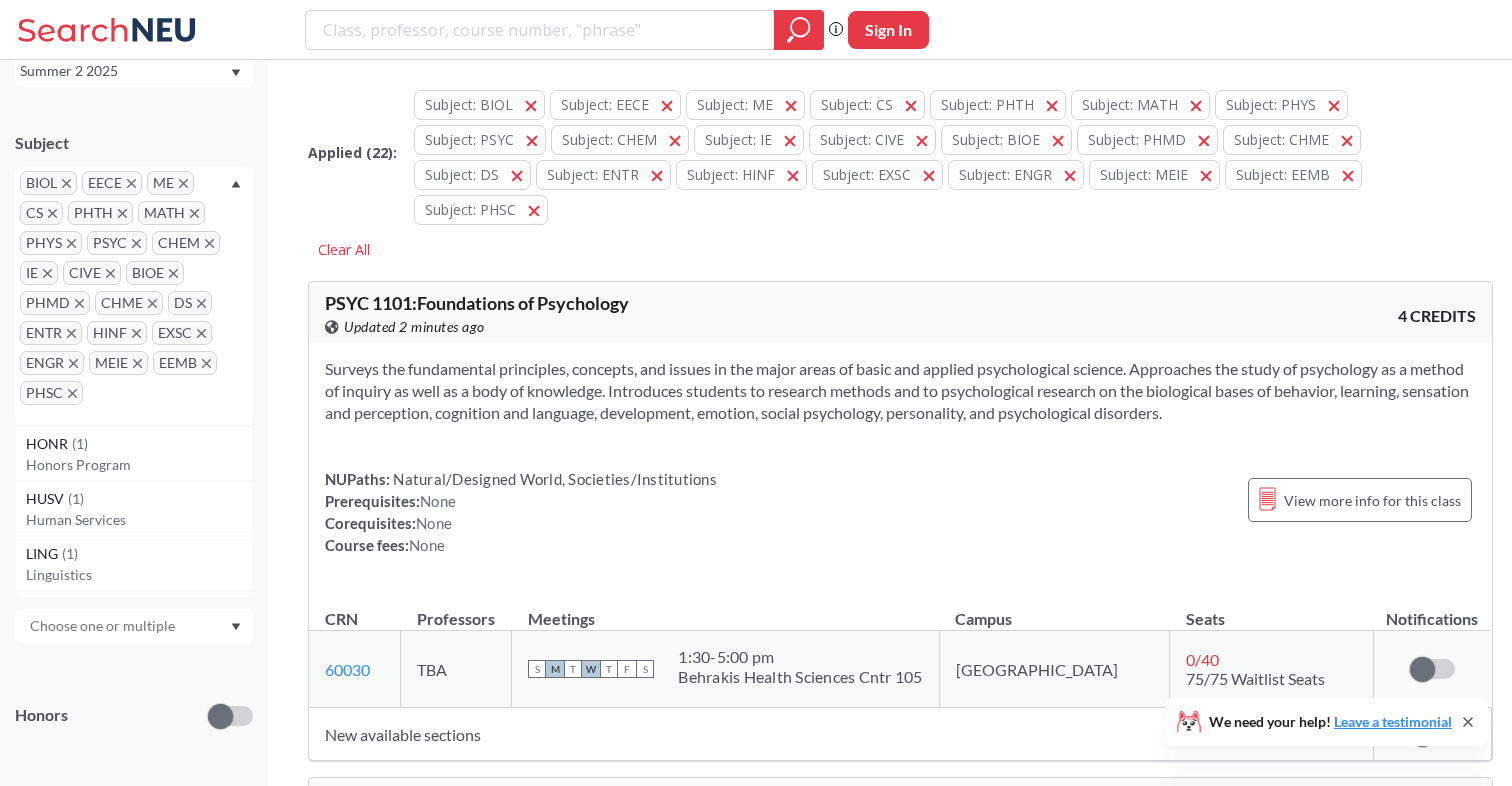scroll, scrollTop: 3340, scrollLeft: 0, axis: vertical 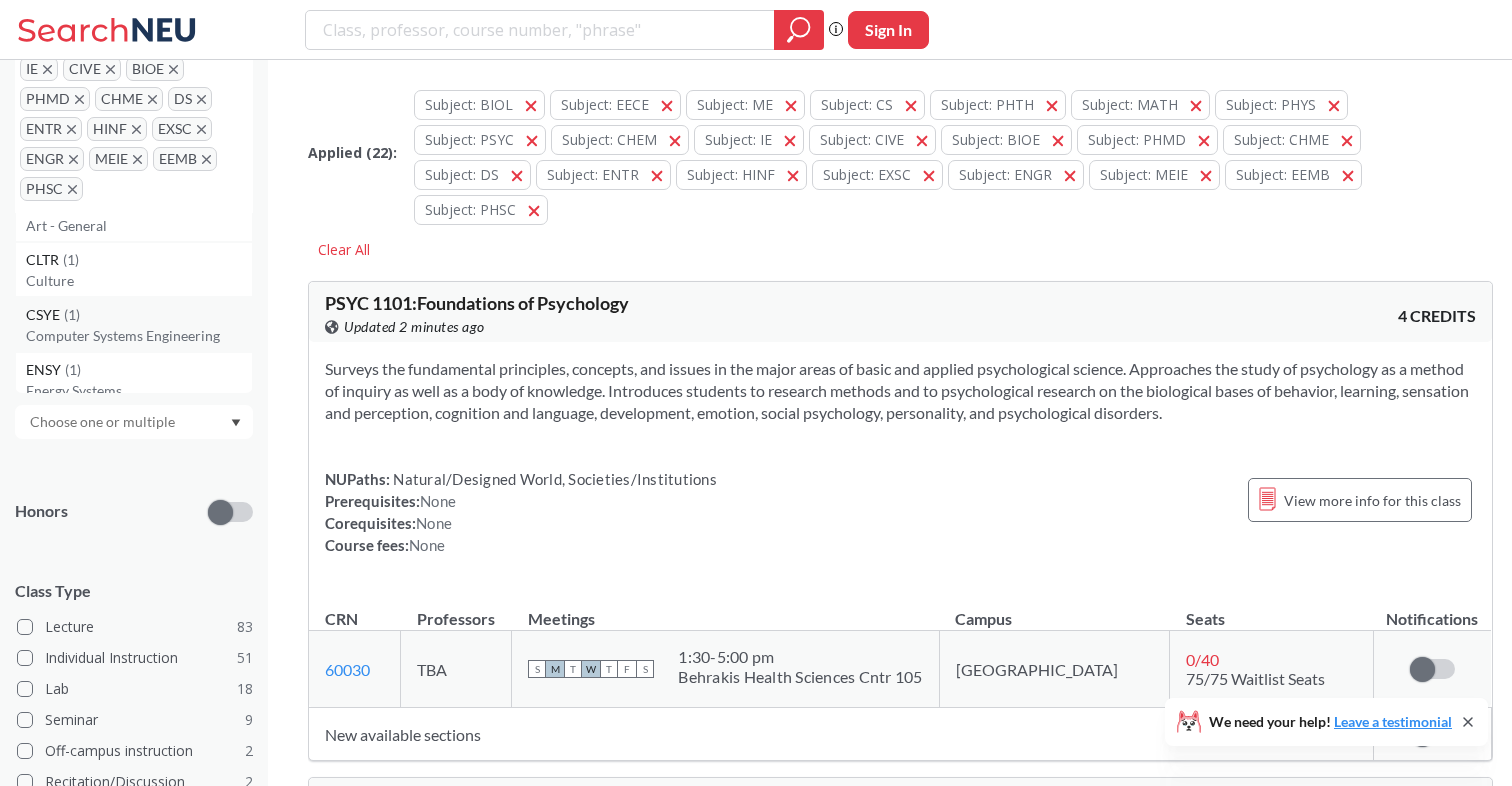 click on "Computer Systems Engineering" at bounding box center (139, 336) 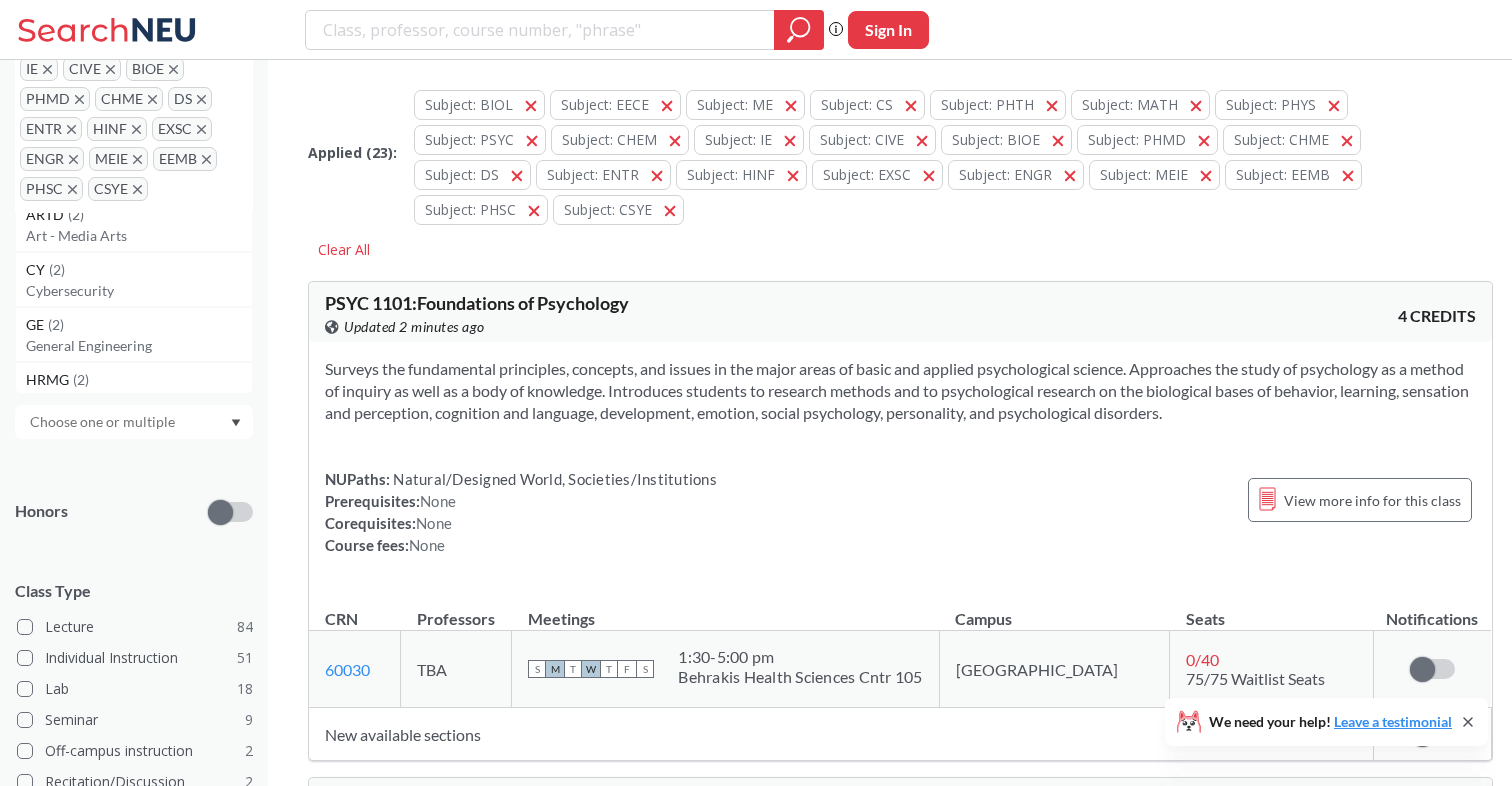 scroll, scrollTop: 1992, scrollLeft: 0, axis: vertical 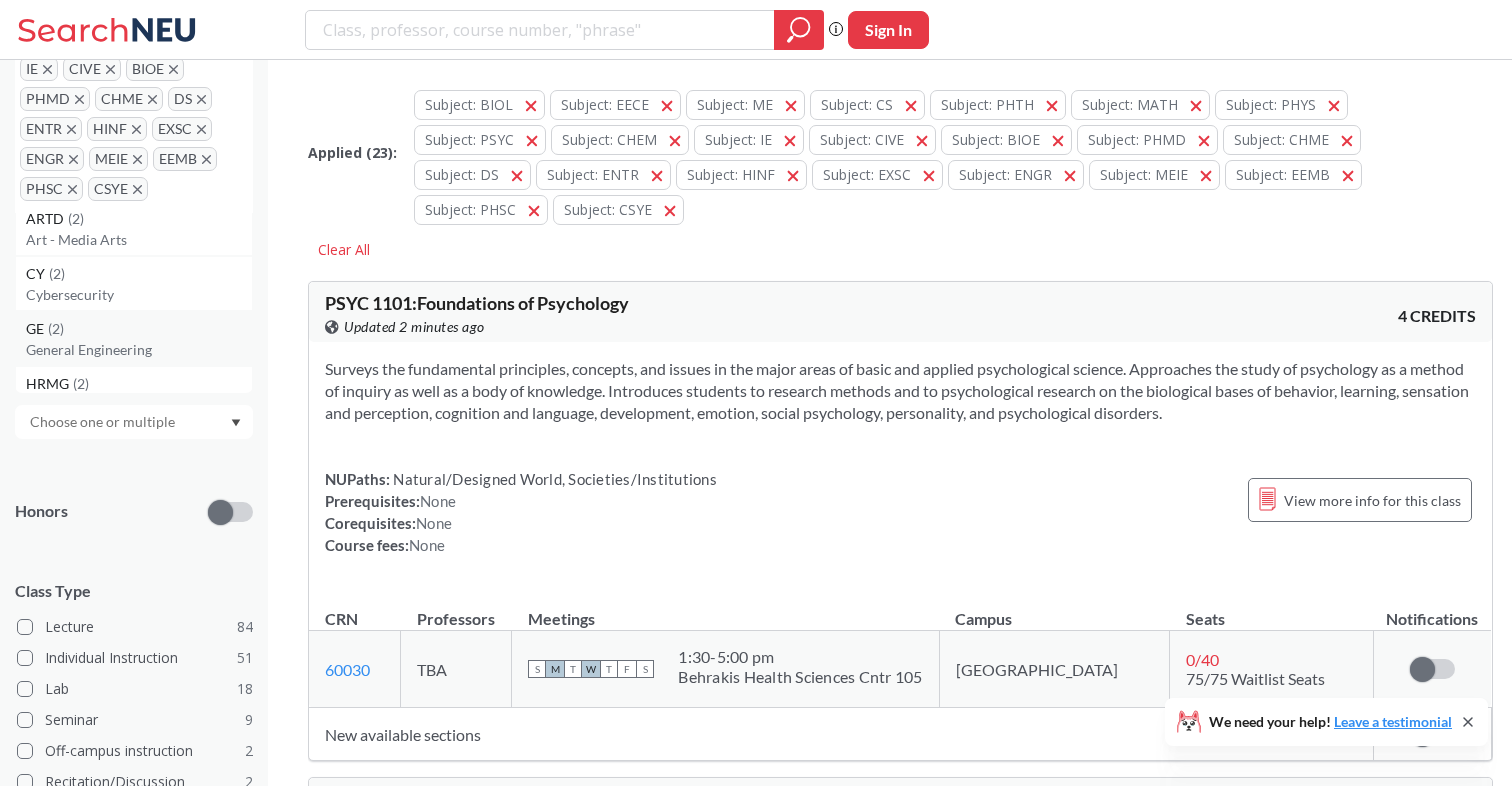click on "General Engineering" at bounding box center [139, 350] 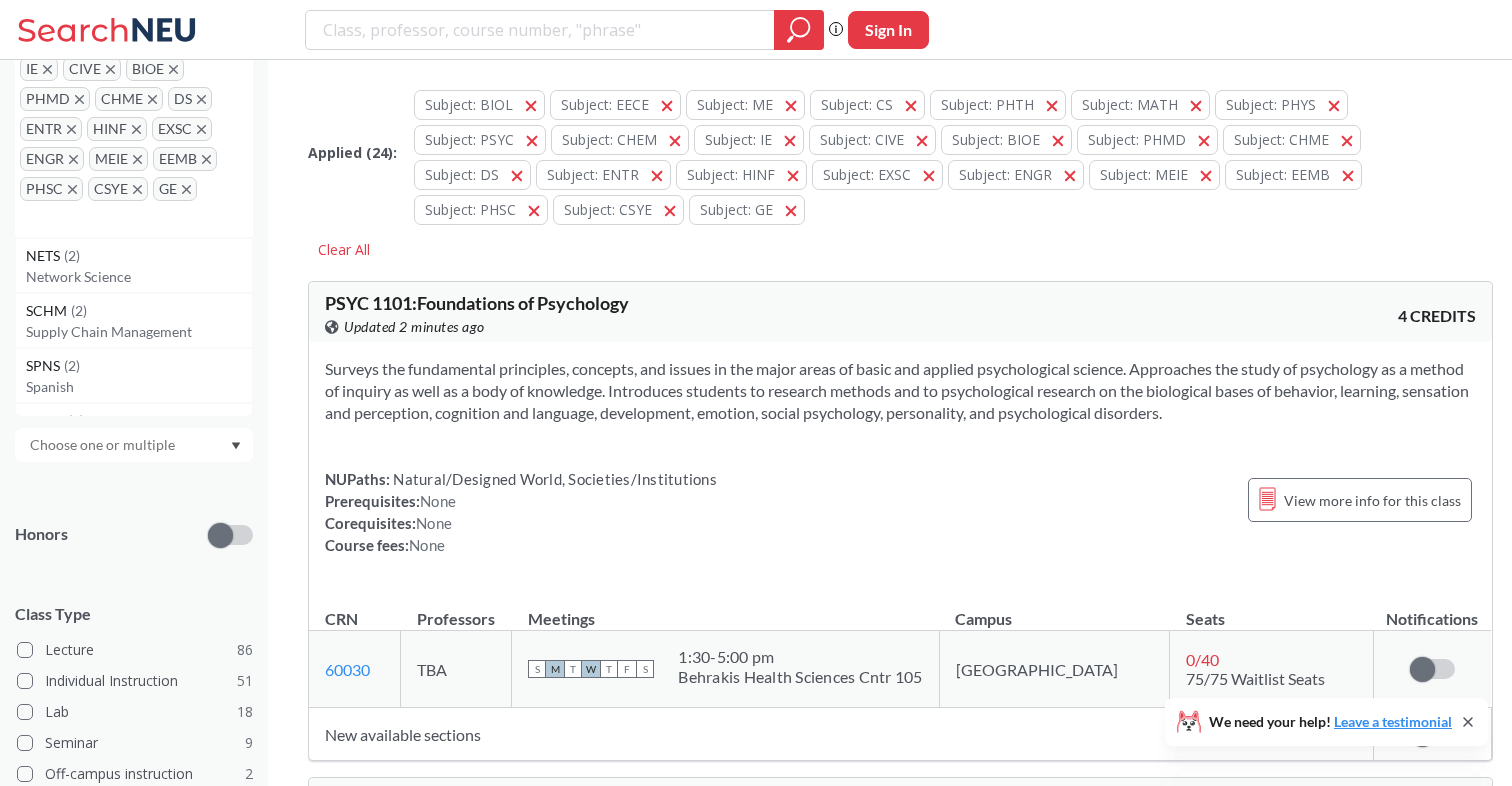 scroll, scrollTop: 2443, scrollLeft: 0, axis: vertical 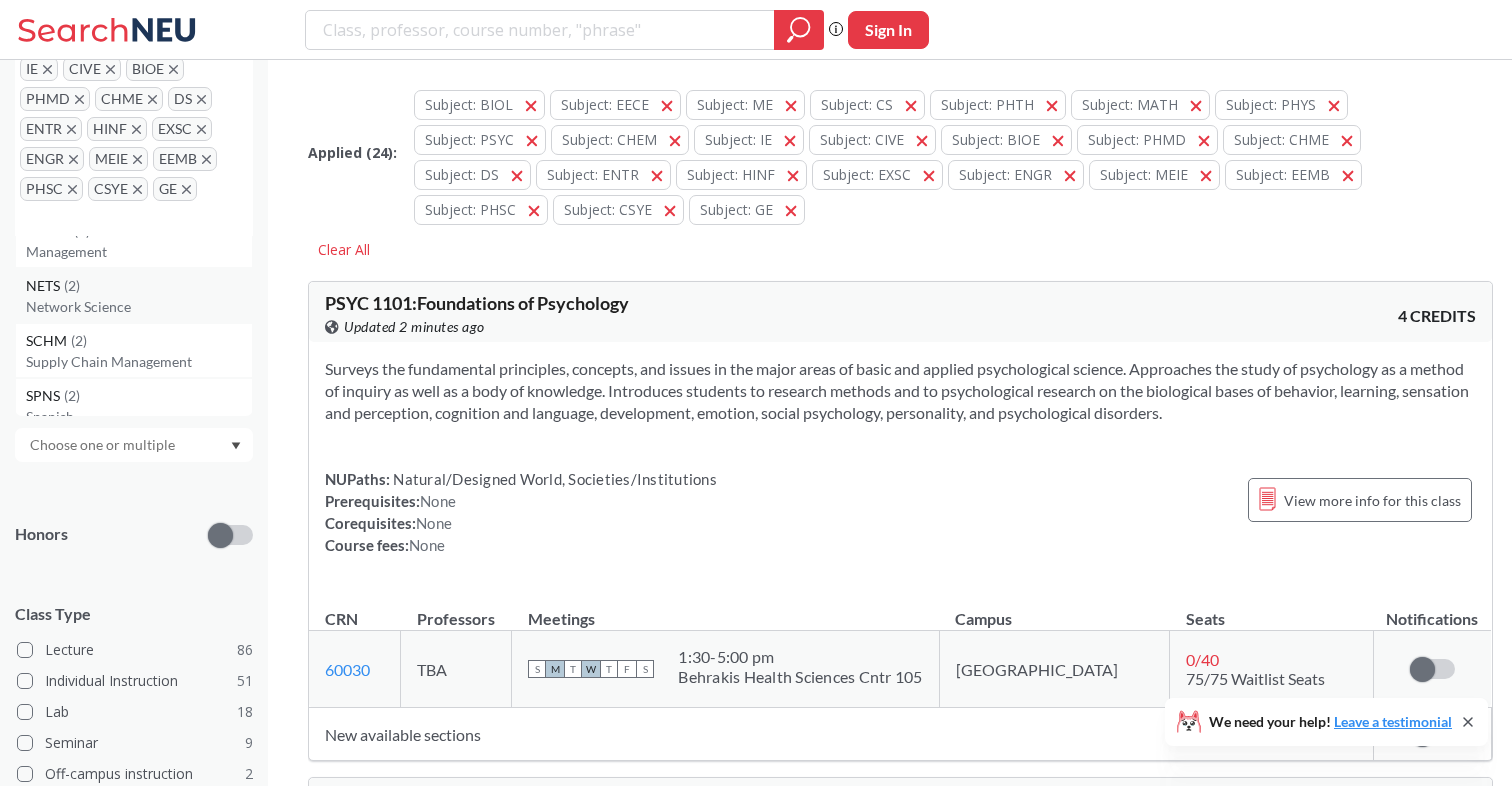 click on "Network Science" at bounding box center (139, 307) 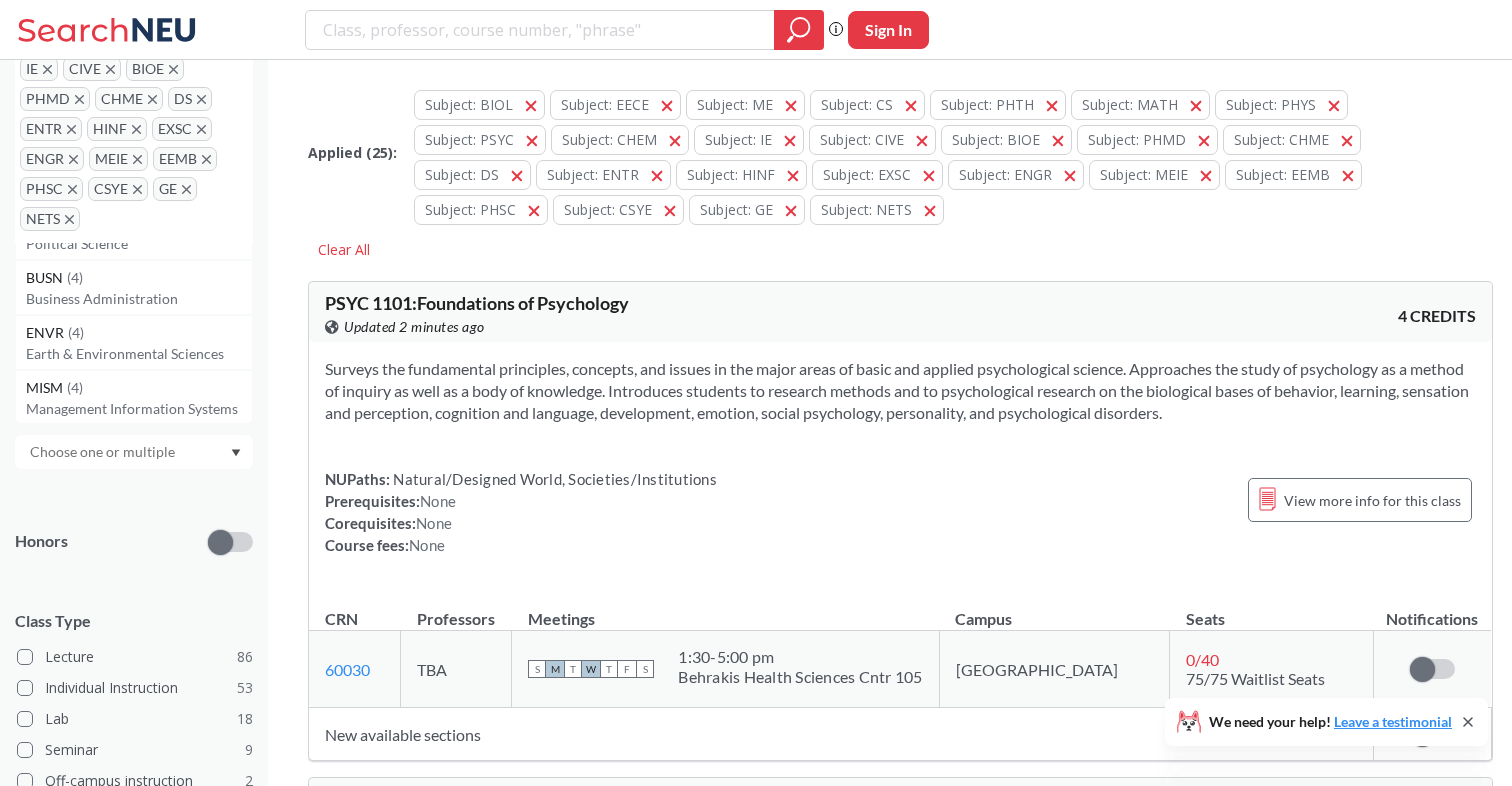 scroll, scrollTop: 1135, scrollLeft: 0, axis: vertical 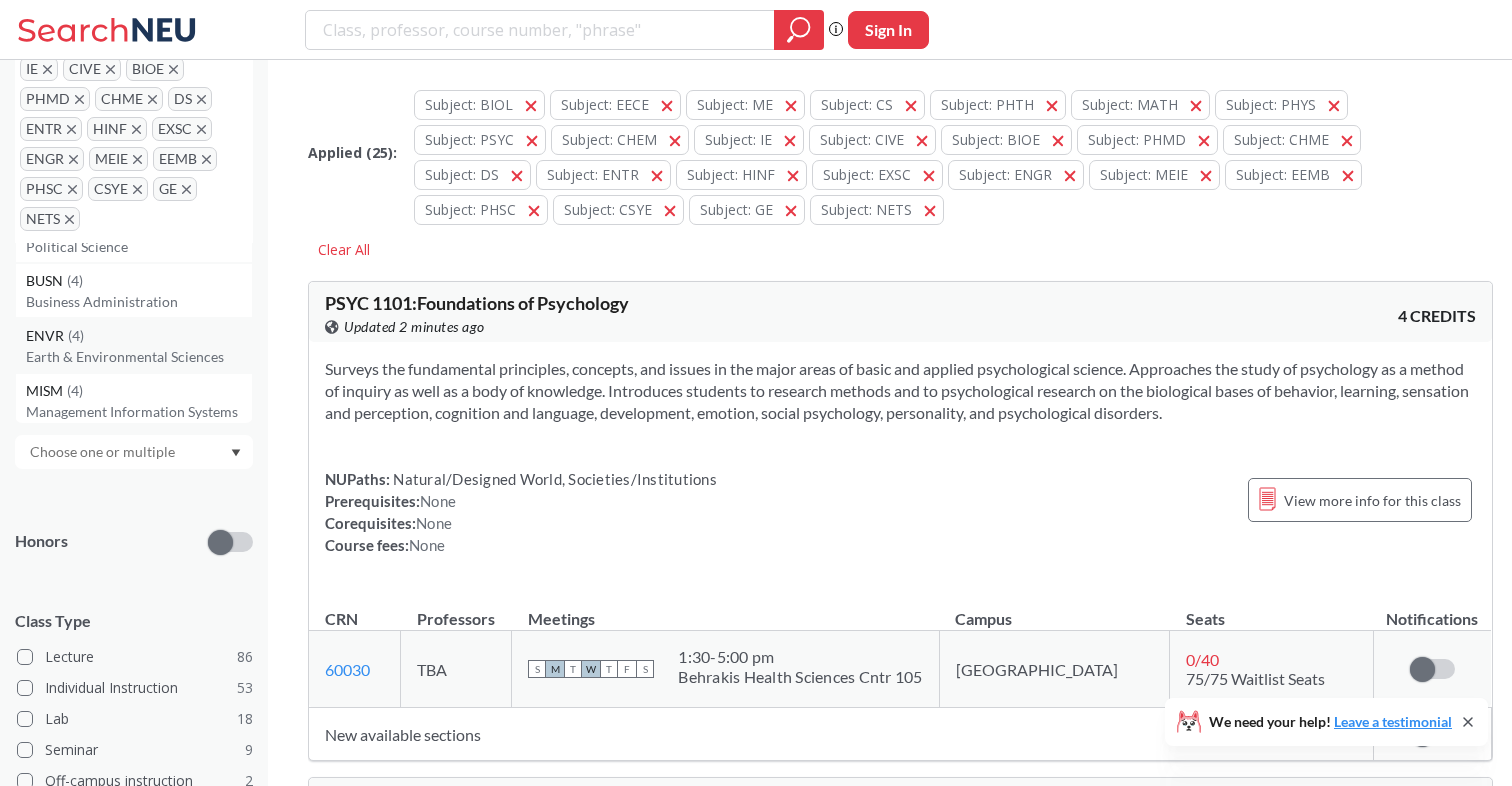click on "Earth & Environmental Sciences" at bounding box center (139, 357) 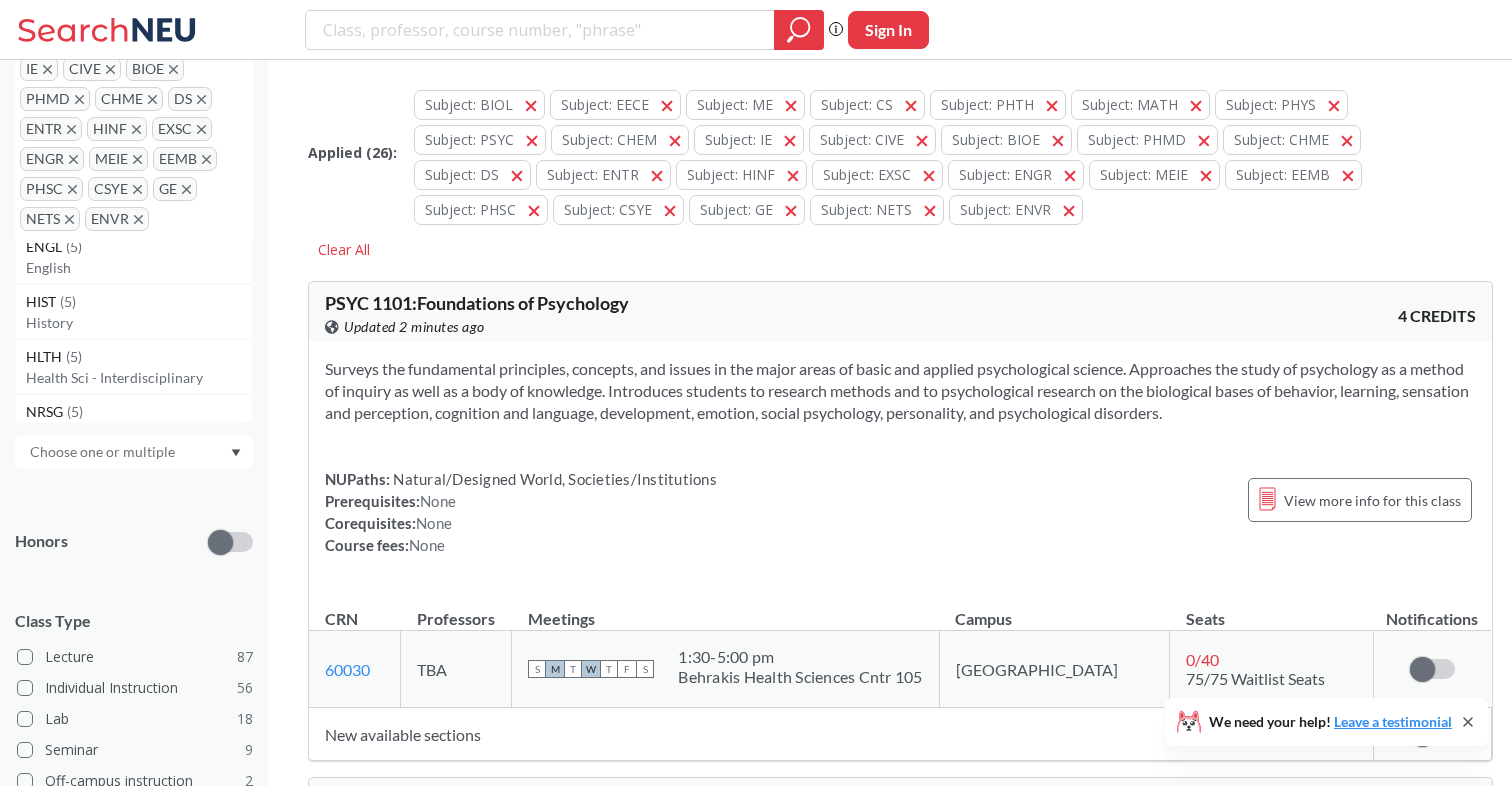 scroll, scrollTop: 876, scrollLeft: 0, axis: vertical 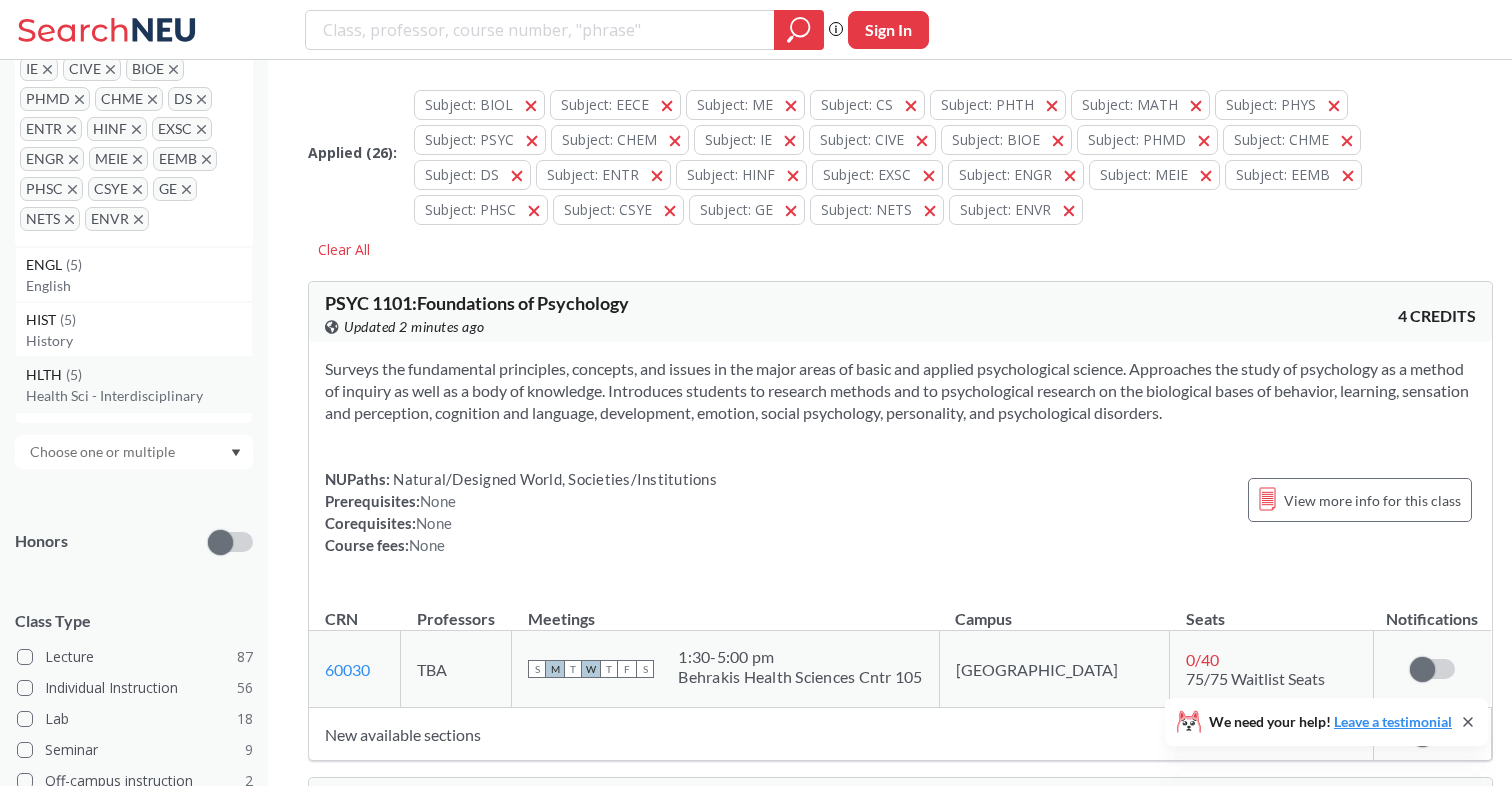 click on "Health Sci - Interdisciplinary" at bounding box center (139, 396) 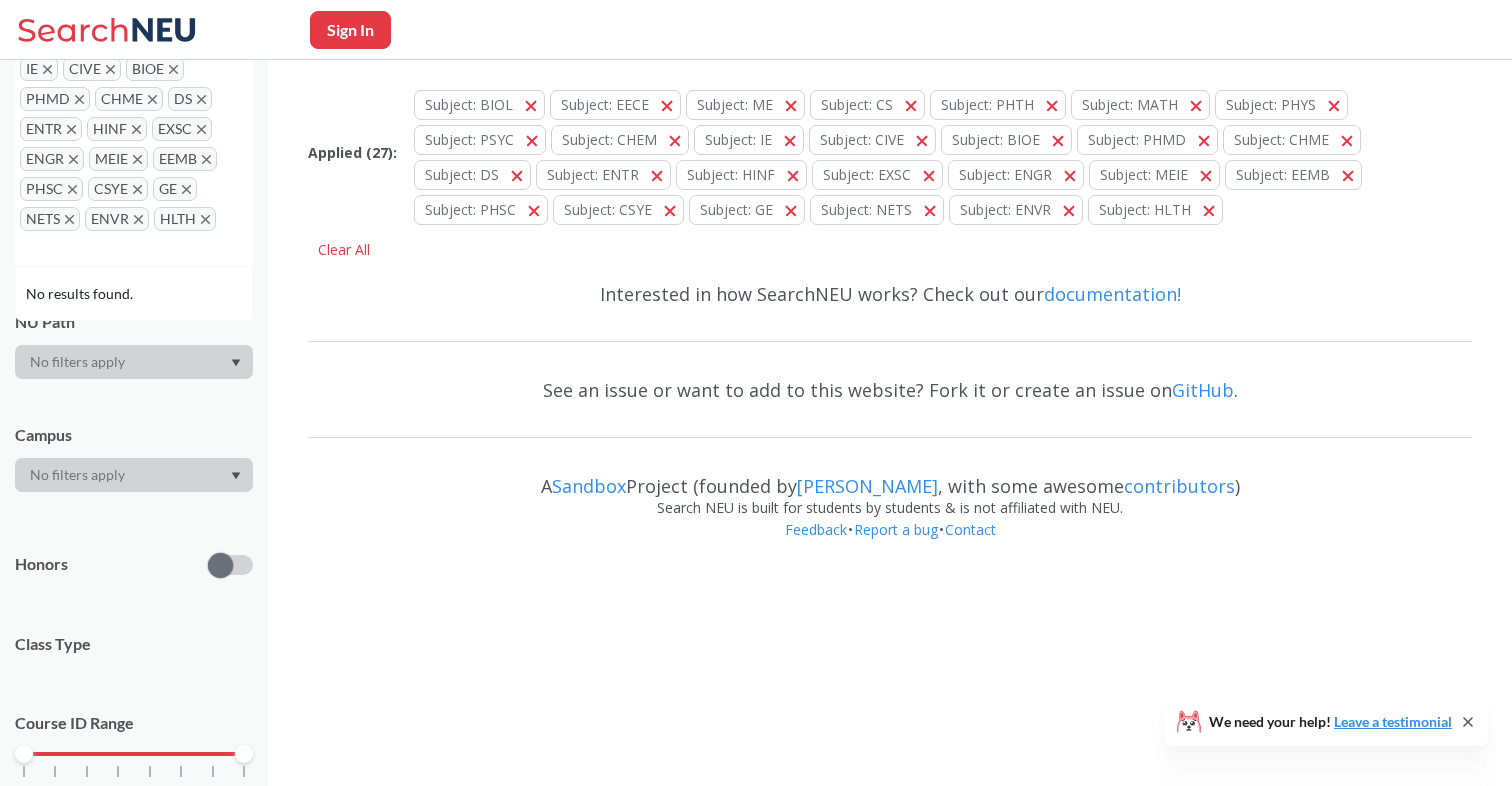 scroll, scrollTop: 0, scrollLeft: 0, axis: both 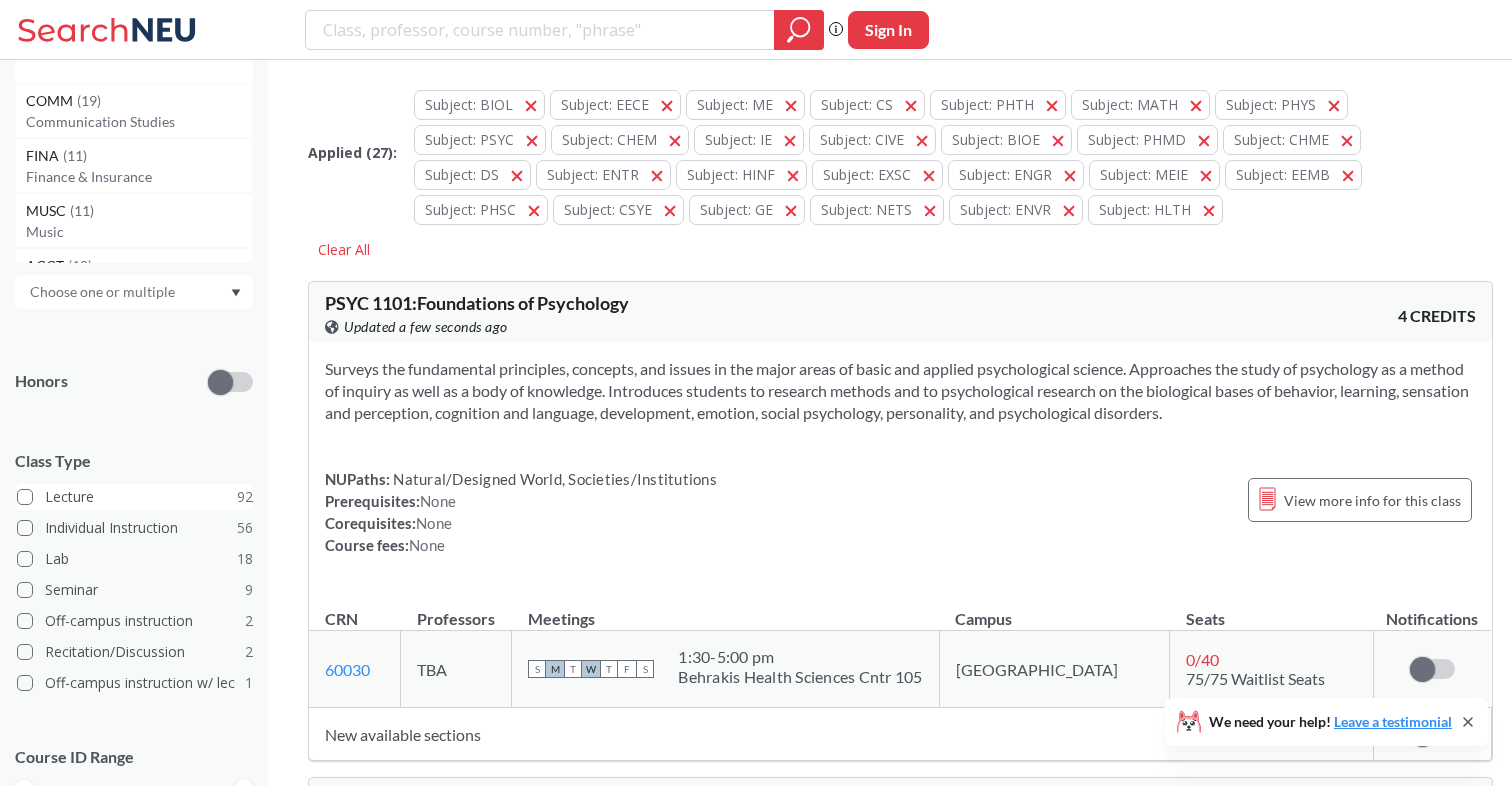 click at bounding box center [25, 497] 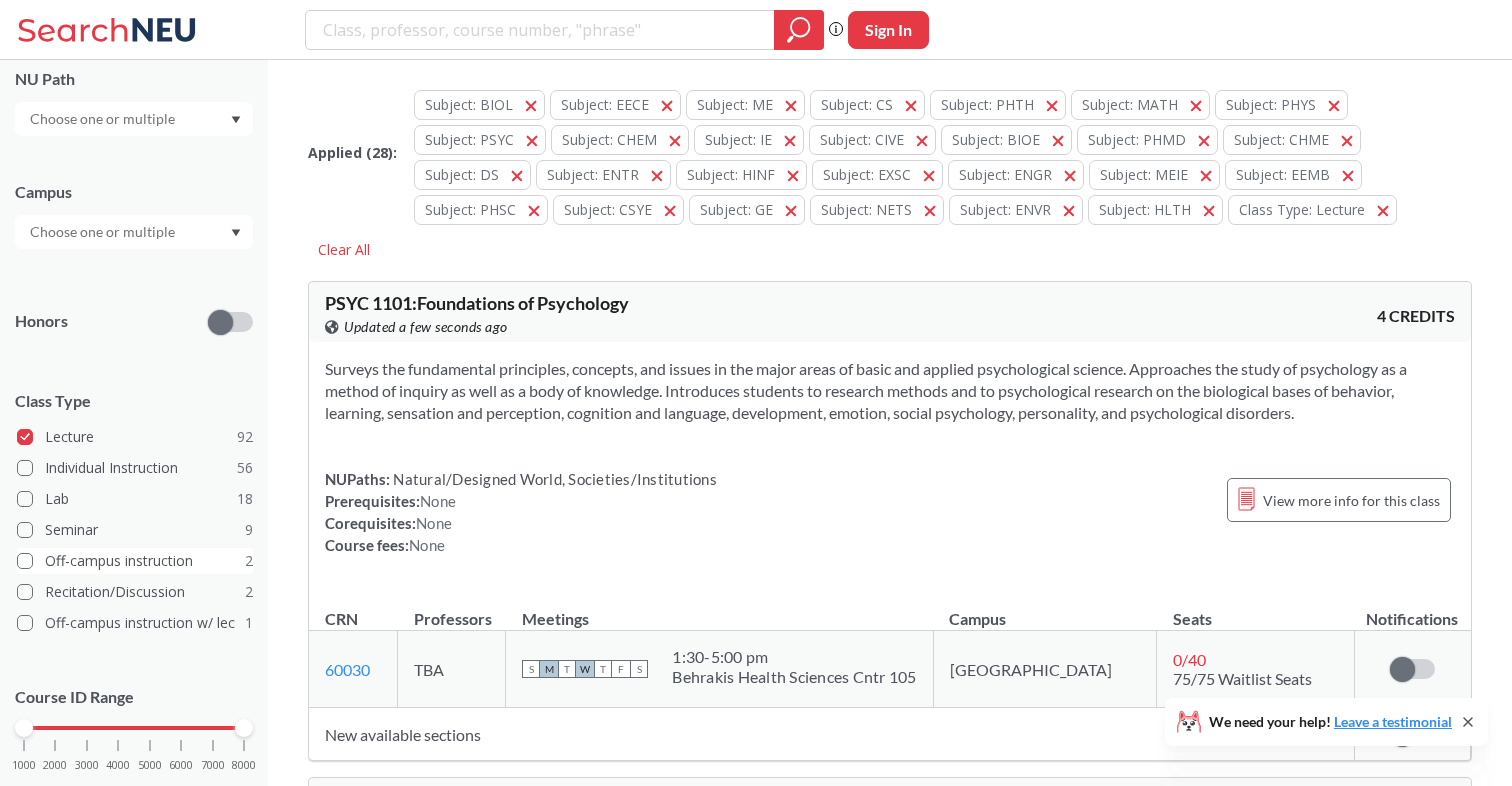 scroll, scrollTop: 618, scrollLeft: 0, axis: vertical 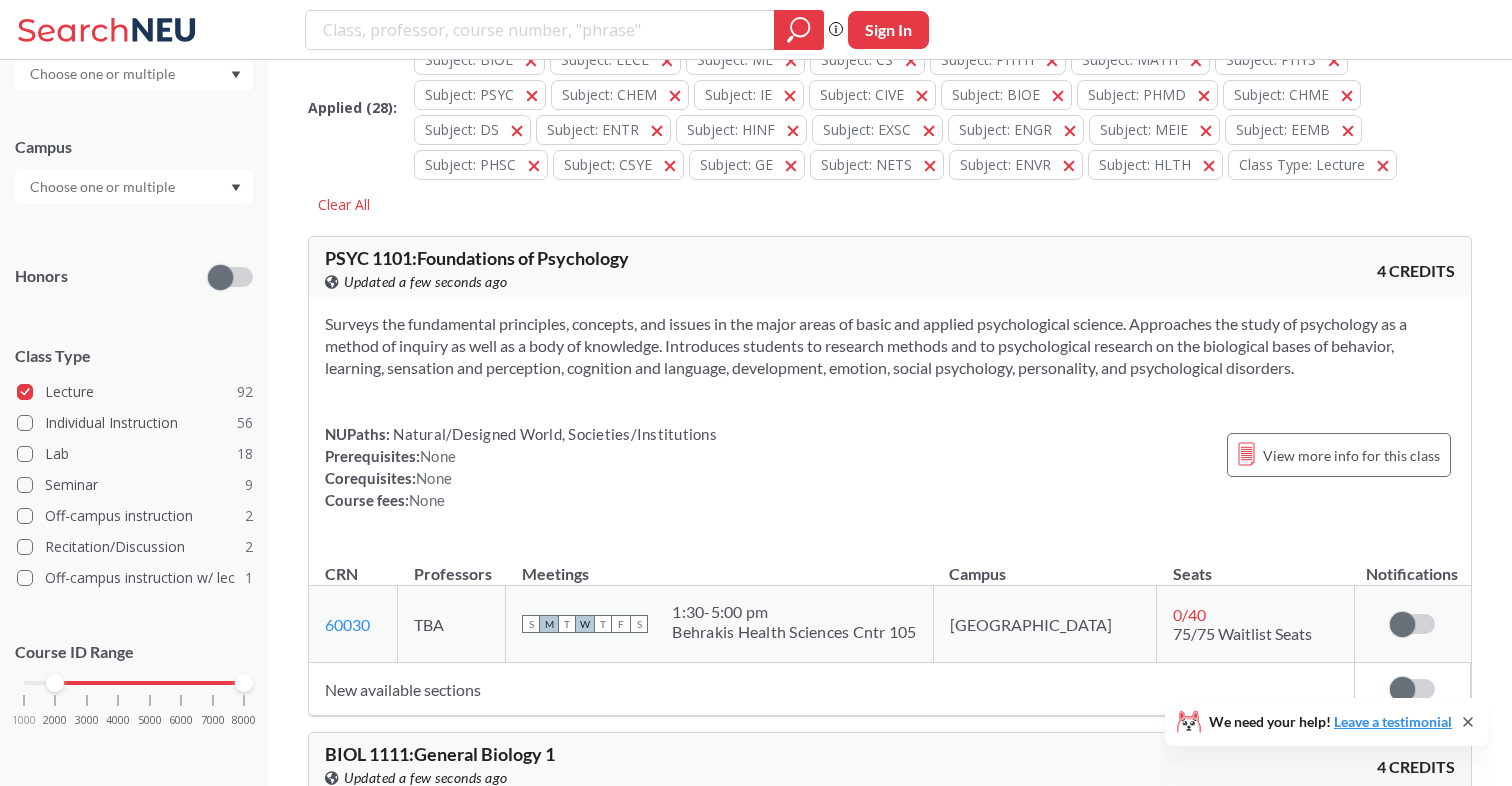 drag, startPoint x: 23, startPoint y: 678, endPoint x: 52, endPoint y: 680, distance: 29.068884 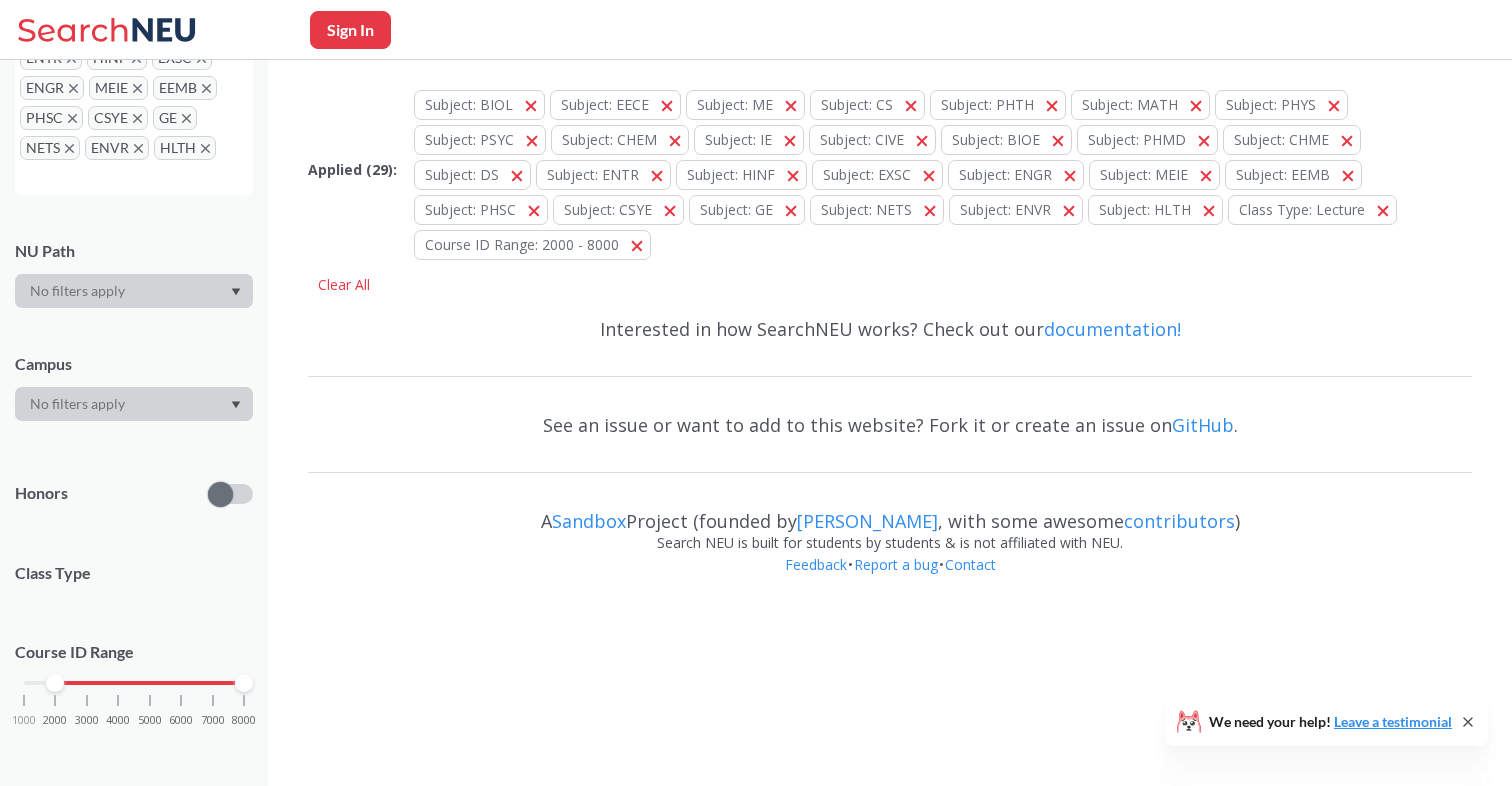 scroll, scrollTop: 618, scrollLeft: 0, axis: vertical 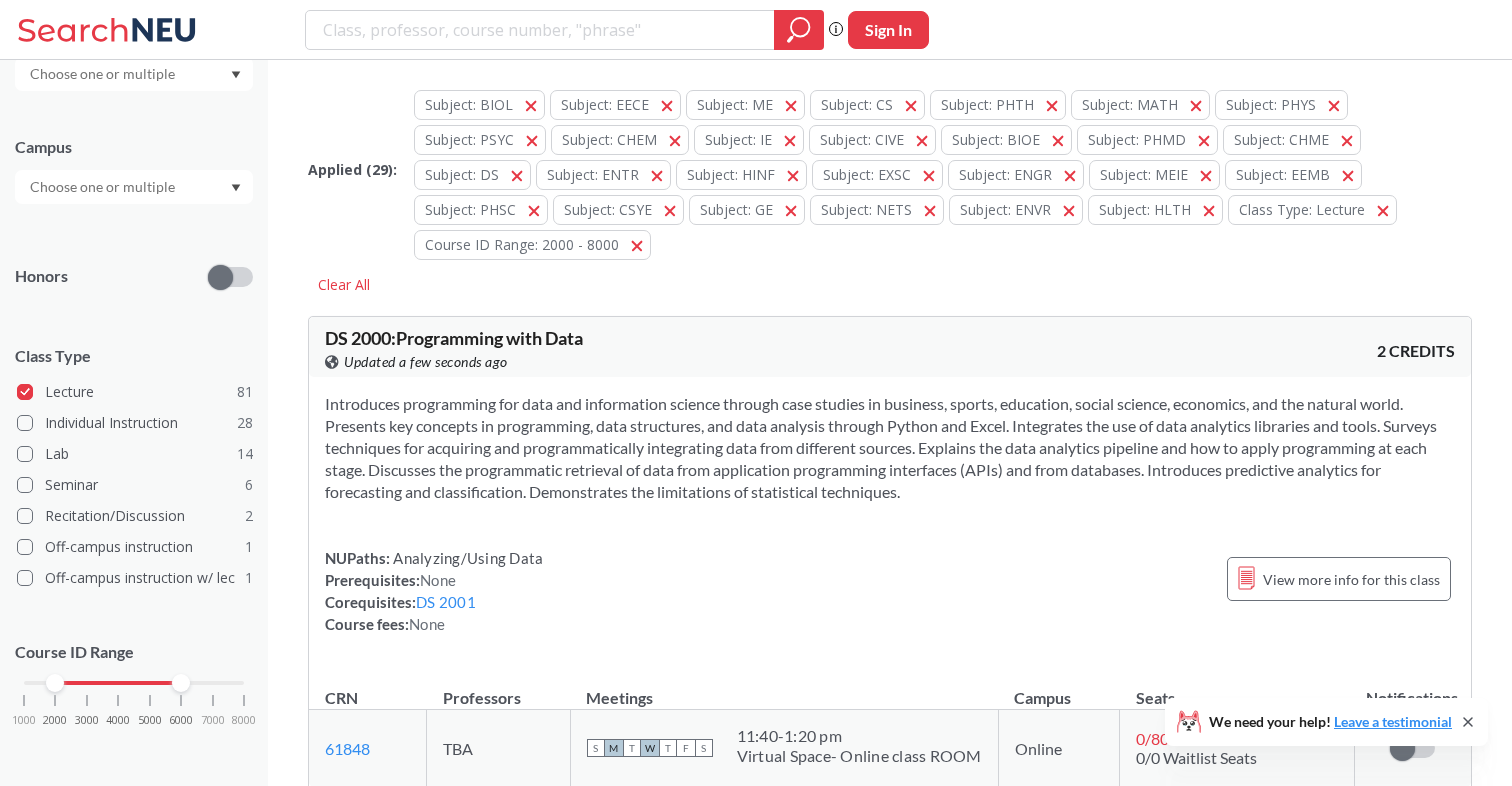 drag, startPoint x: 246, startPoint y: 683, endPoint x: 170, endPoint y: 683, distance: 76 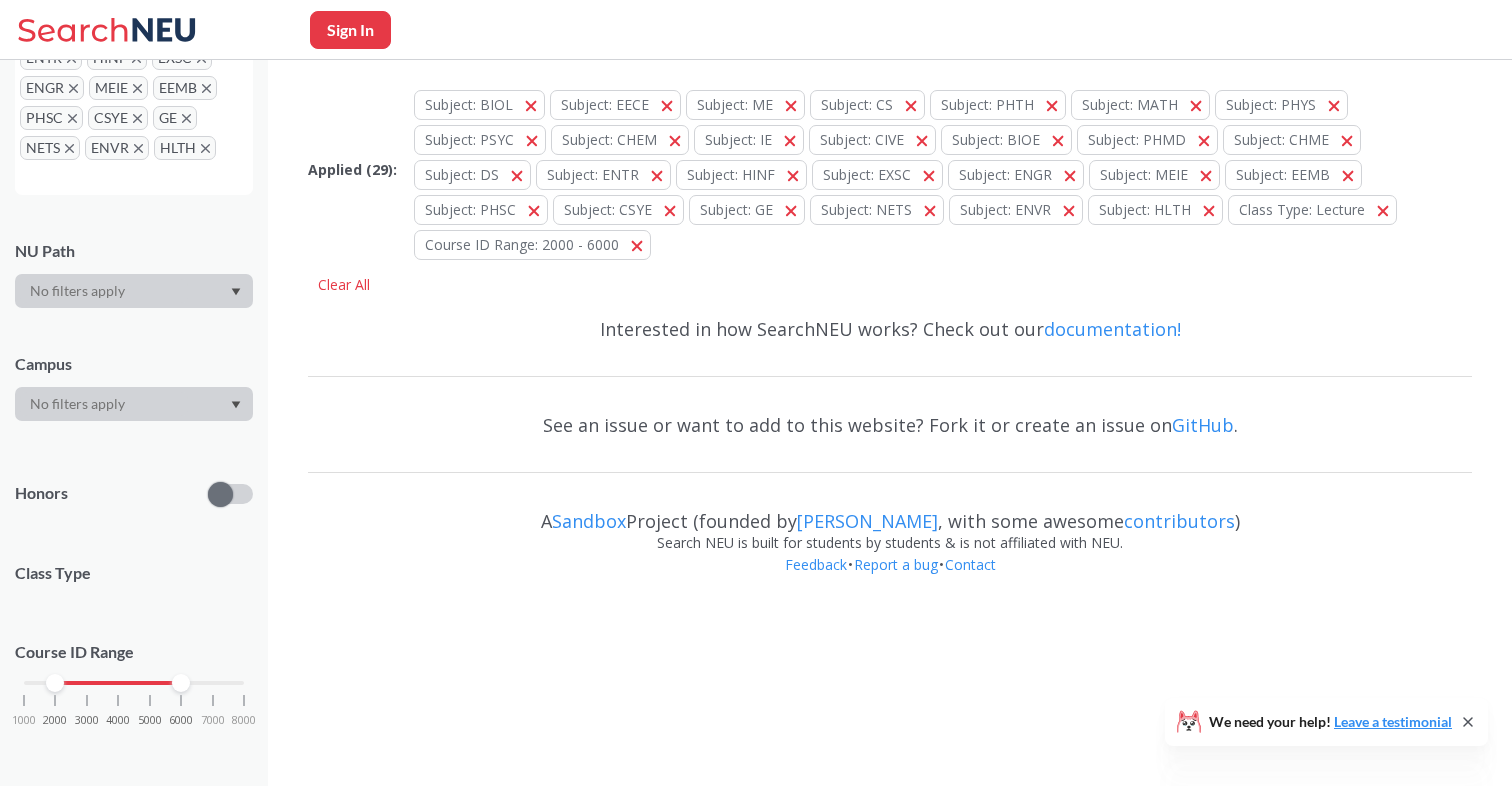 scroll, scrollTop: 556, scrollLeft: 0, axis: vertical 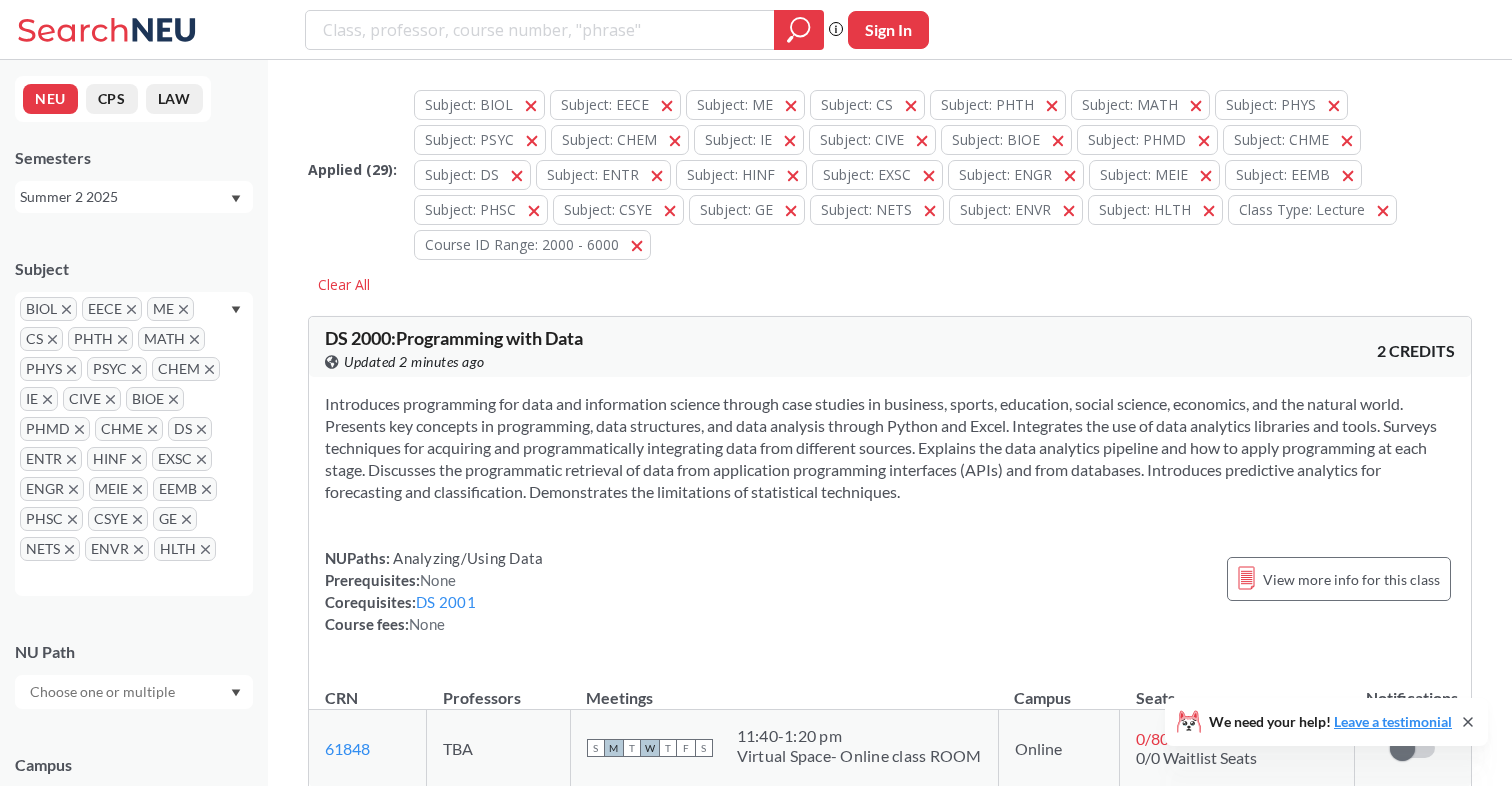 click on "Applied ( 29 ): Subject: BIOL BIOL Subject: EECE EECE Subject: ME ME Subject: CS CS Subject: PHTH PHTH Subject: MATH MATH Subject: PHYS PHYS Subject: PSYC PSYC Subject: CHEM CHEM Subject: IE IE Subject: CIVE CIVE Subject: BIOE BIOE Subject: PHMD PHMD Subject: CHME CHME Subject: DS DS Subject: ENTR ENTR Subject: HINF HINF Subject: EXSC EXSC Subject: ENGR ENGR Subject: MEIE MEIE Subject: EEMB EEMB Subject: PHSC PHSC Subject: CSYE CSYE Subject: GE GE Subject: NETS NETS Subject: ENVR ENVR Subject: HLTH HLTH Class Type: Lecture Lecture Course ID Range: 2000 - 6000 2000 - 6000 Clear All DS   2000 :  Programming with Data View this course on Banner. Updated 2 minutes ago 2 CREDITS NUPaths:   Analyzing/Using Data Prerequisites:  None Corequisites:  DS 2001 Course fees:  None View more info for this class CRN  Professors   Meetings   Campus   Seats   Notifications  61848 View this section on Banner. TBA S M T W T F S 11:40 - 1:20 pm Virtual Space- Online class ROOM Online 0 / 80 0/0 Waitlist Seats HLTH   2100 :    CRN" at bounding box center [890, 19306] 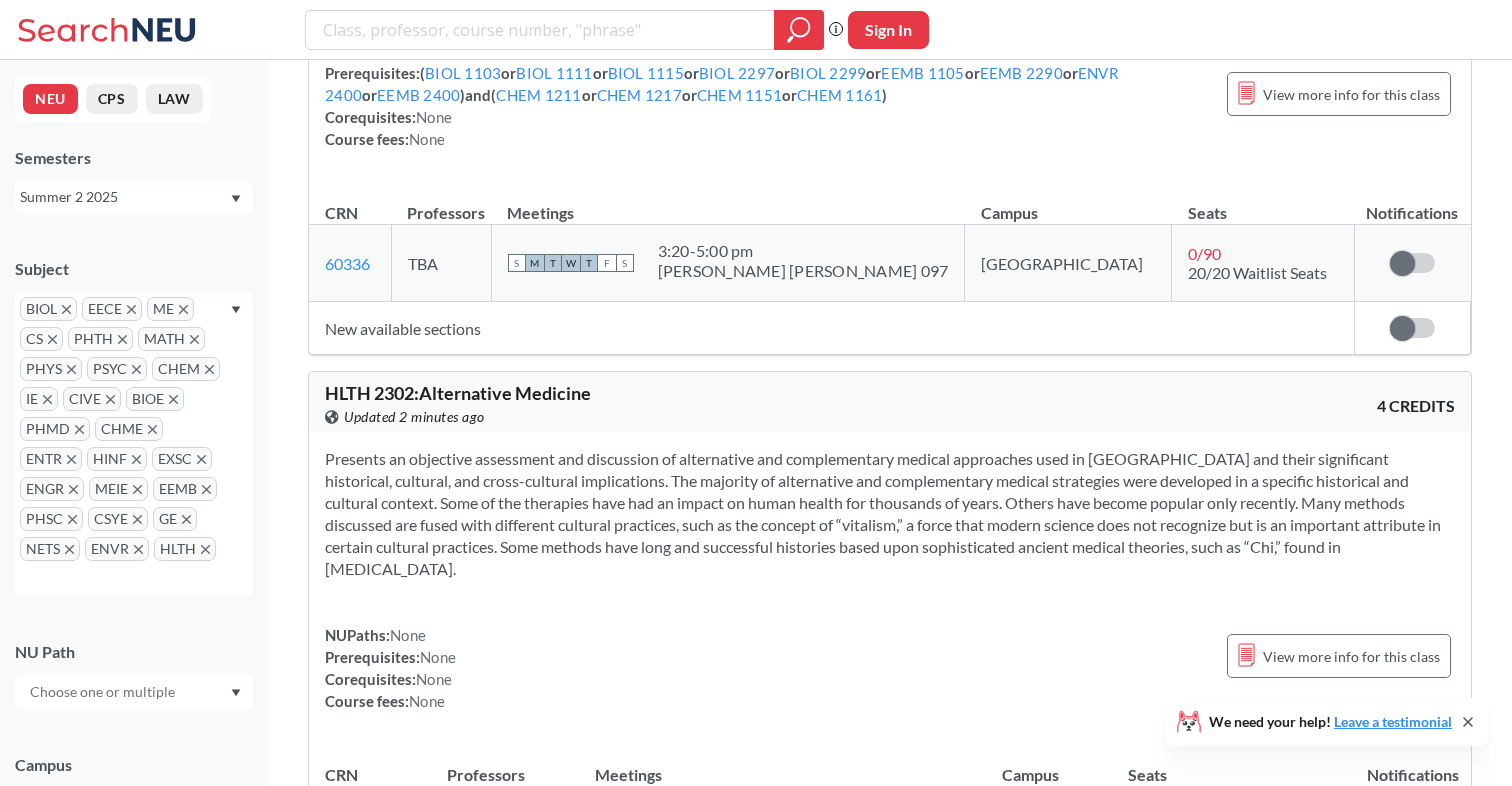 scroll, scrollTop: 0, scrollLeft: 0, axis: both 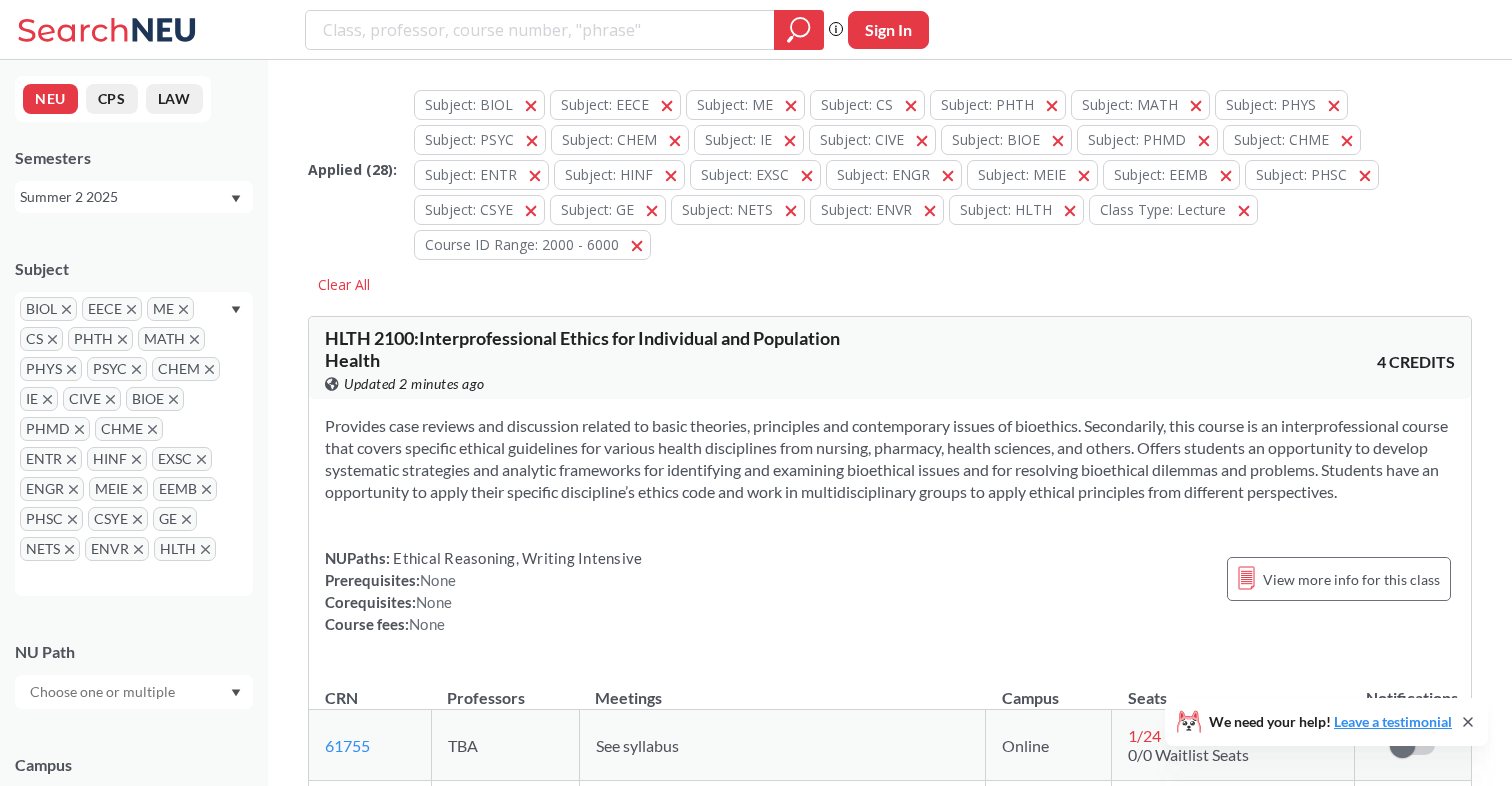 click 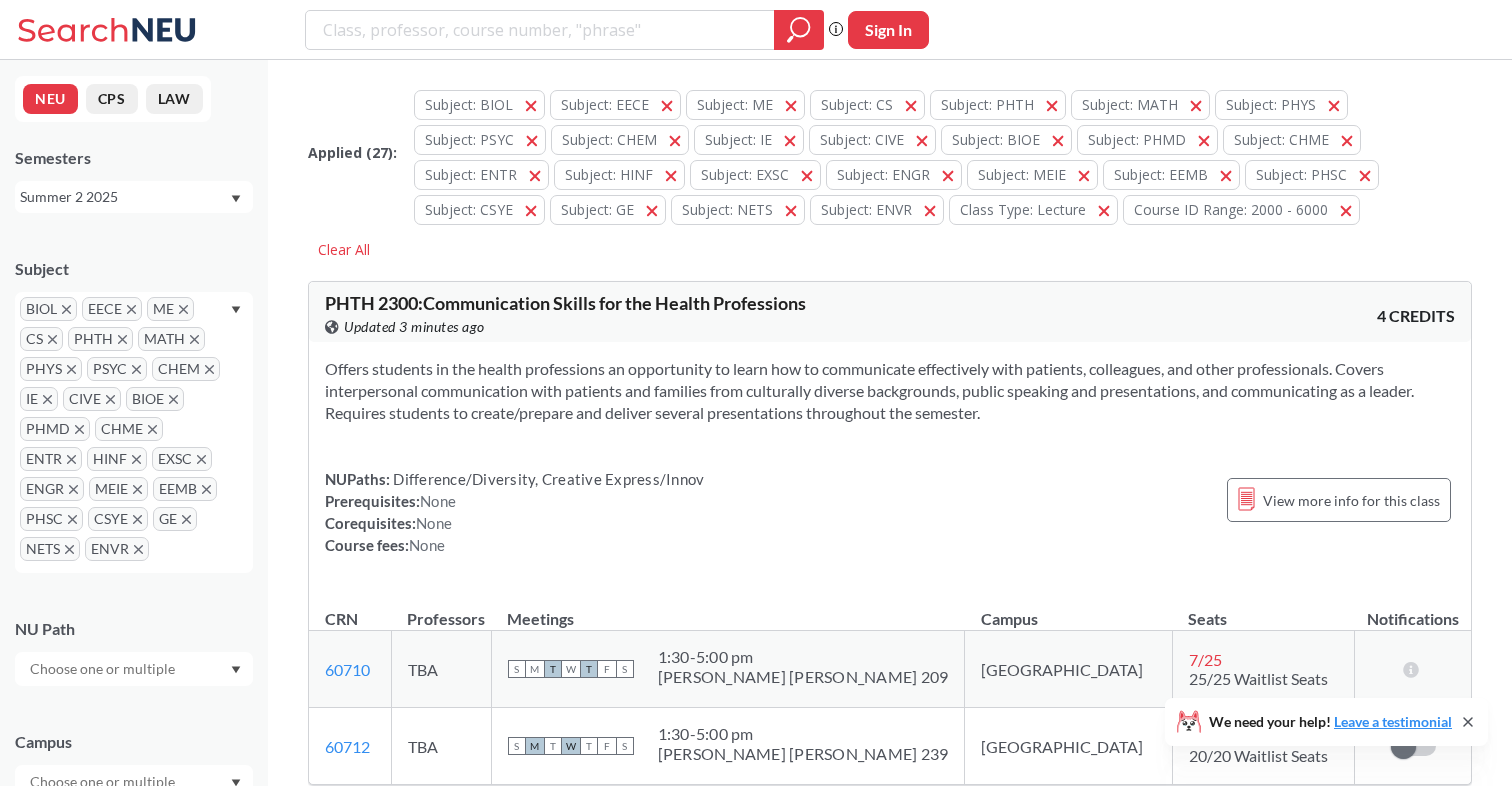 click 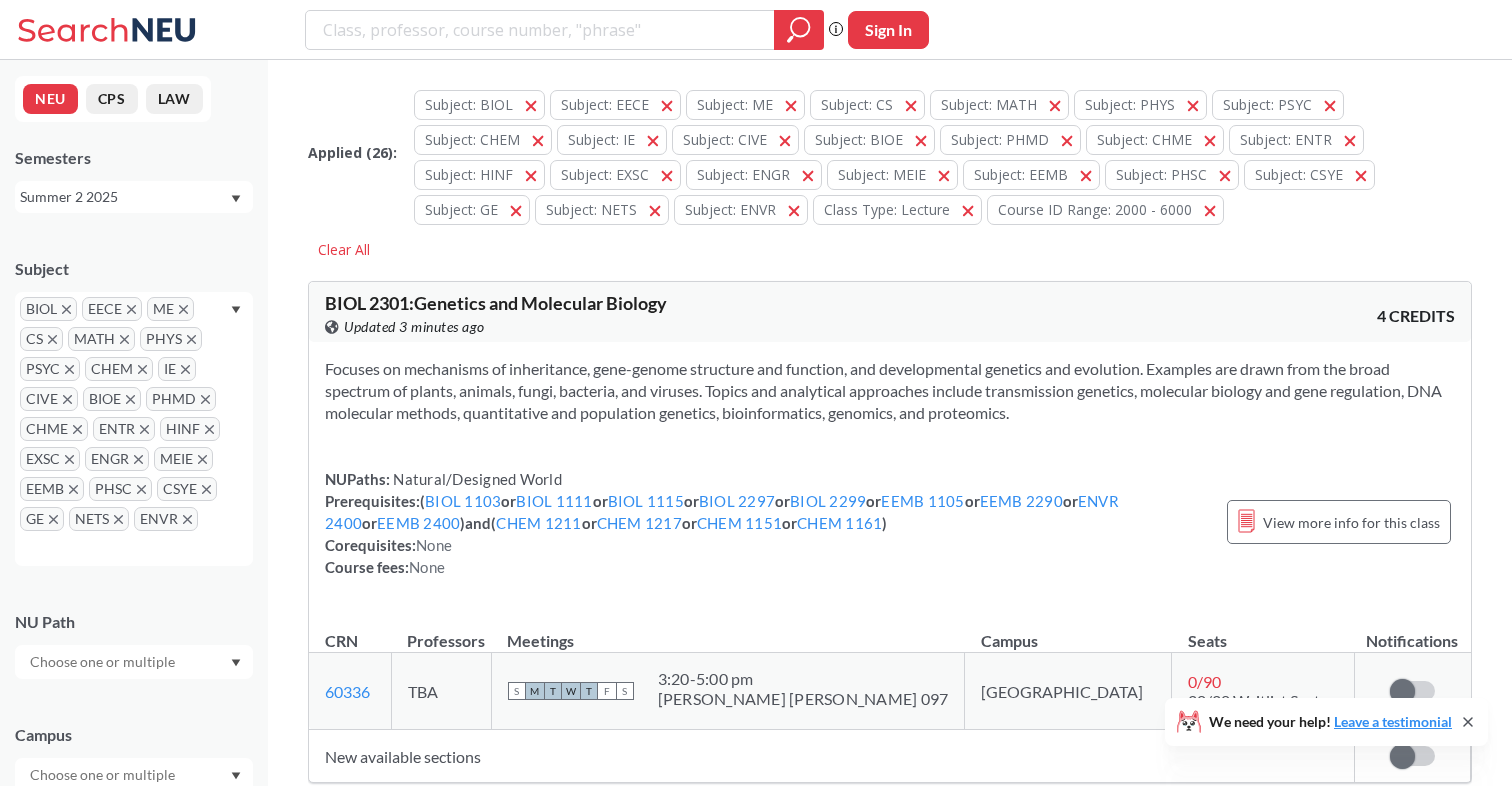 click on "Subject BIOL EECE ME CS MATH PHYS PSYC CHEM IE CIVE BIOE PHMD CHME ENTR HINF EXSC ENGR MEIE EEMB PHSC CSYE GE NETS ENVR NU Path Campus Honors Class Type Lecture 60 Lab 13 Individual Instruction 10 Seminar 5 Recitation/Discussion 2 Course ID Range 1000 2000 3000 4000 5000 6000 7000 8000" at bounding box center [134, 765] 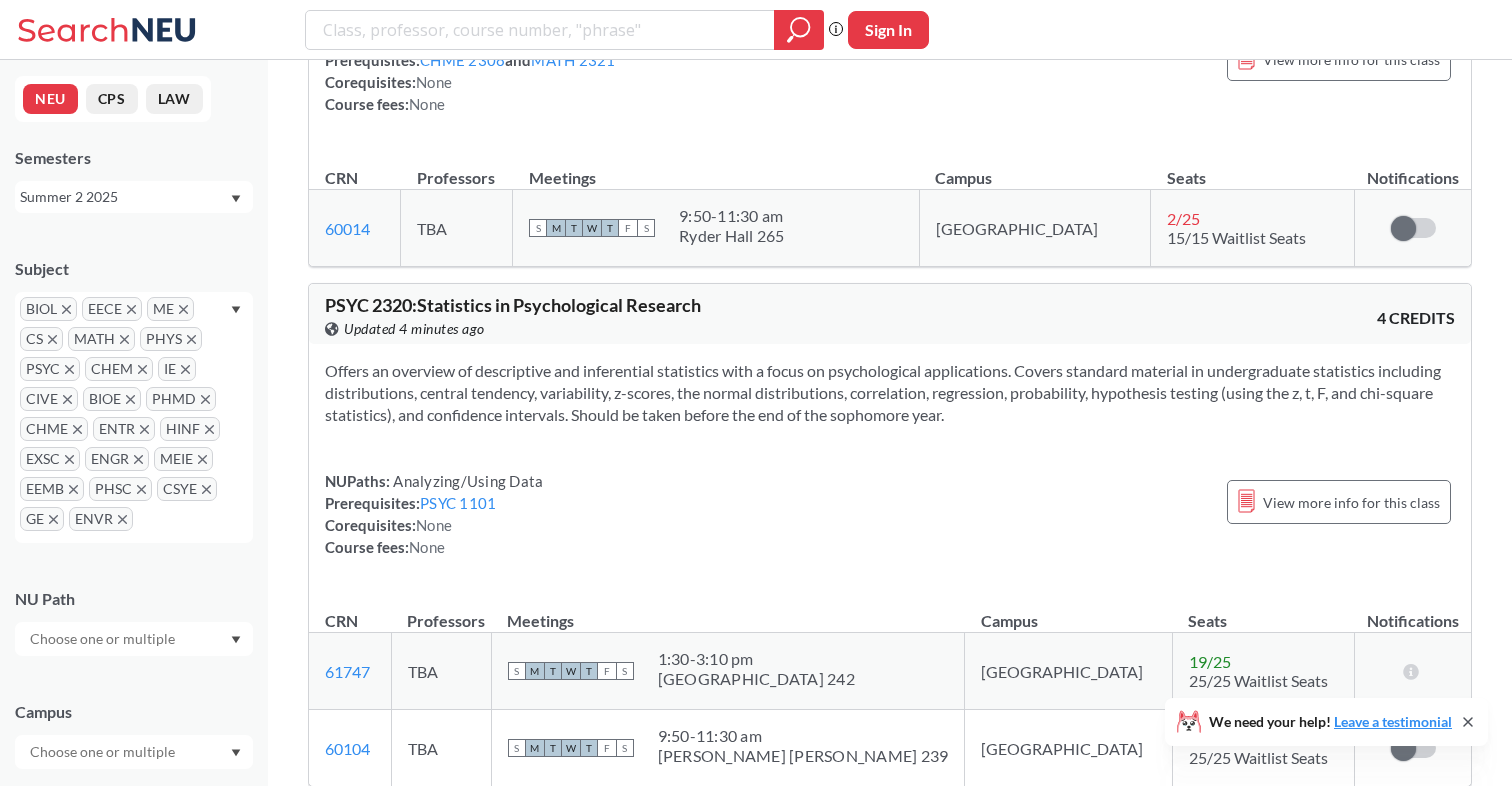 scroll, scrollTop: 428, scrollLeft: 0, axis: vertical 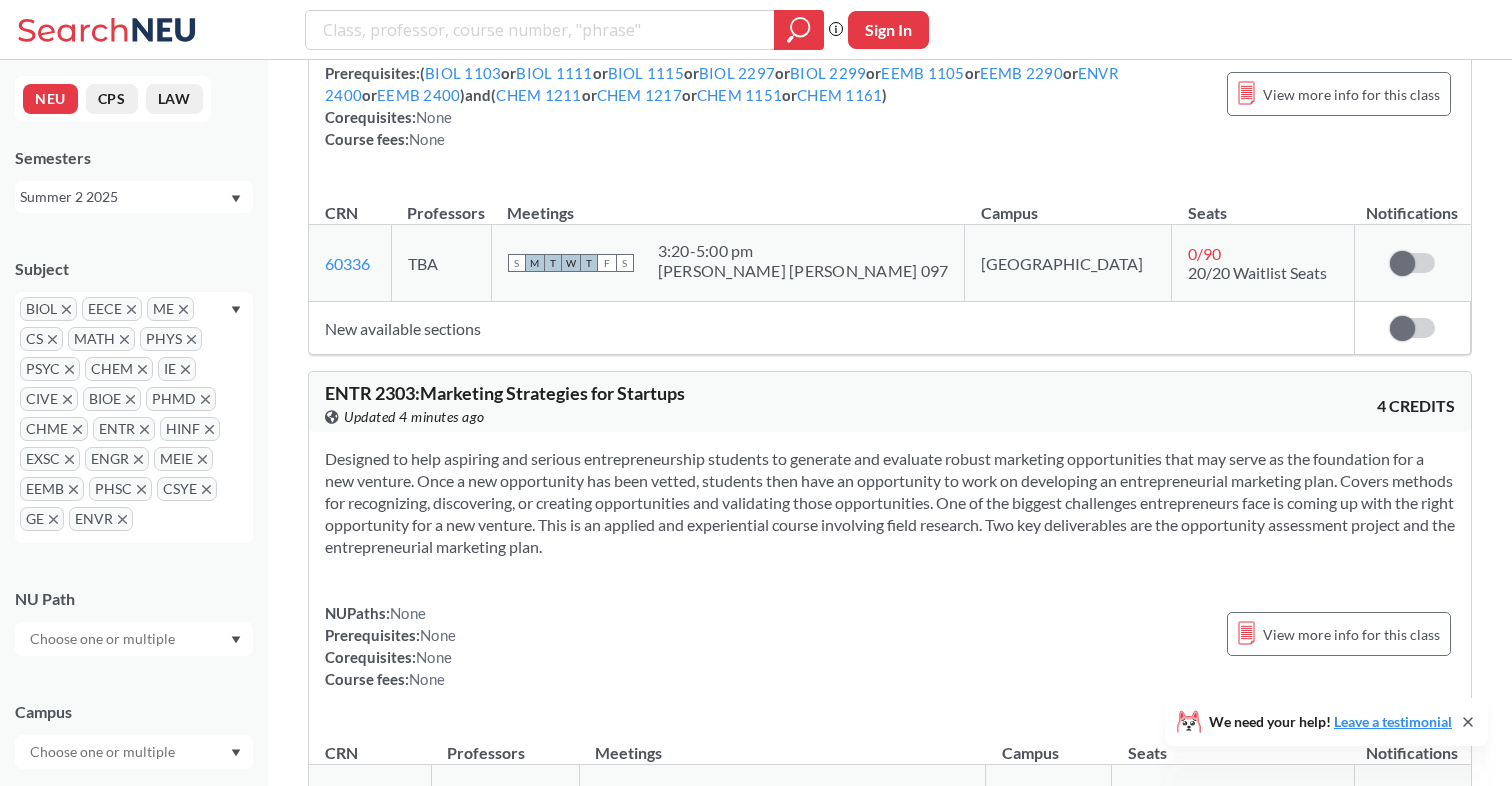 click 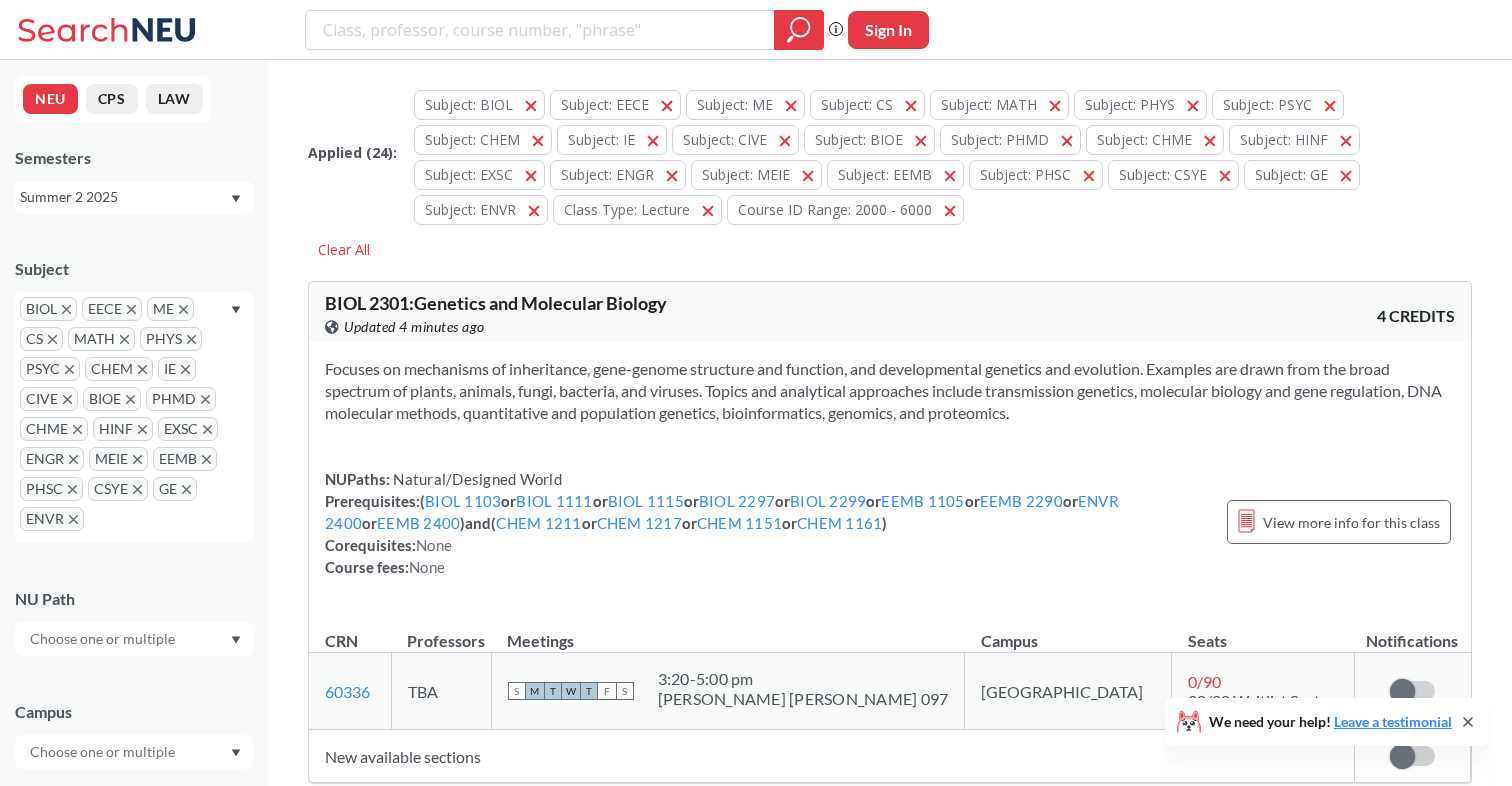 click 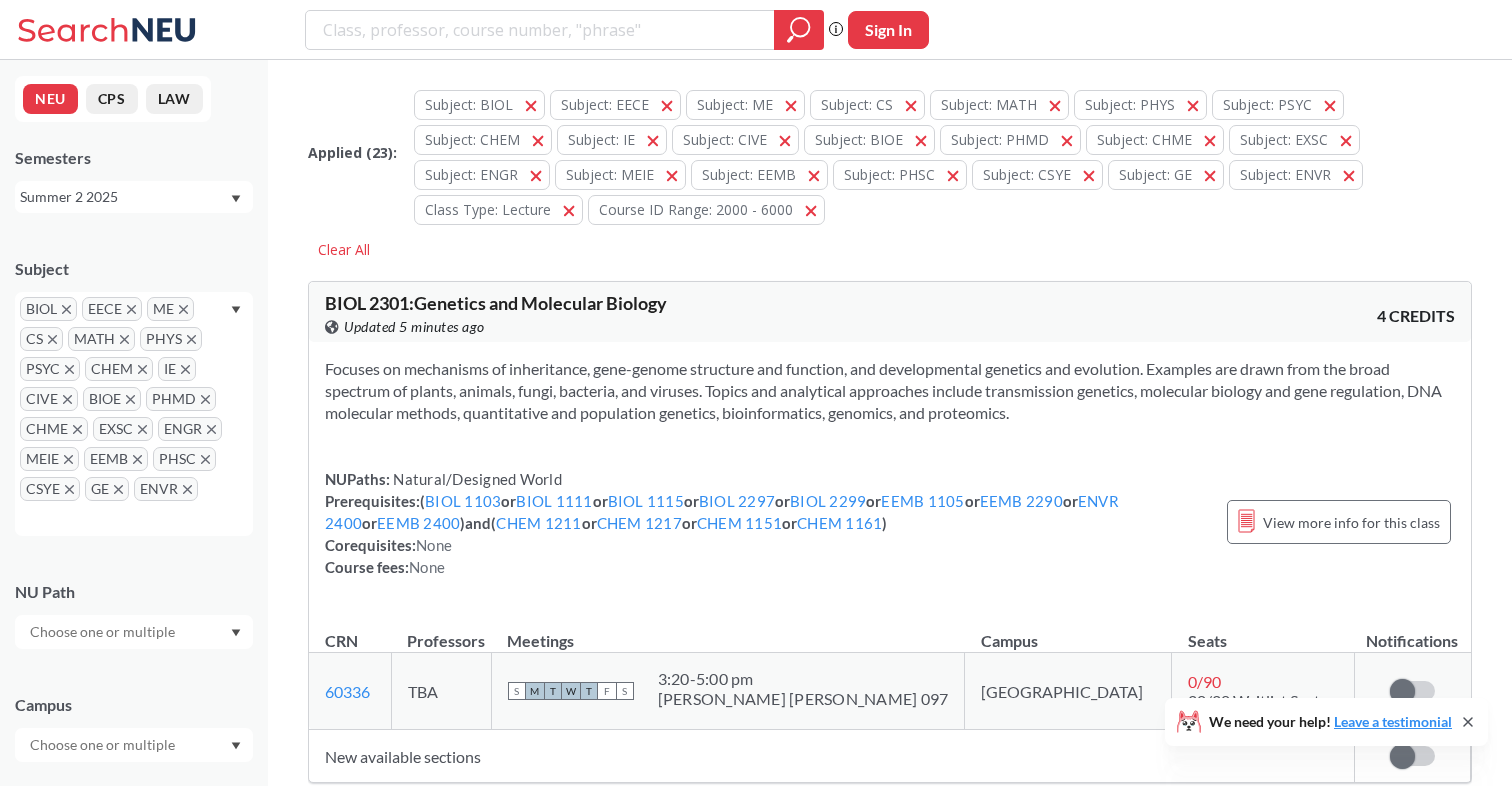 click on "Subject BIOL EECE ME CS MATH PHYS PSYC CHEM IE CIVE BIOE PHMD CHME EXSC ENGR MEIE EEMB PHSC CSYE GE ENVR NU Path Campus Honors Class Type Lecture 59 Lab 13 Individual Instruction 10 Seminar 3 Recitation/Discussion 2 Course ID Range 1000 2000 3000 4000 5000 6000 7000 8000" at bounding box center [134, 750] 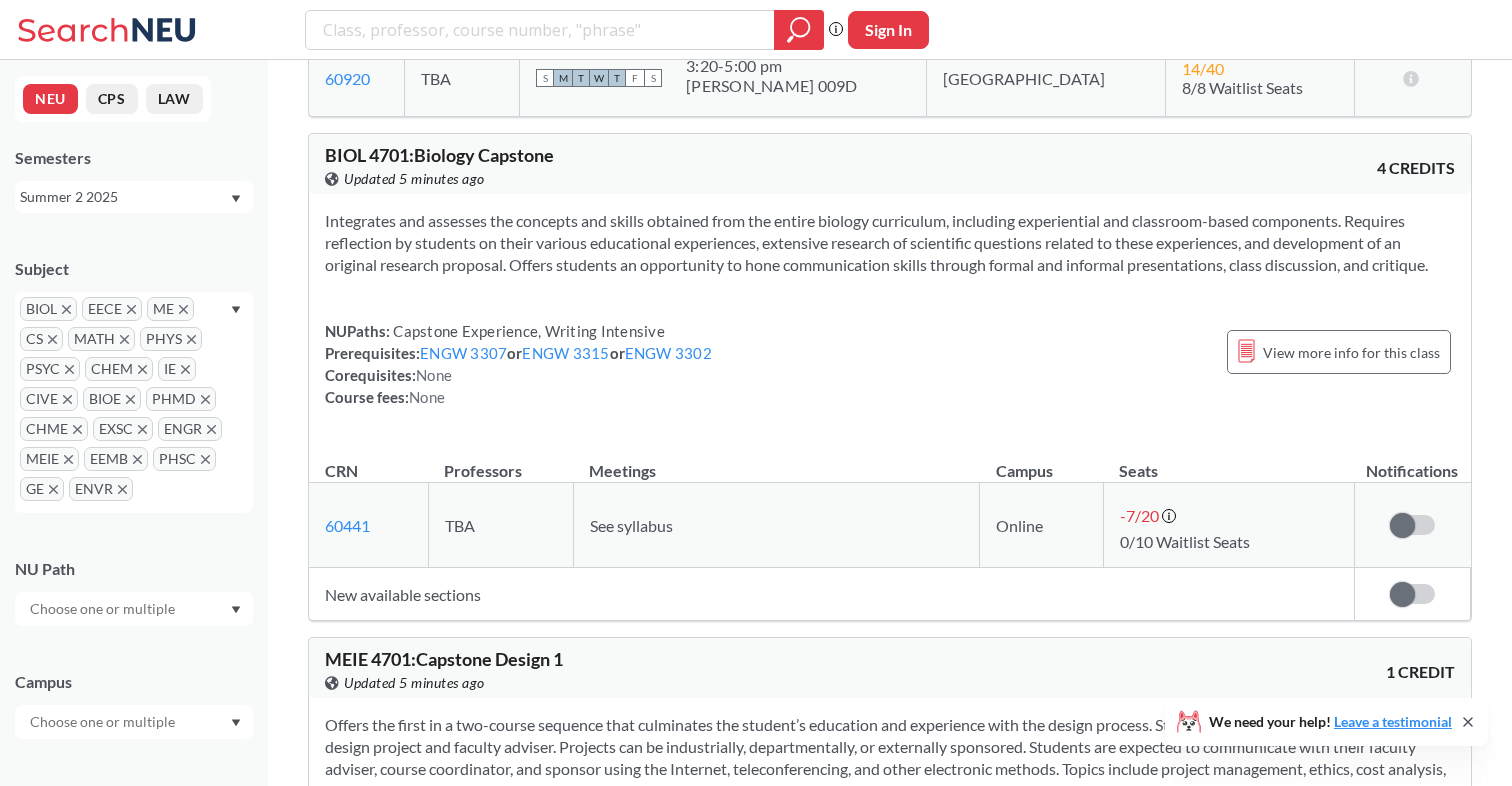 scroll, scrollTop: 20400, scrollLeft: 0, axis: vertical 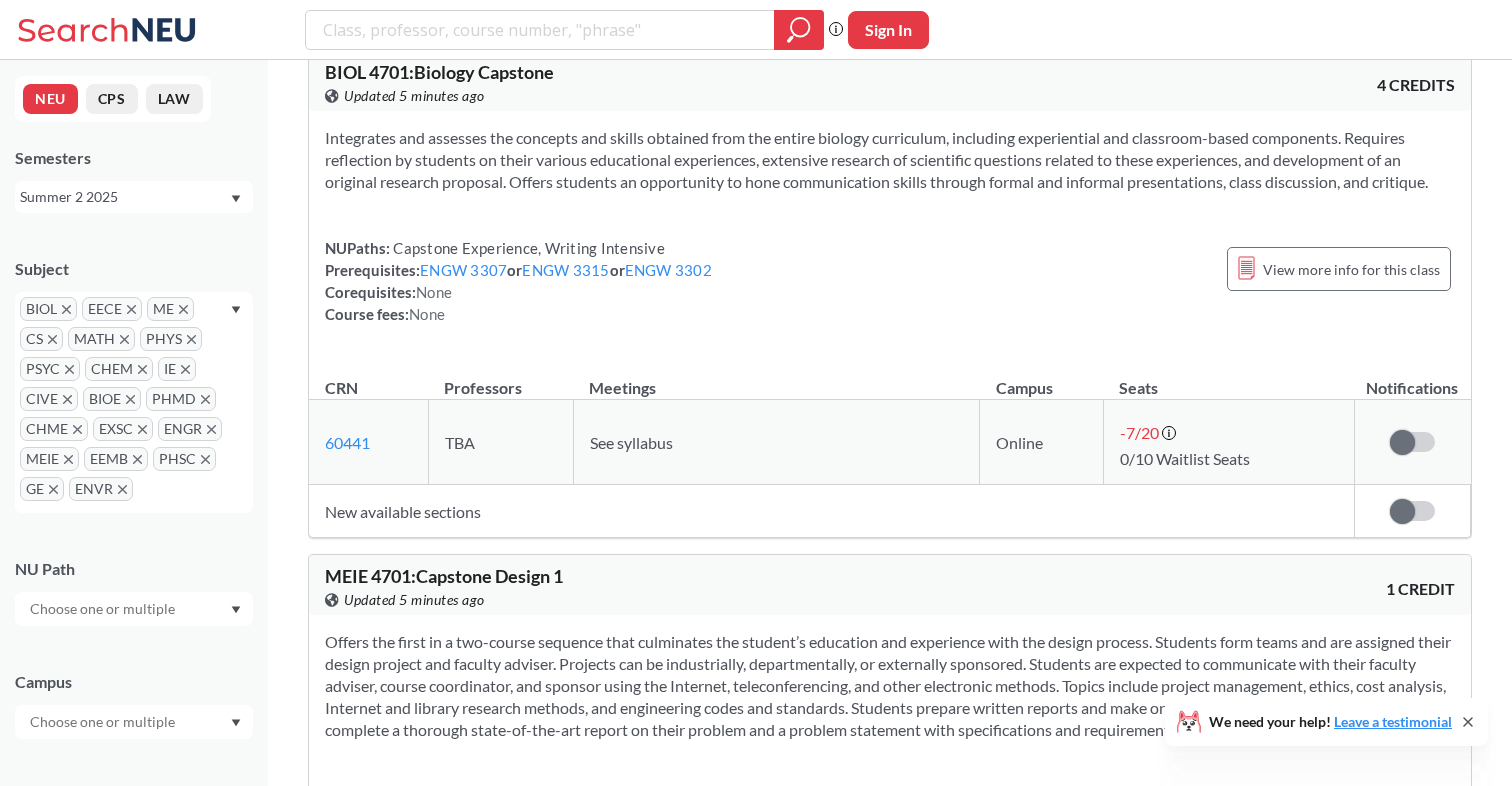 click 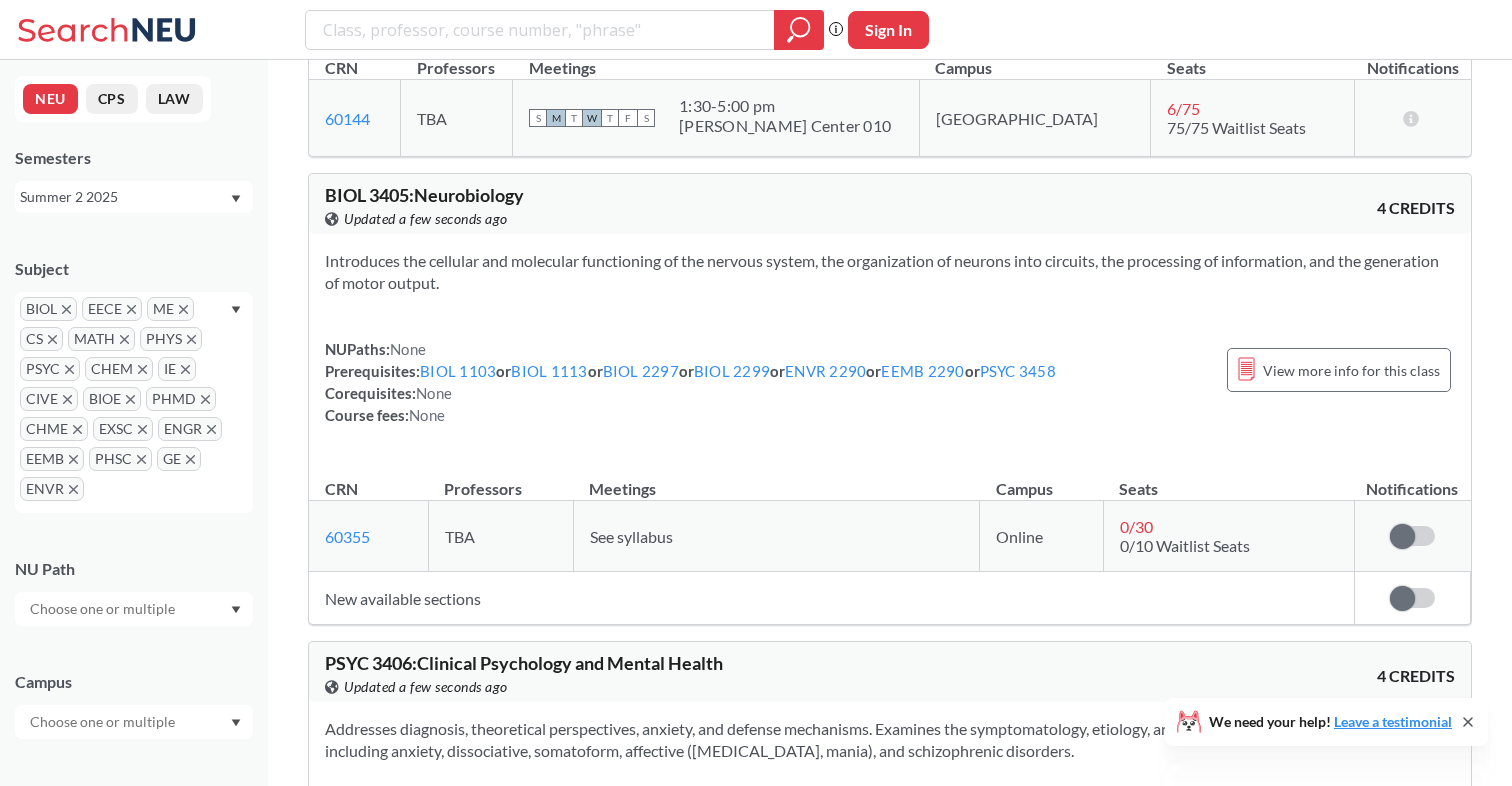 scroll, scrollTop: 0, scrollLeft: 0, axis: both 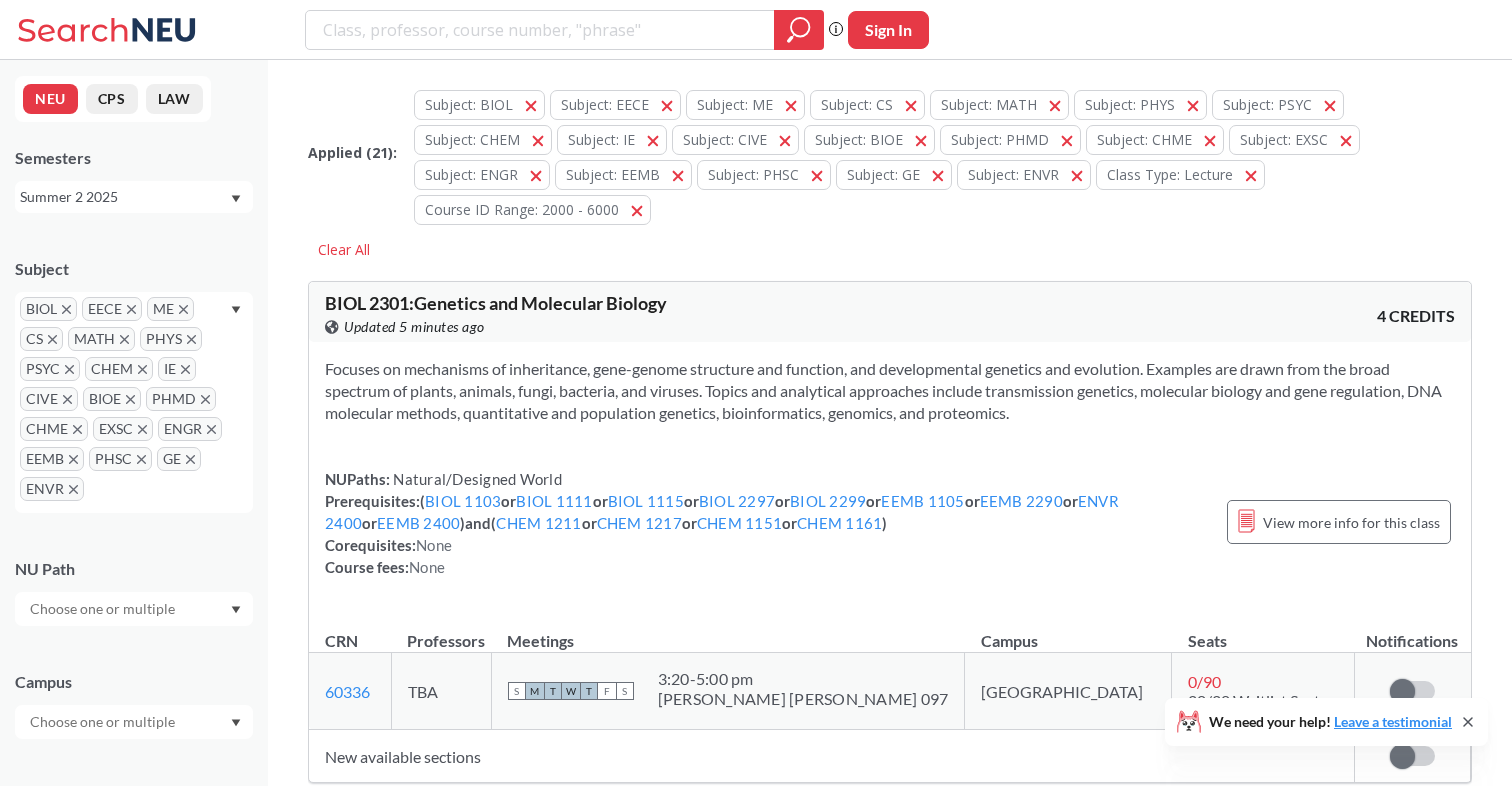 click 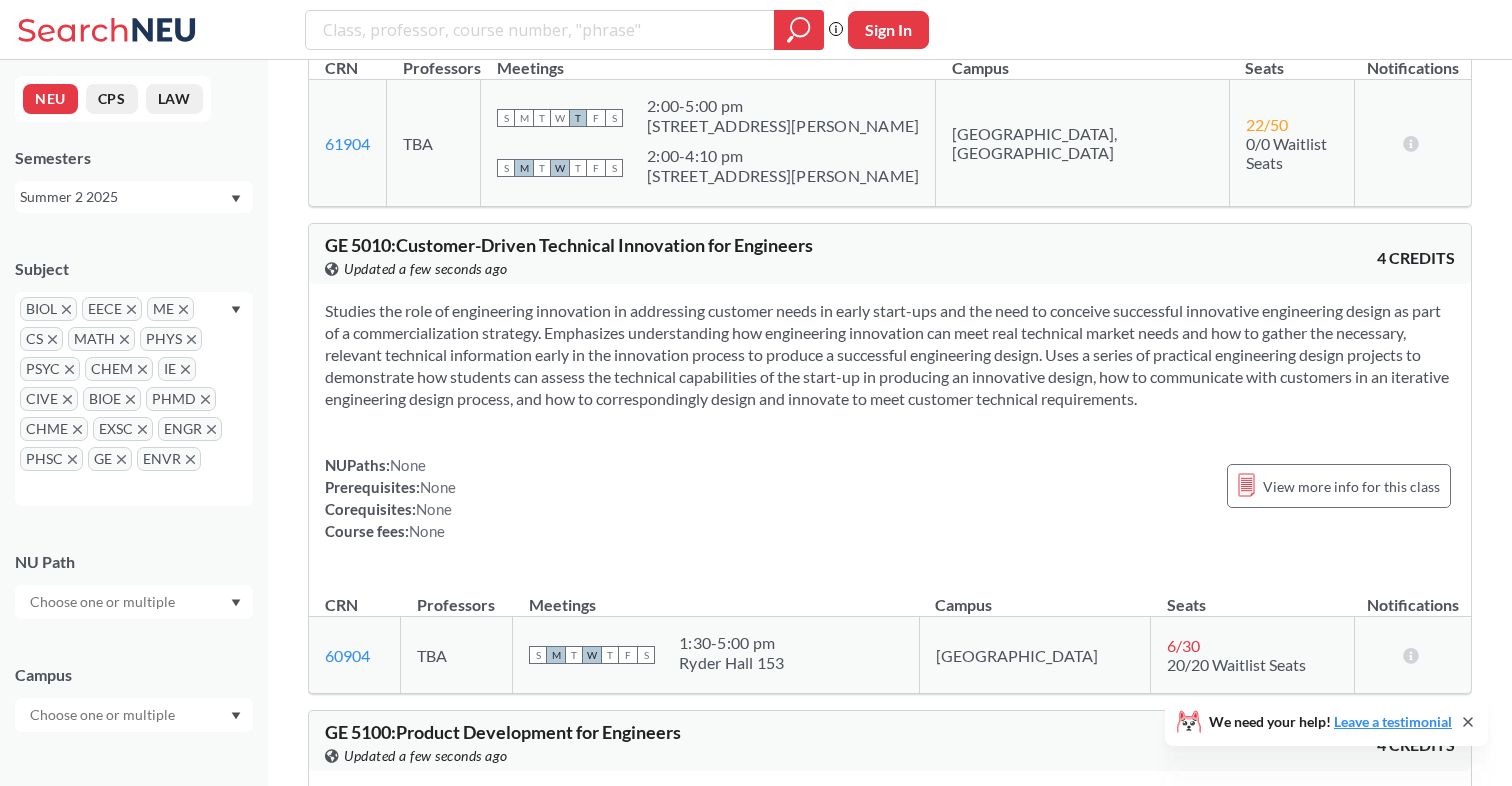 scroll, scrollTop: 22773, scrollLeft: 0, axis: vertical 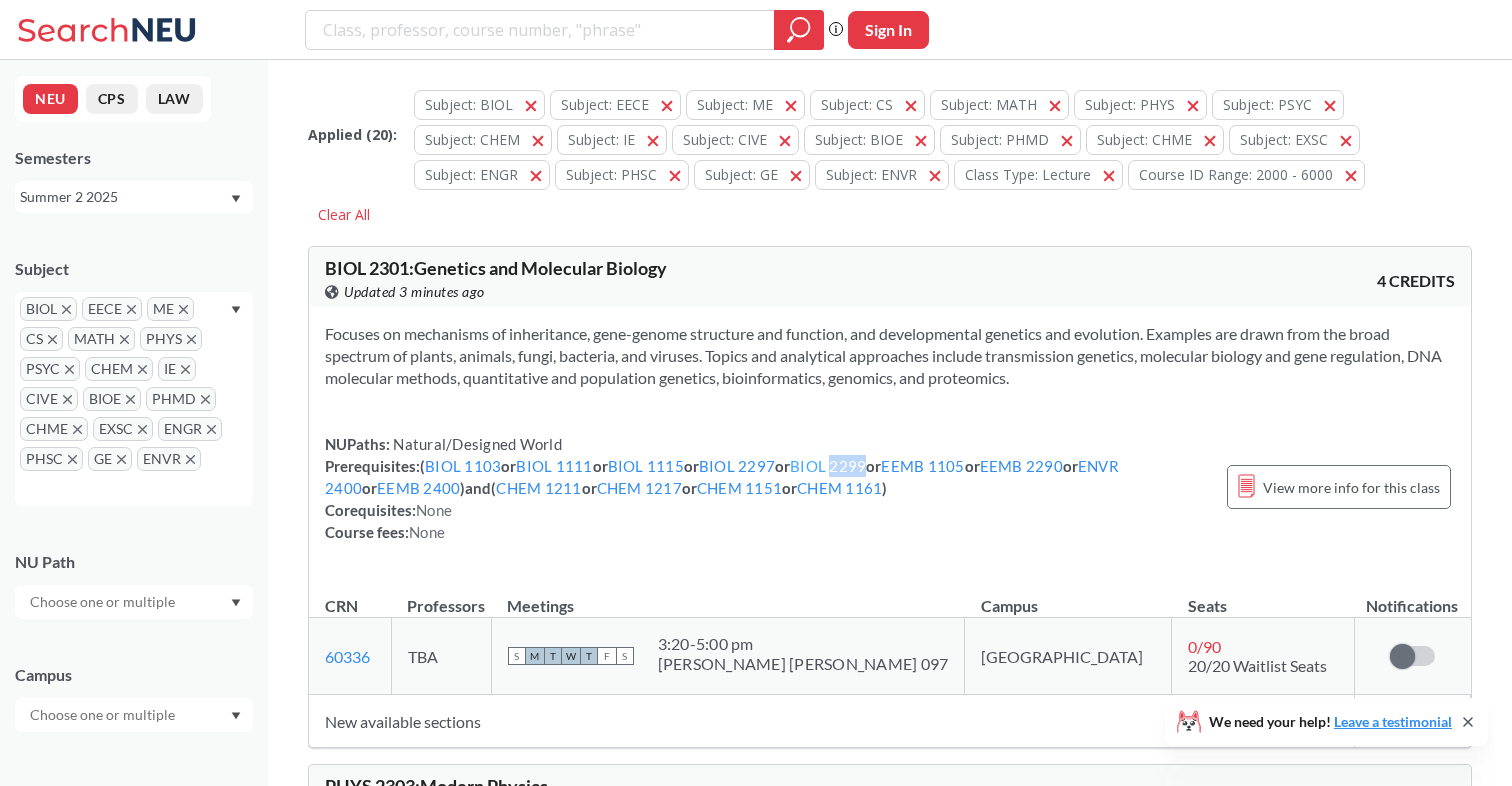 click on "BIOL 2299" at bounding box center [828, 466] 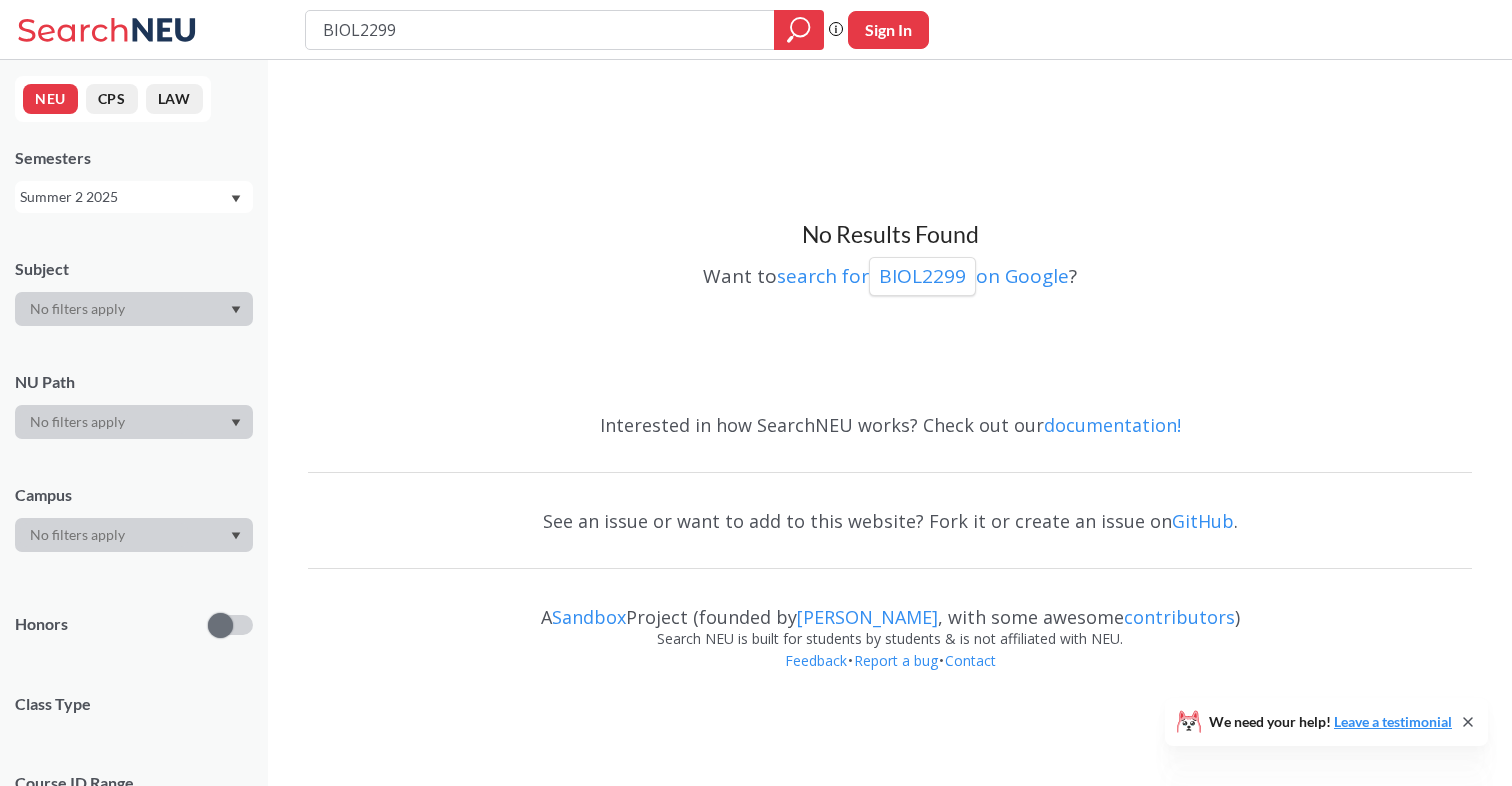 type 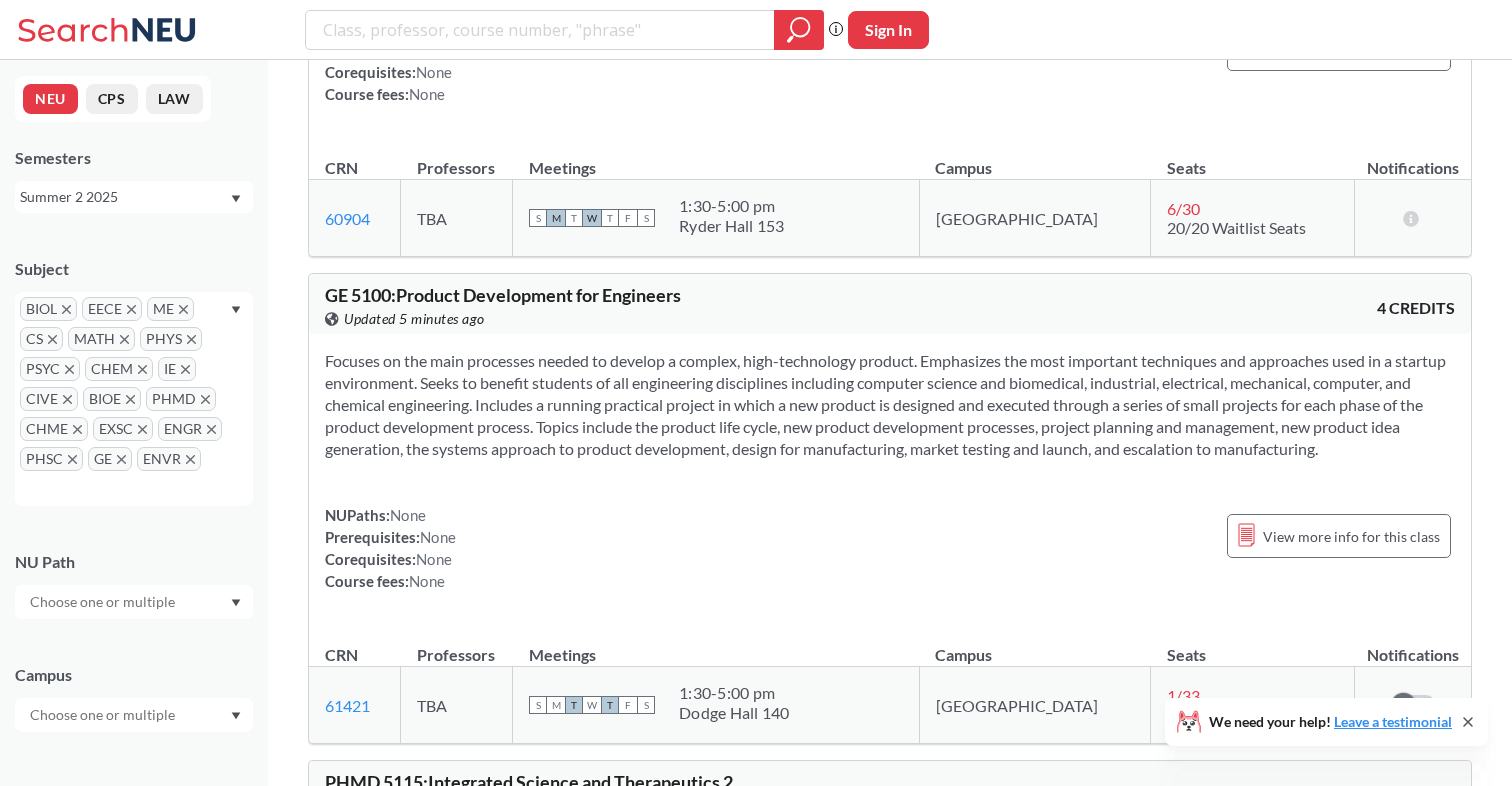 scroll, scrollTop: 23203, scrollLeft: 0, axis: vertical 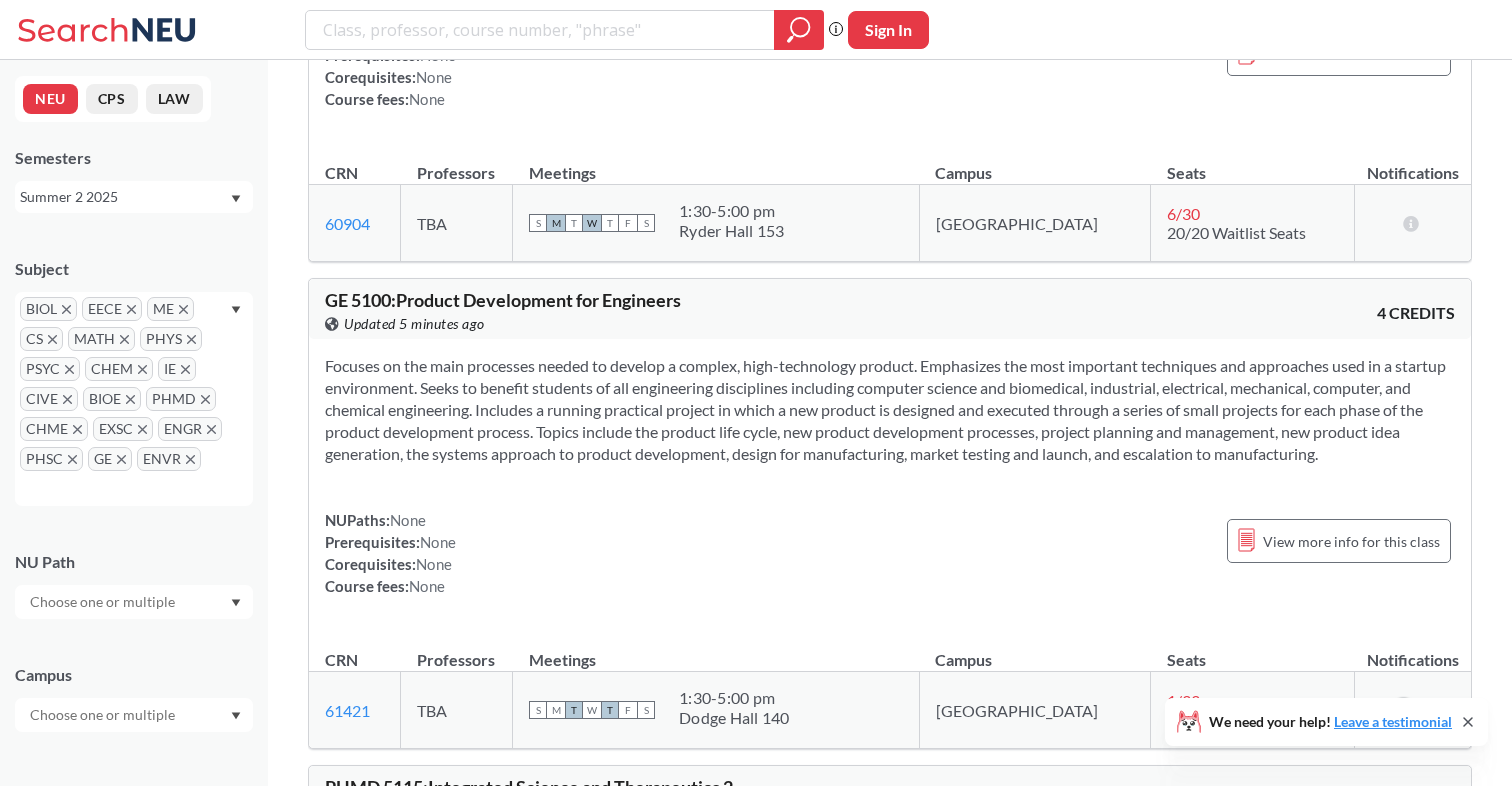 click 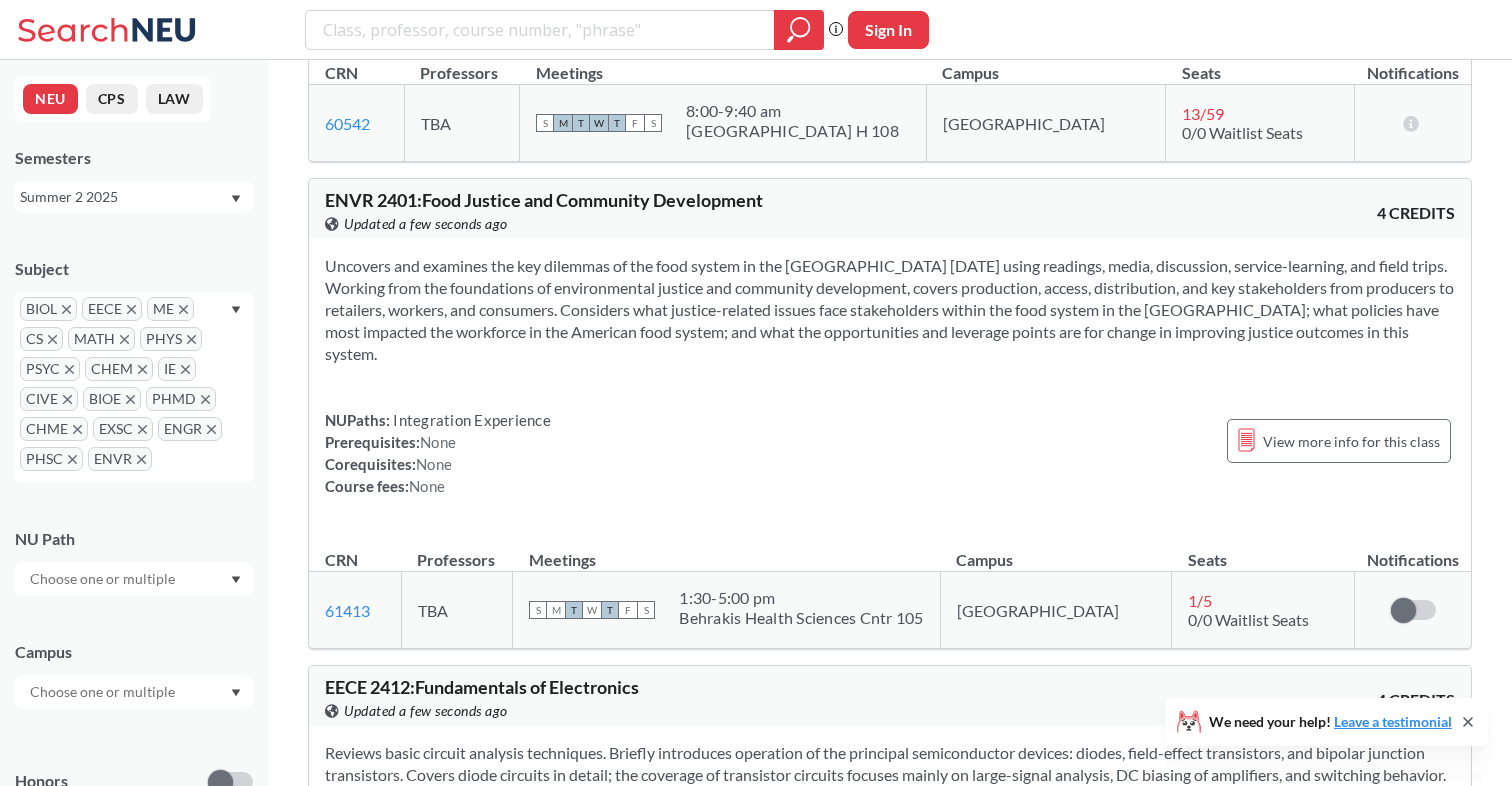 scroll, scrollTop: 6407, scrollLeft: 0, axis: vertical 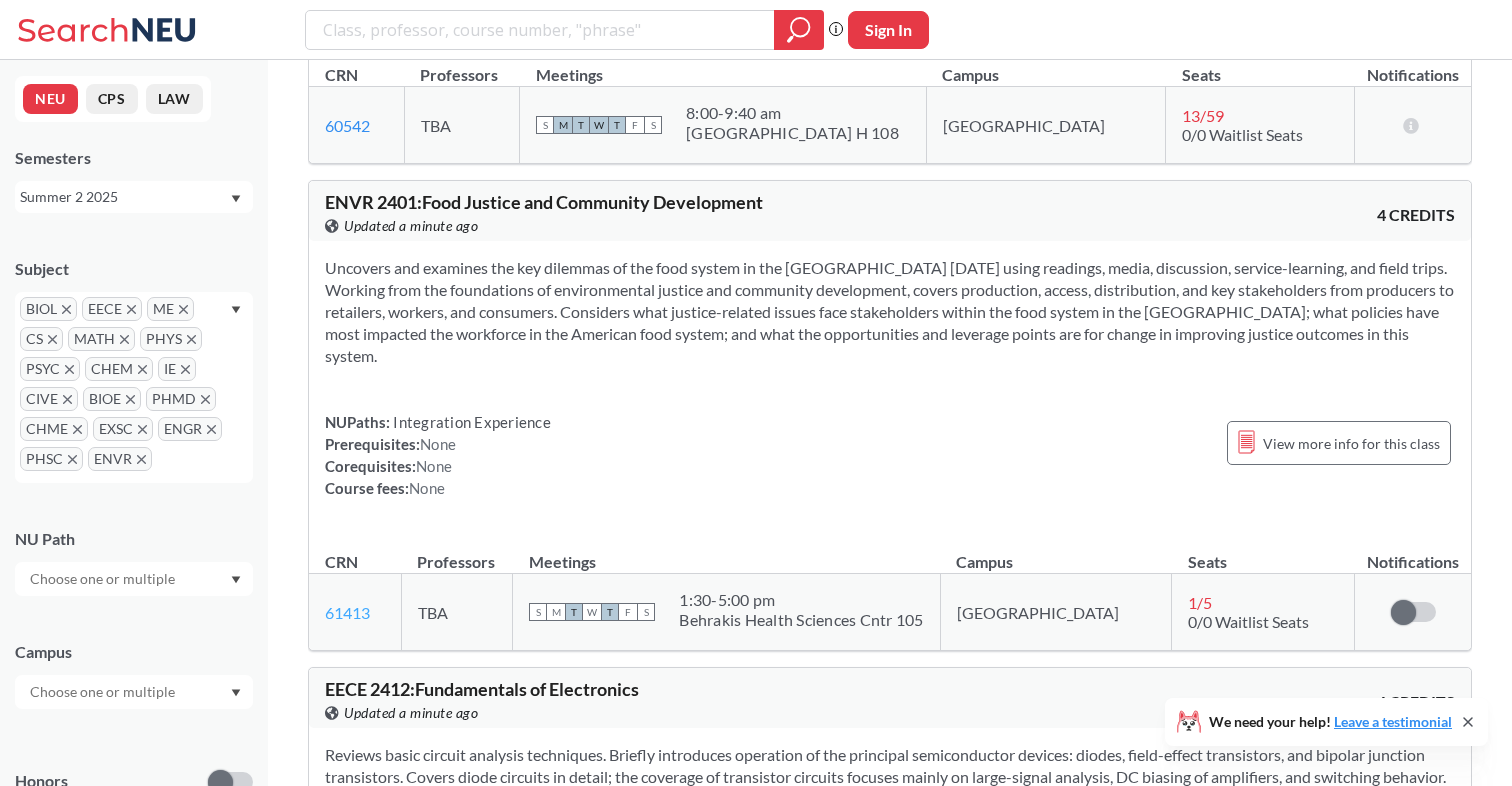 click on "61413" at bounding box center (347, 612) 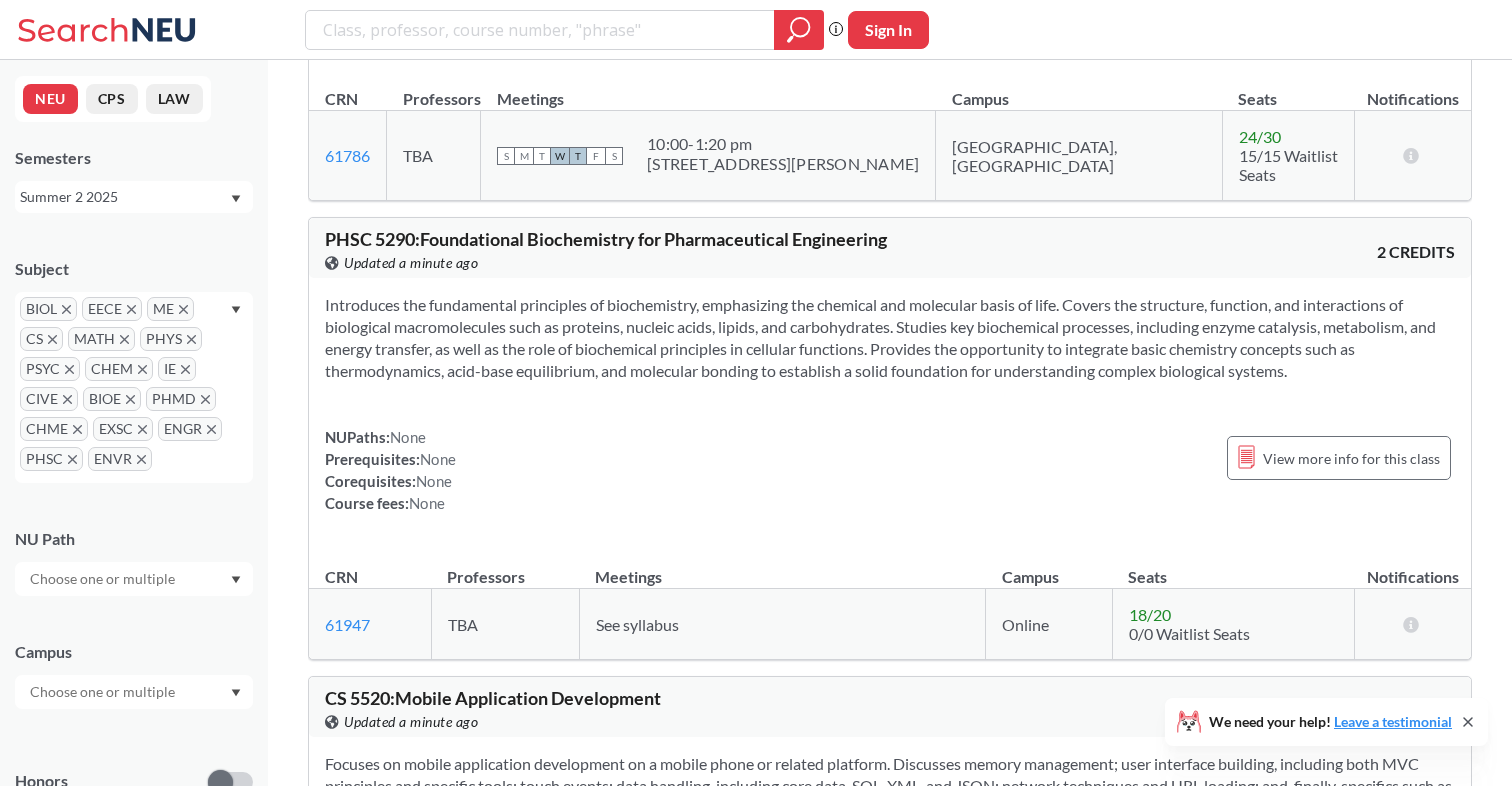scroll, scrollTop: 24753, scrollLeft: 0, axis: vertical 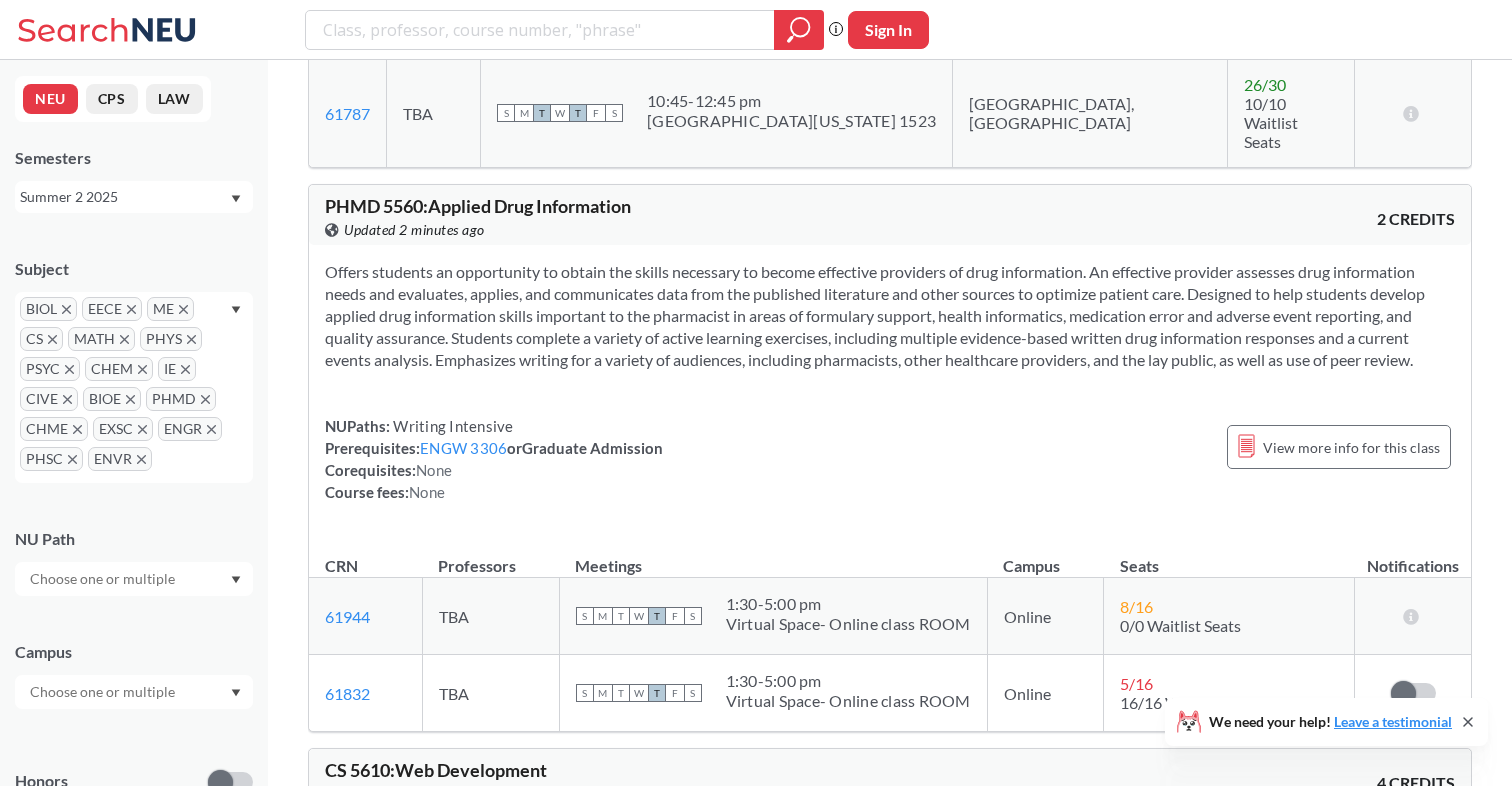 click 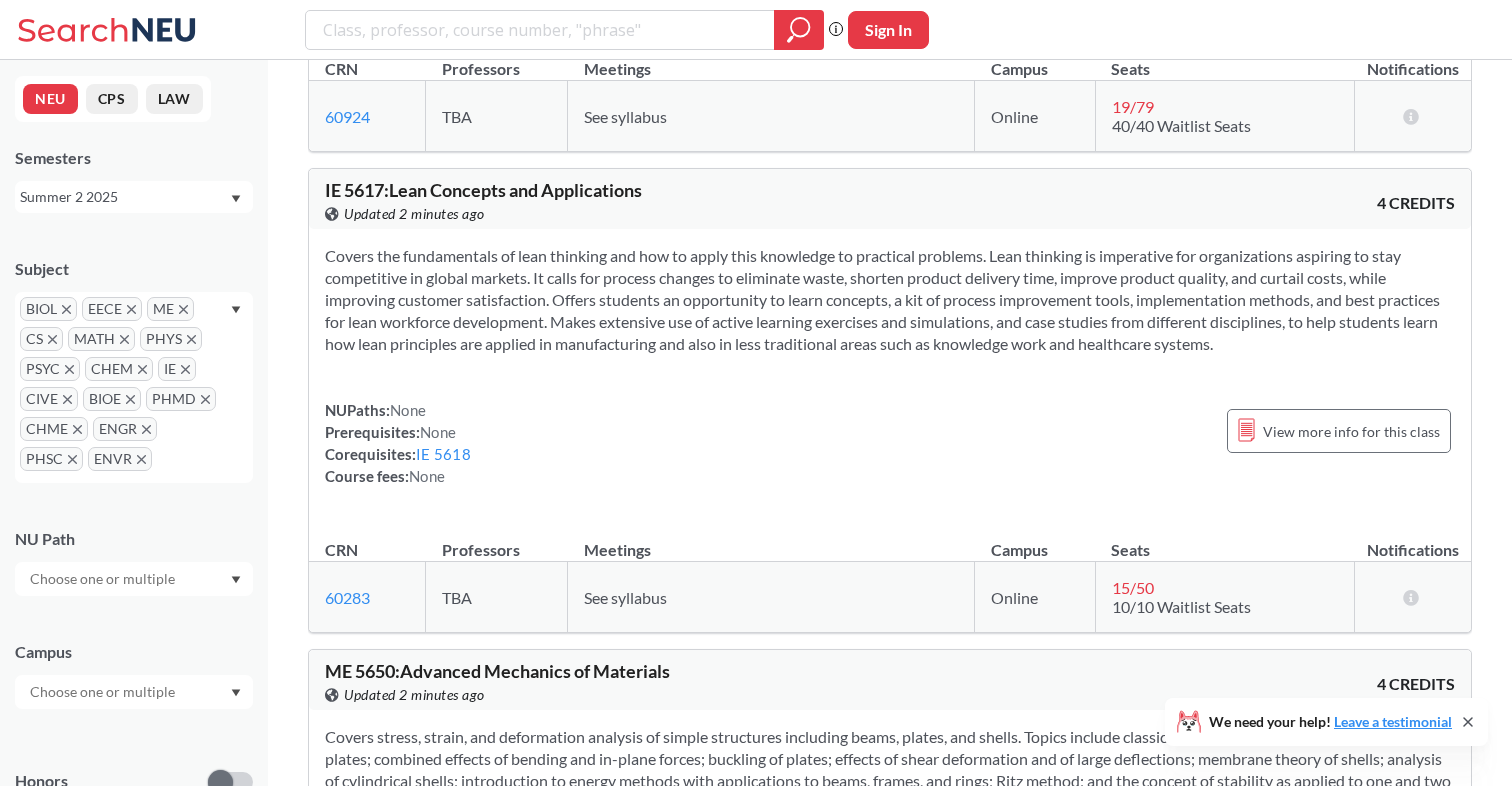 scroll, scrollTop: 25836, scrollLeft: 0, axis: vertical 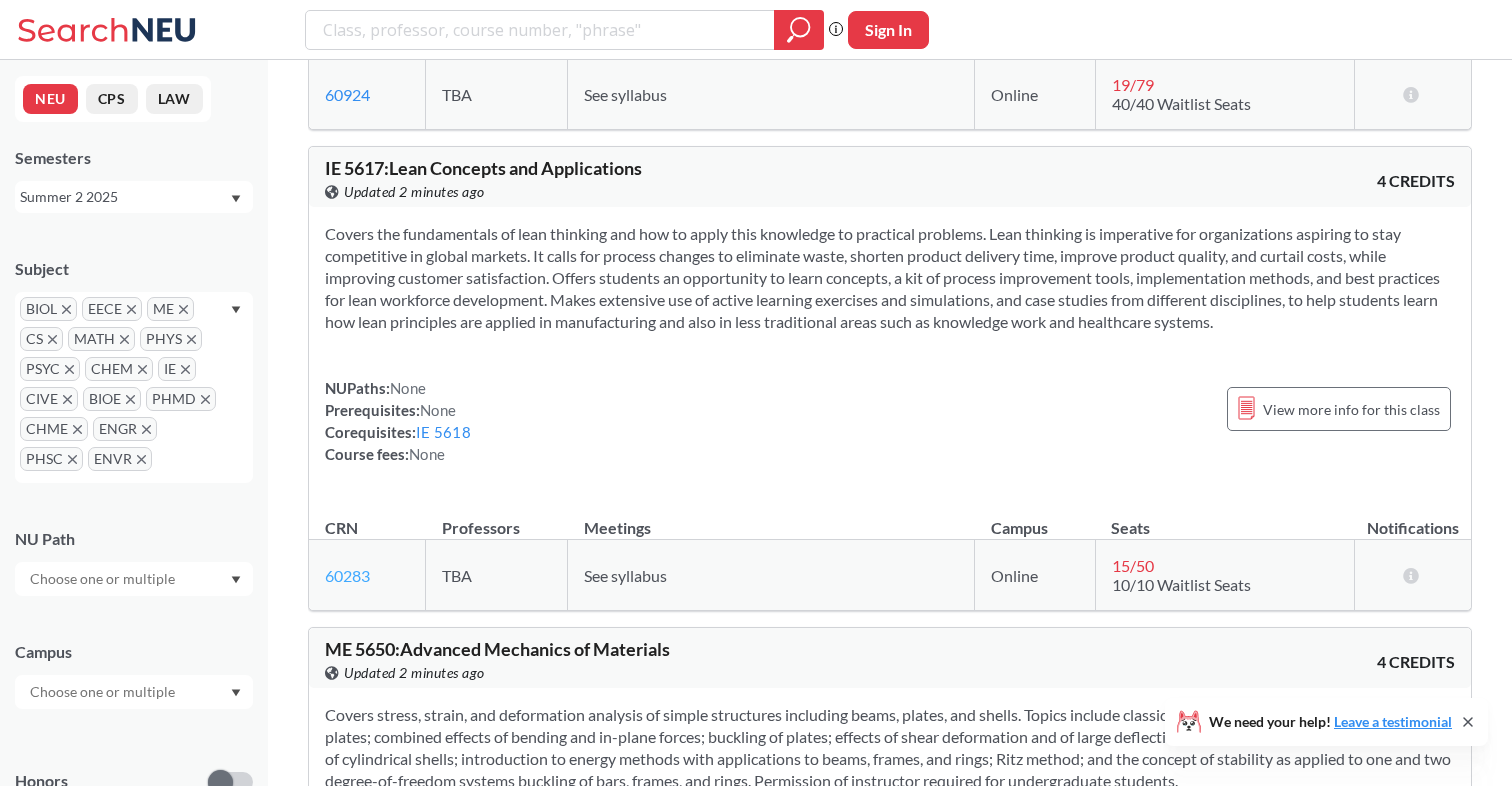 click on "60283" at bounding box center [347, 575] 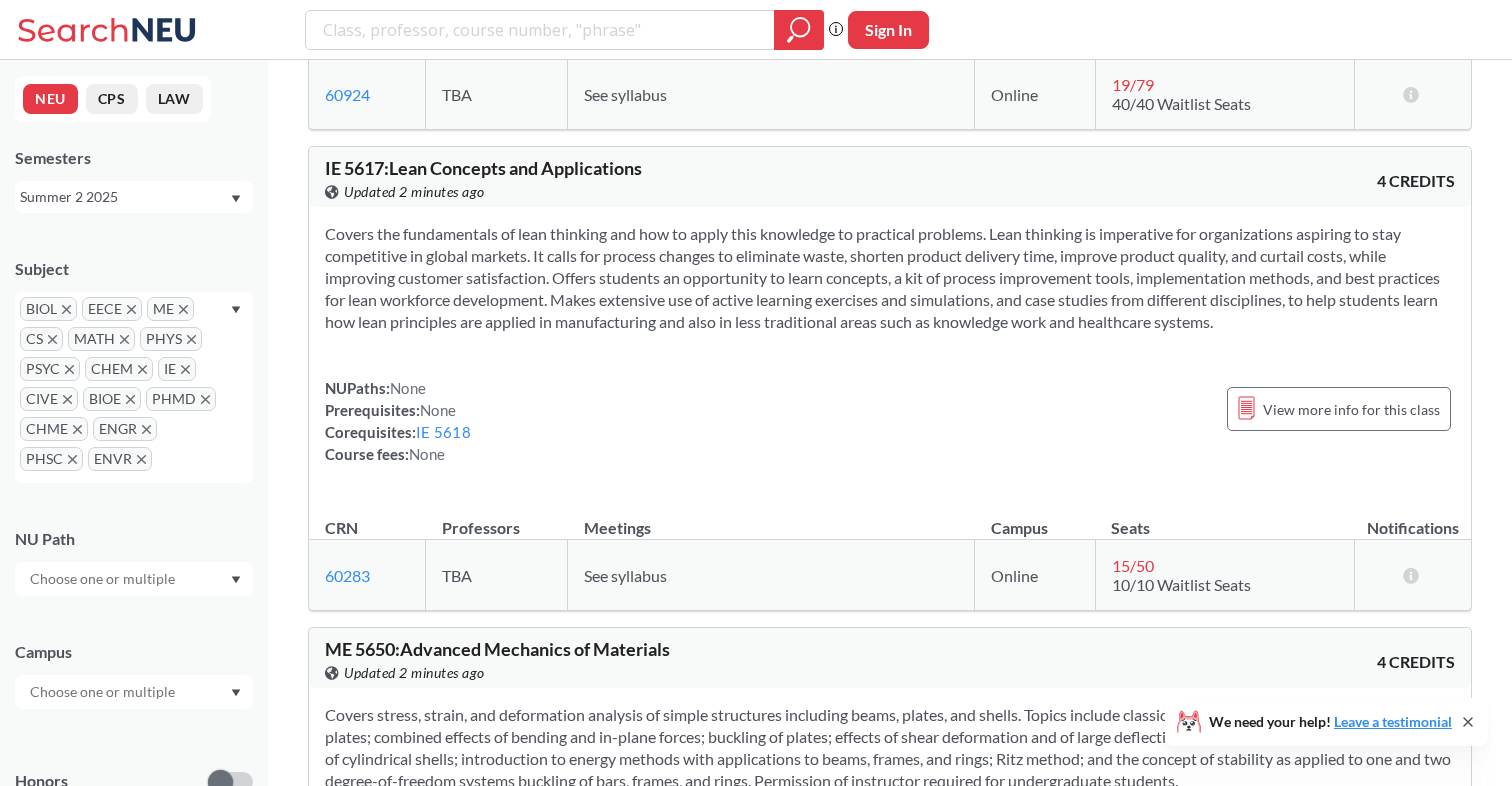 click 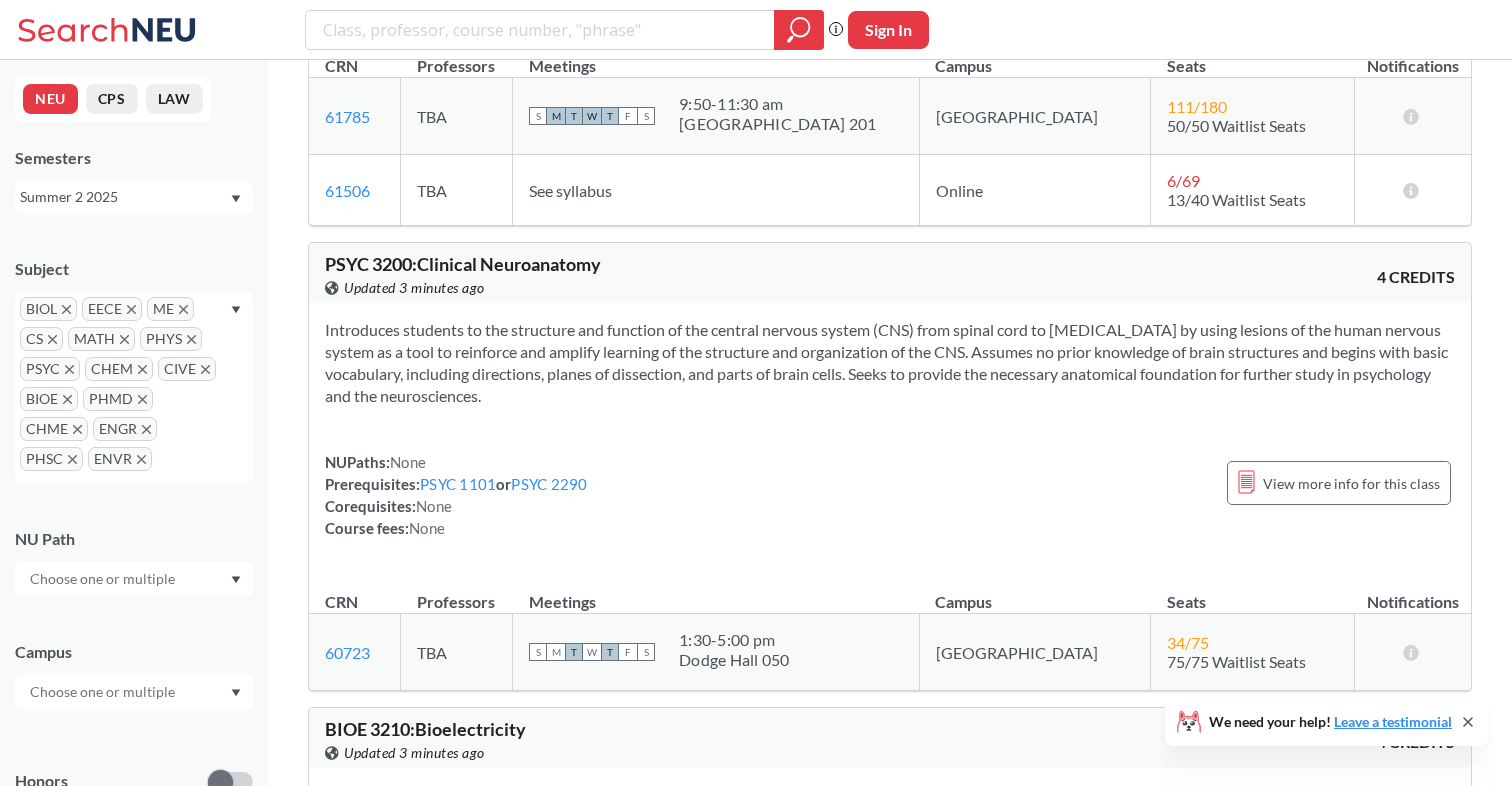 scroll, scrollTop: 8843, scrollLeft: 0, axis: vertical 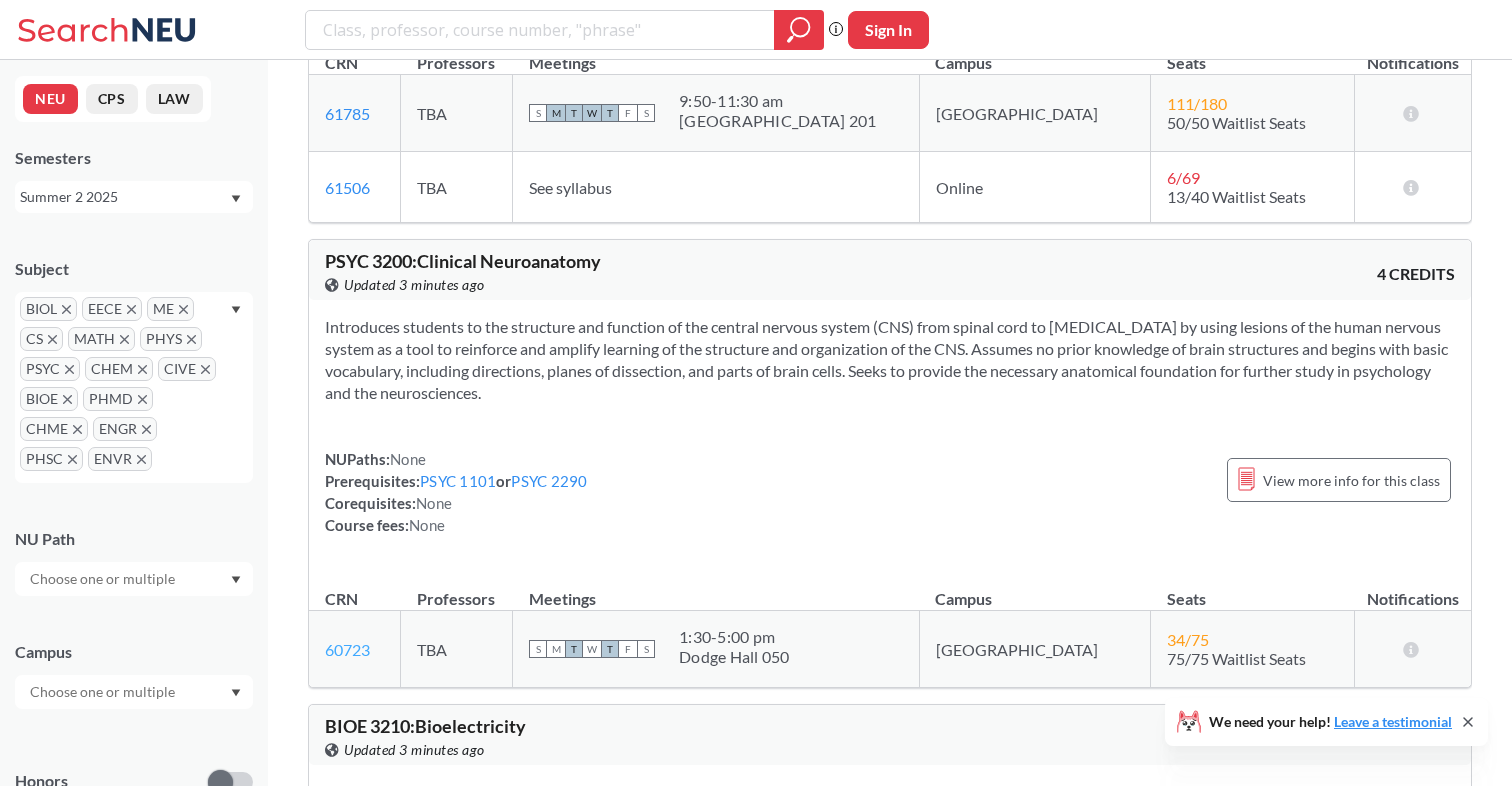 click on "60723" at bounding box center [347, 649] 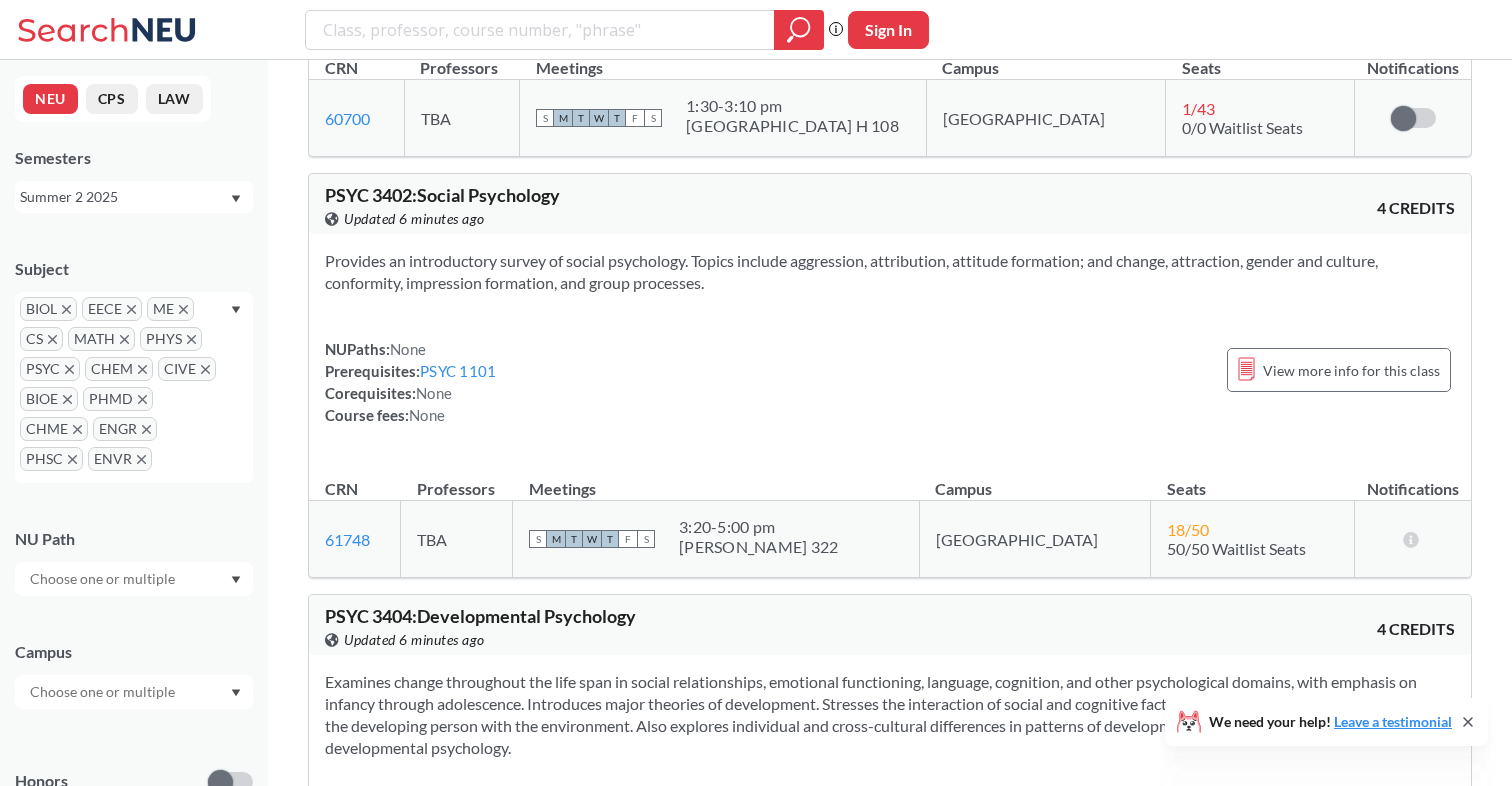 scroll, scrollTop: 8953, scrollLeft: 0, axis: vertical 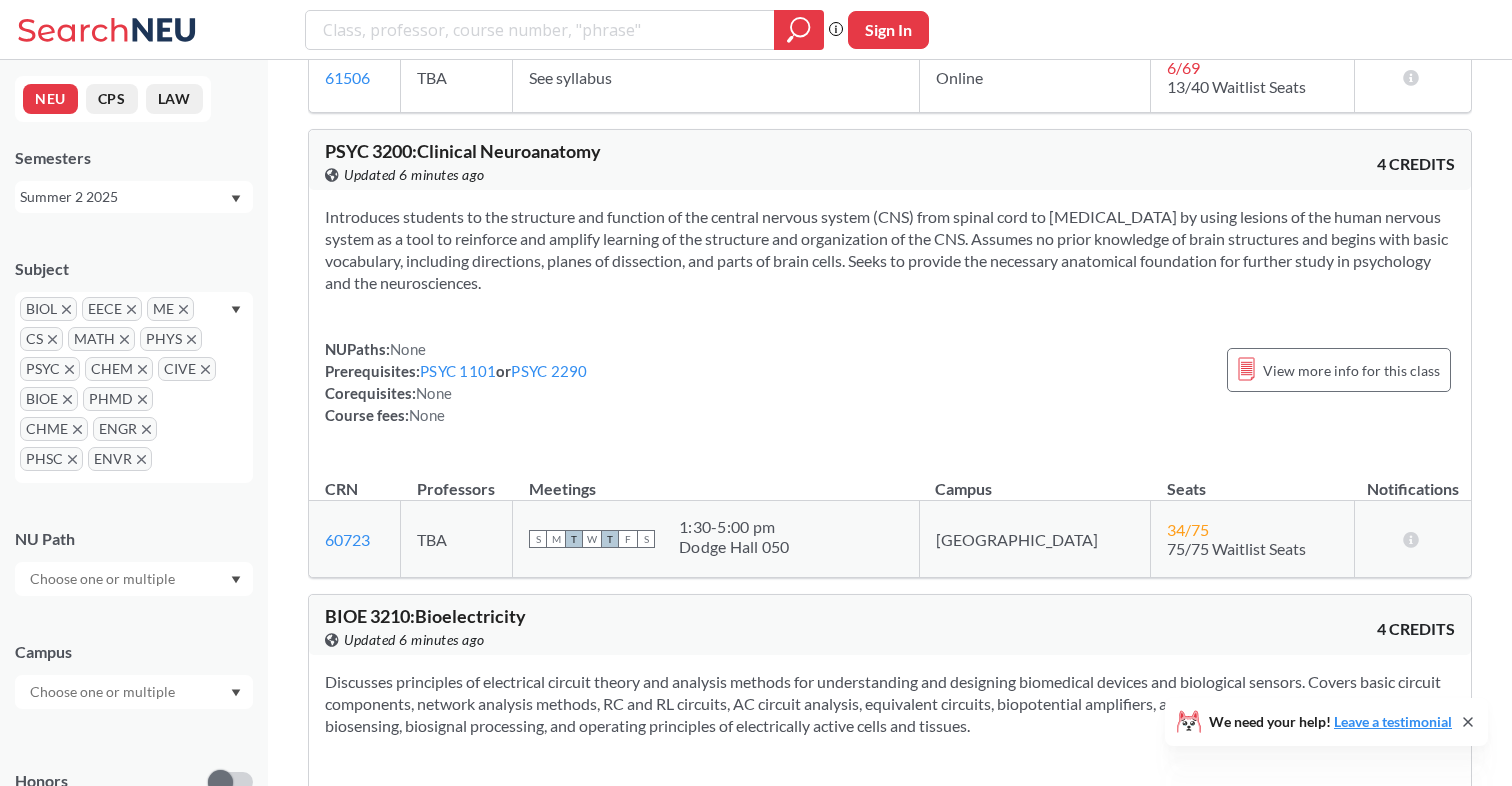 click 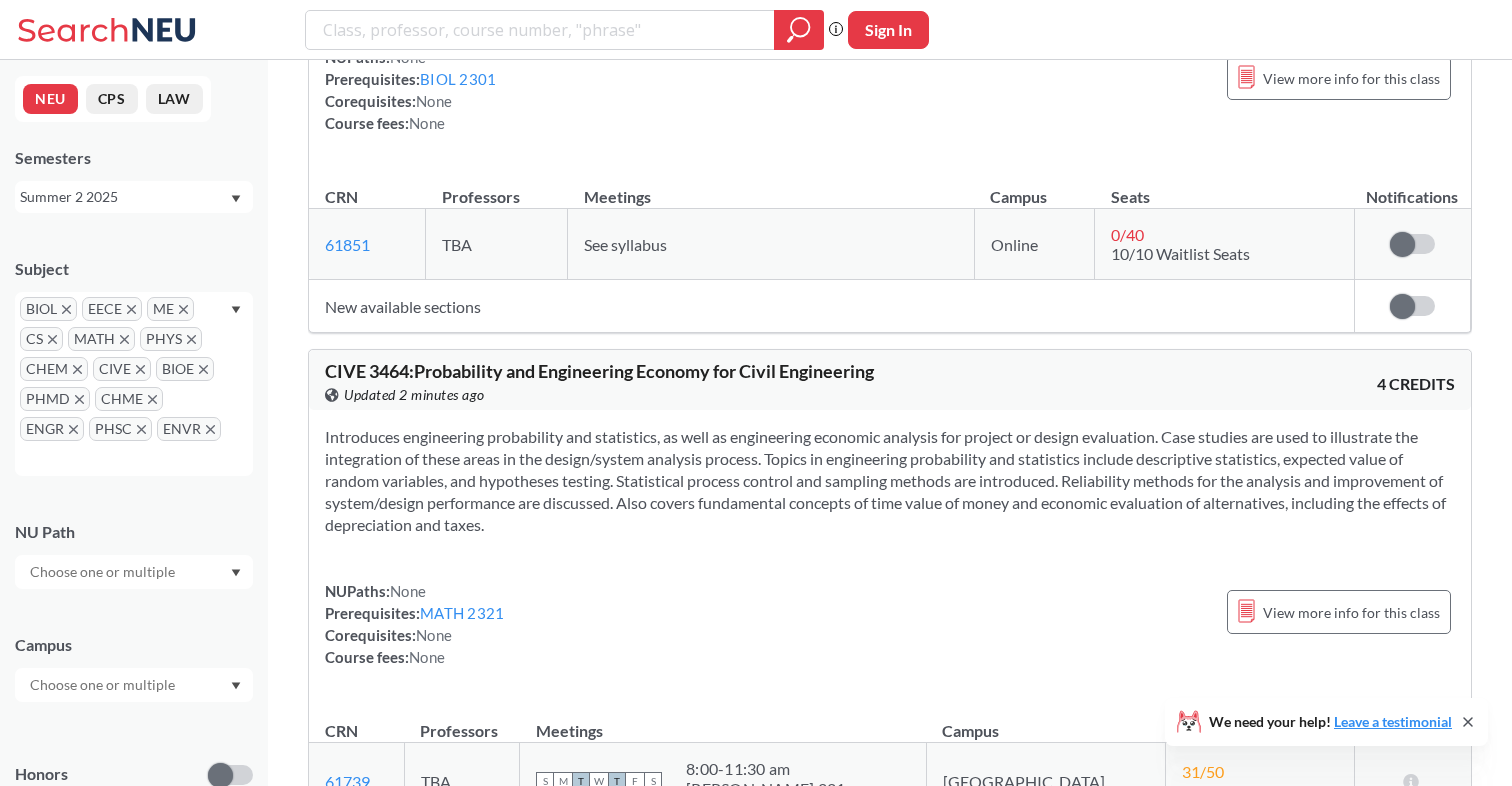 scroll, scrollTop: 15495, scrollLeft: 0, axis: vertical 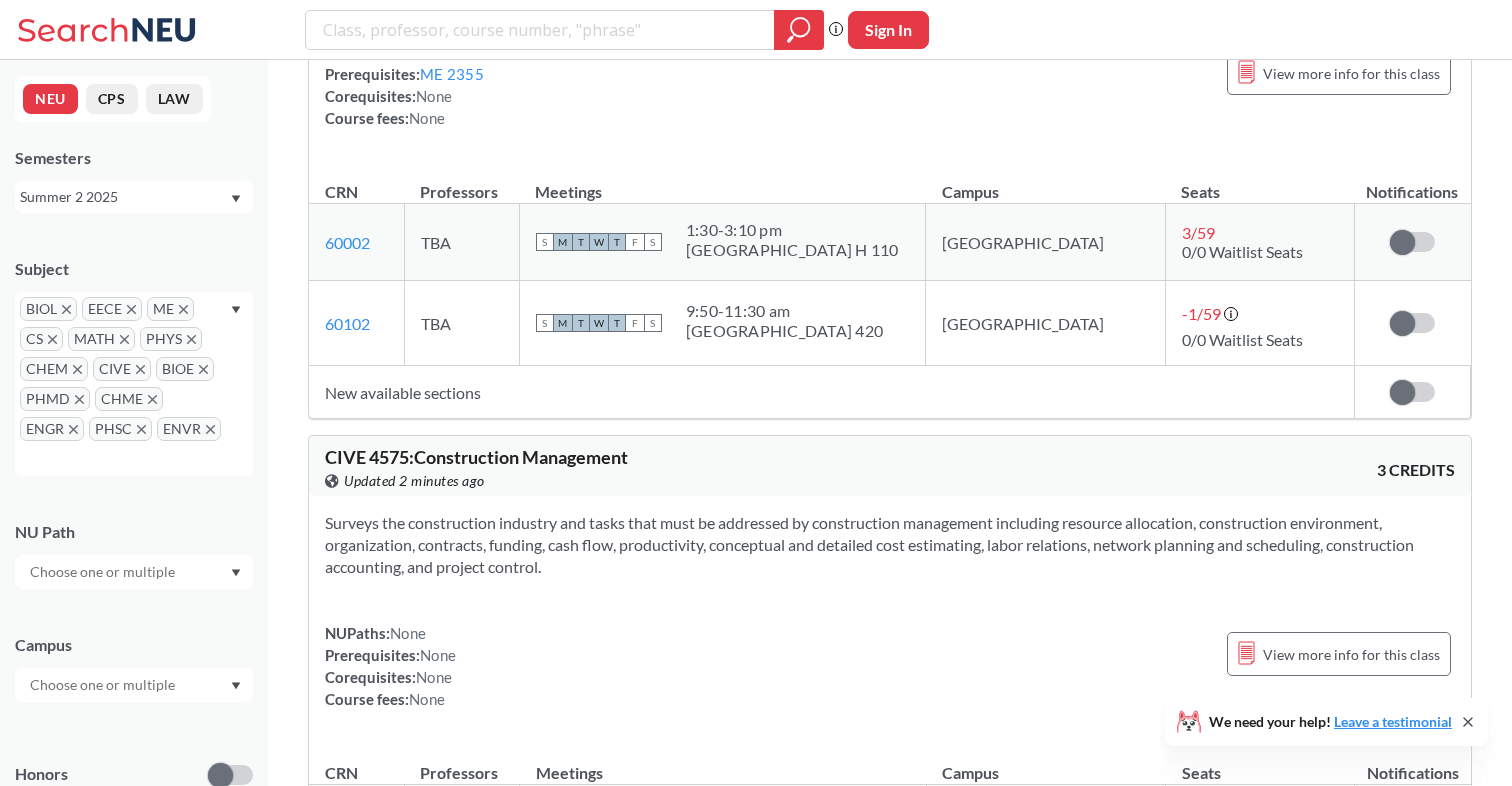 click 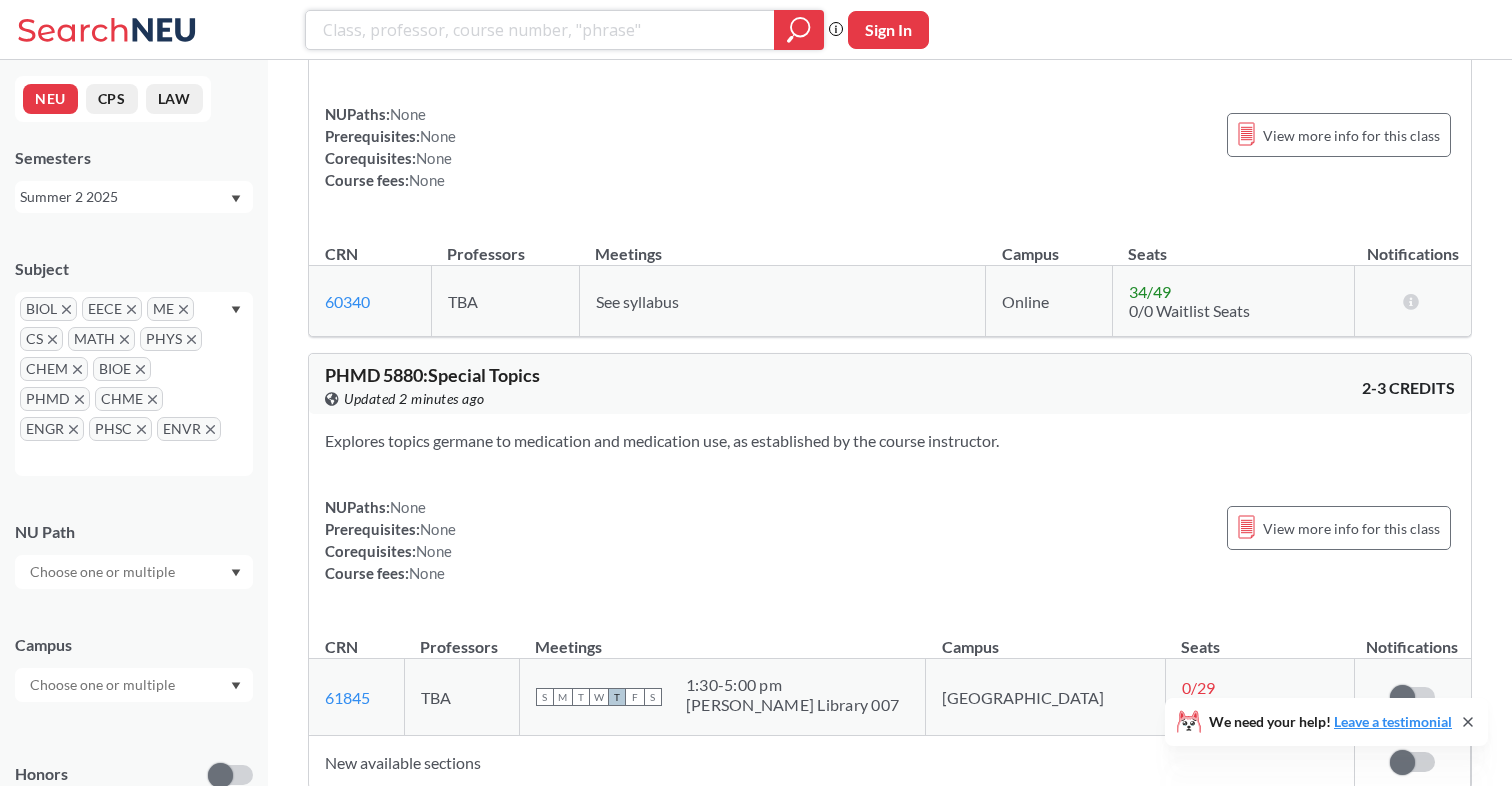 scroll, scrollTop: 22240, scrollLeft: 0, axis: vertical 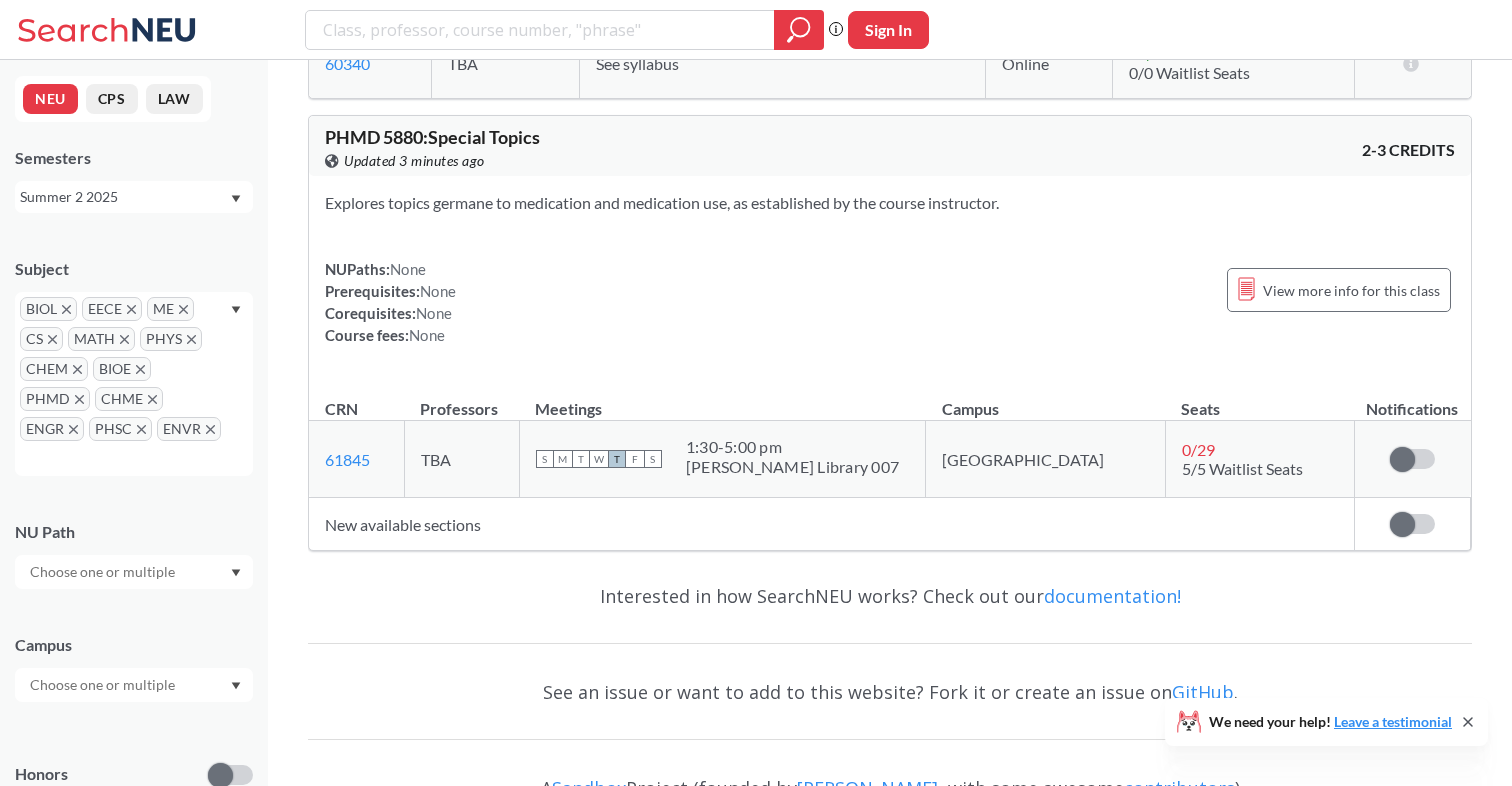 click 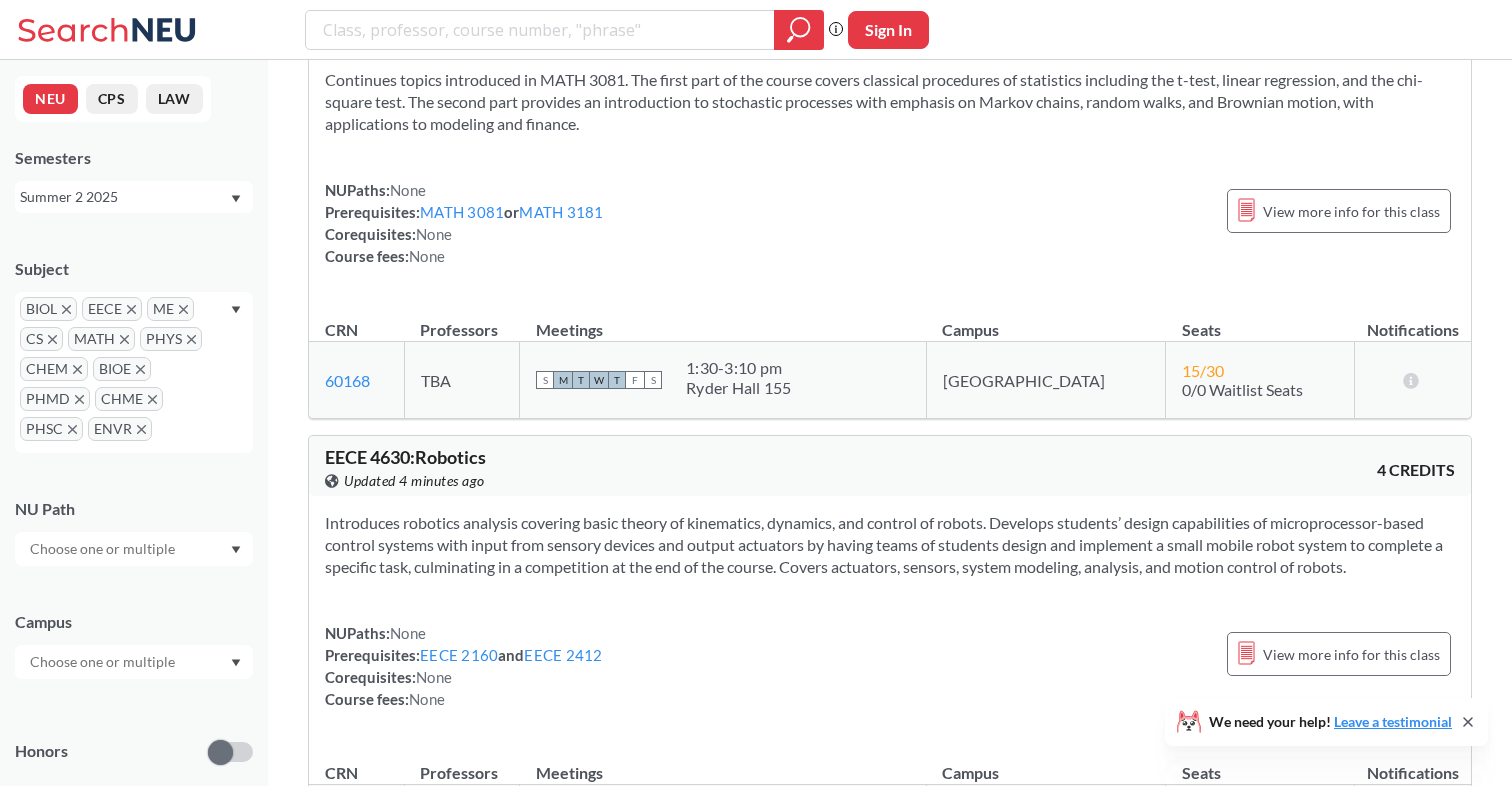 scroll, scrollTop: 17300, scrollLeft: 0, axis: vertical 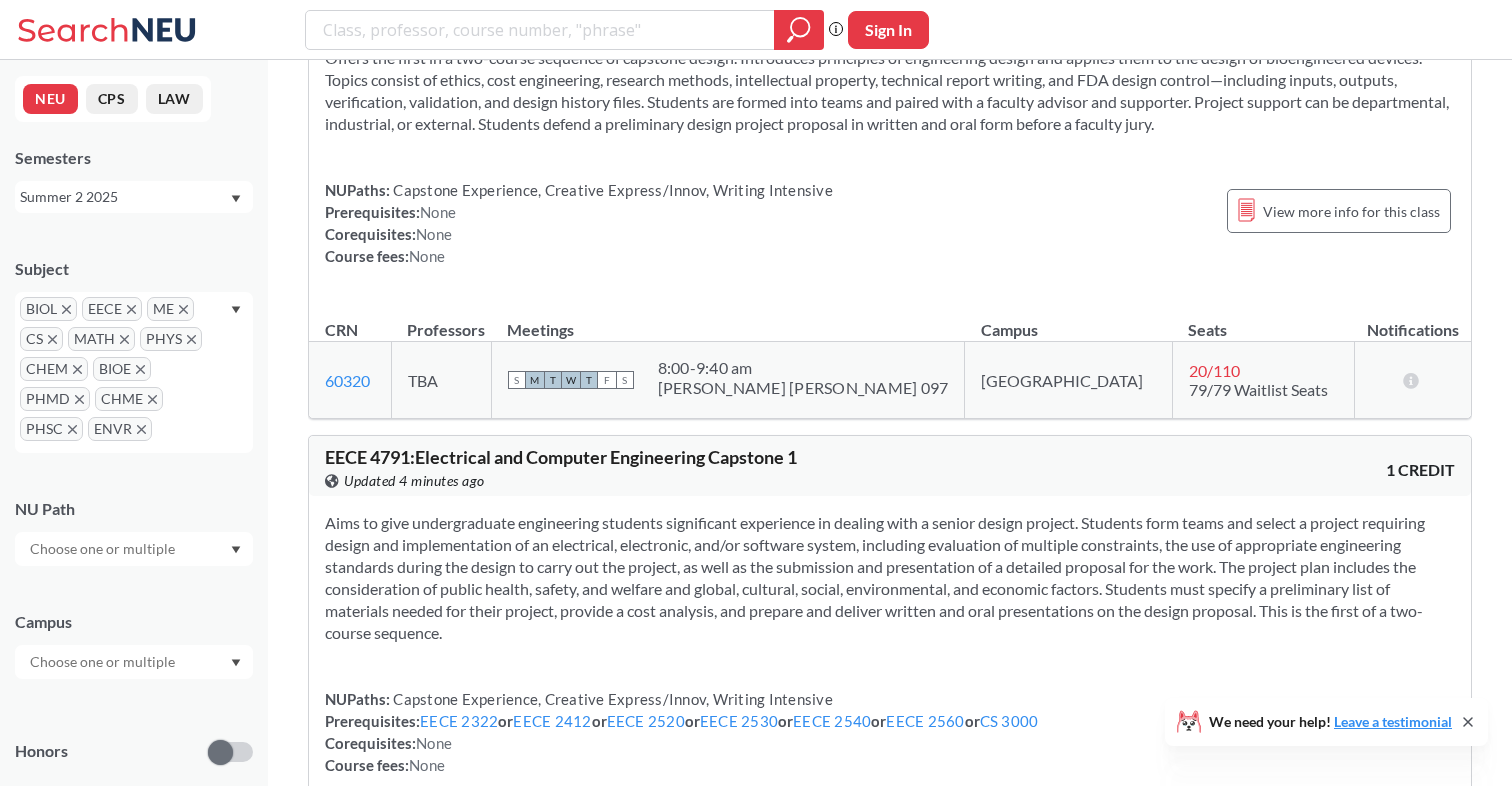 click 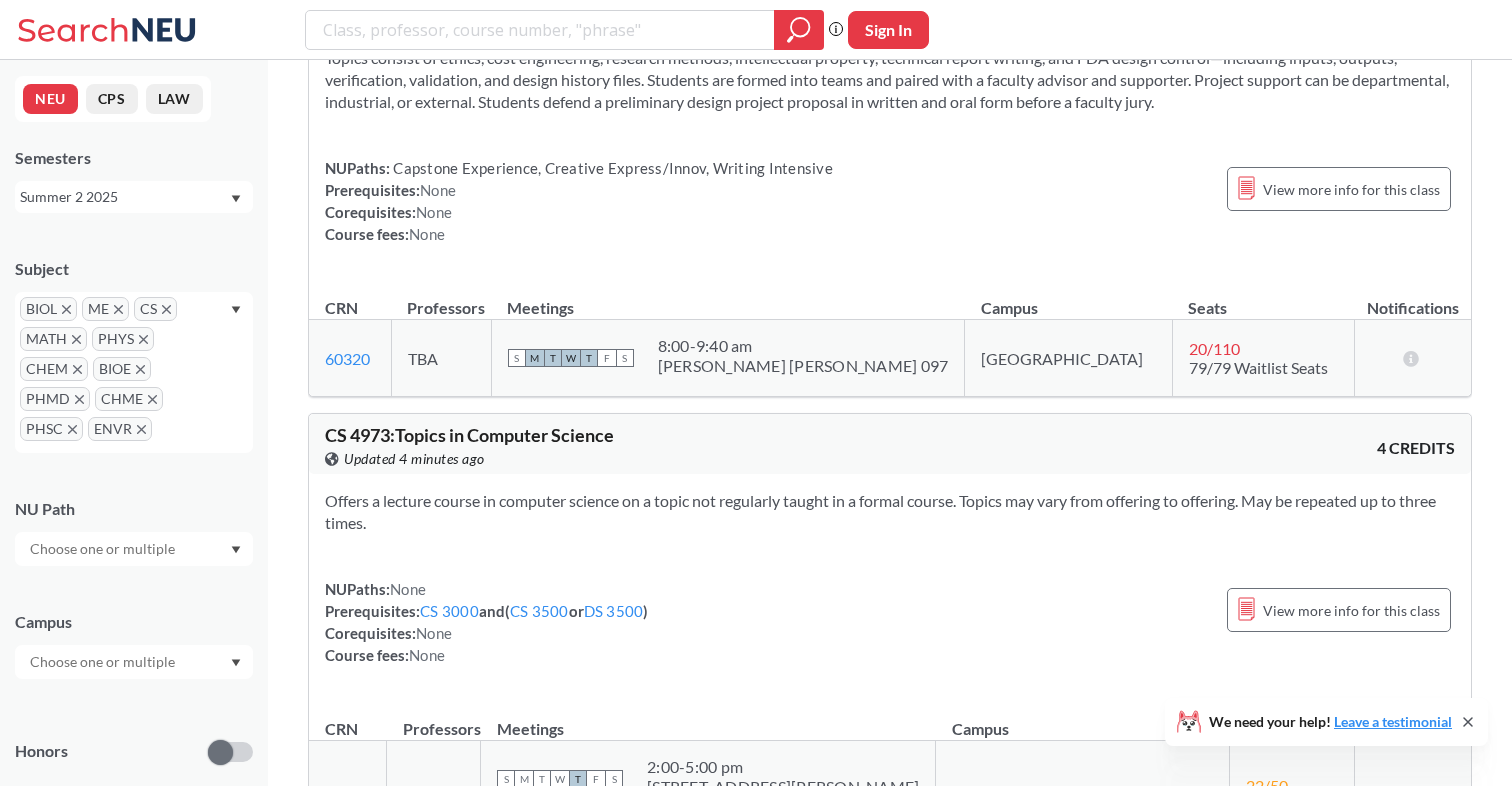scroll, scrollTop: 15323, scrollLeft: 0, axis: vertical 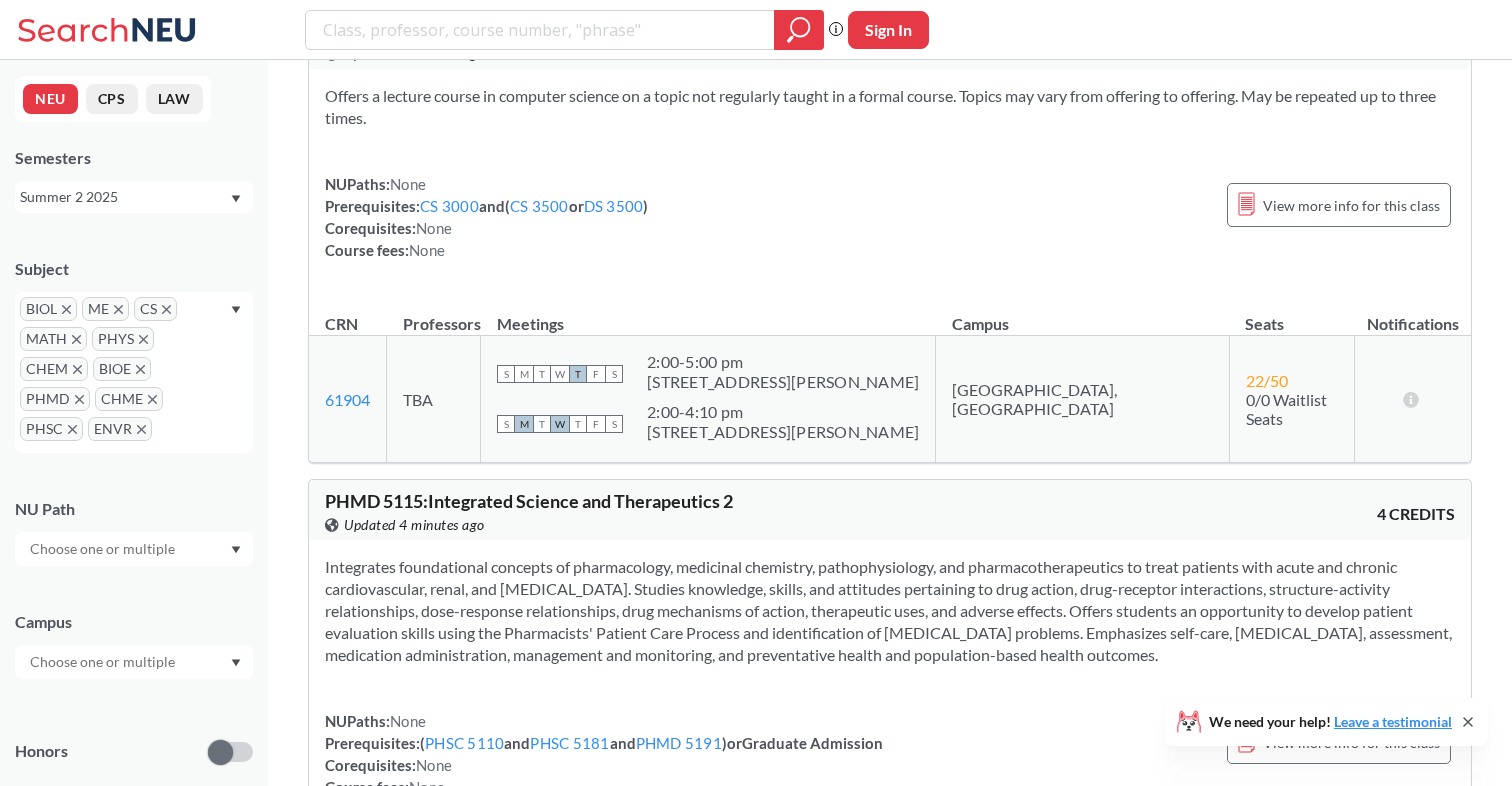click 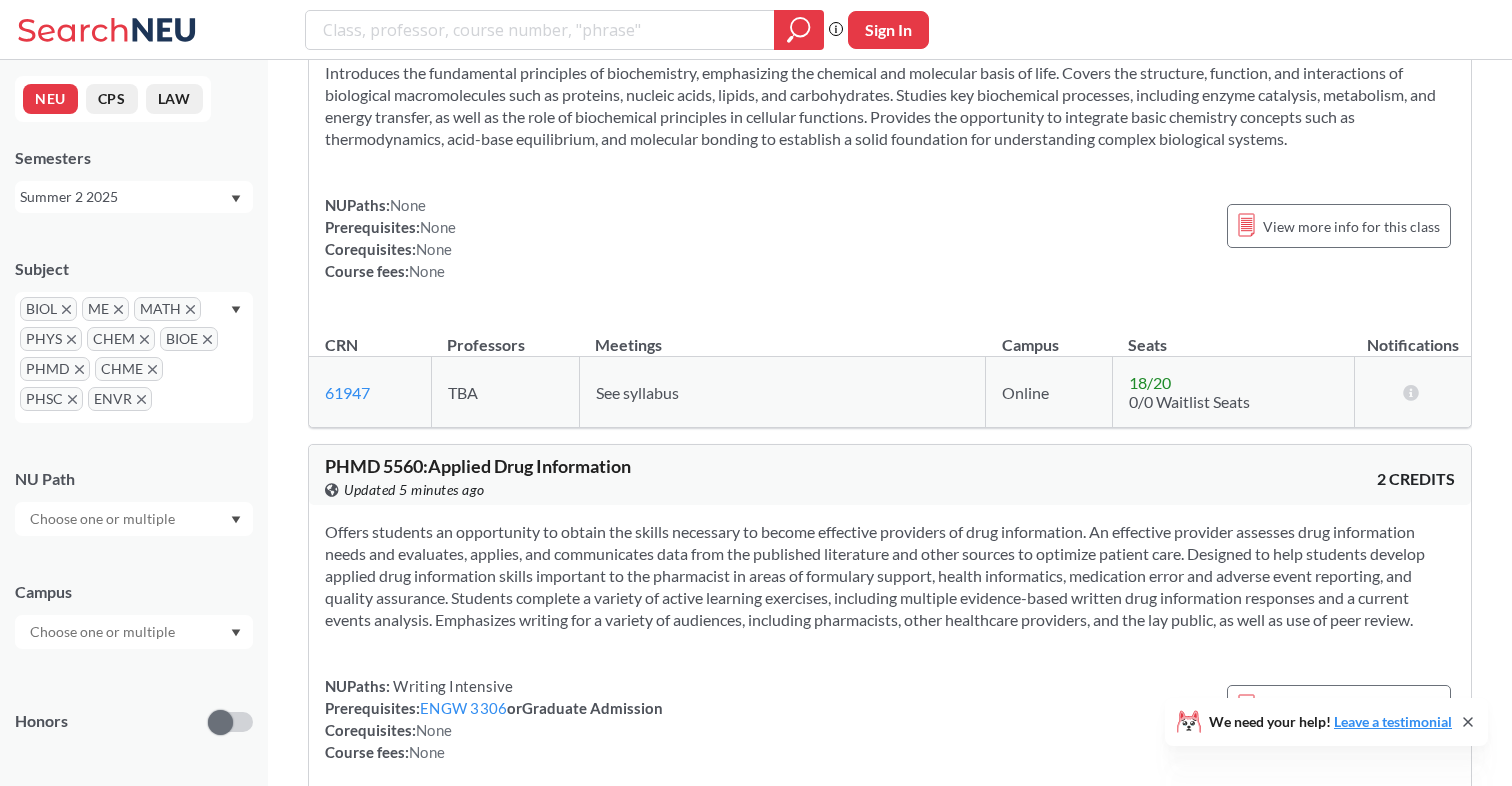 scroll, scrollTop: 15311, scrollLeft: 0, axis: vertical 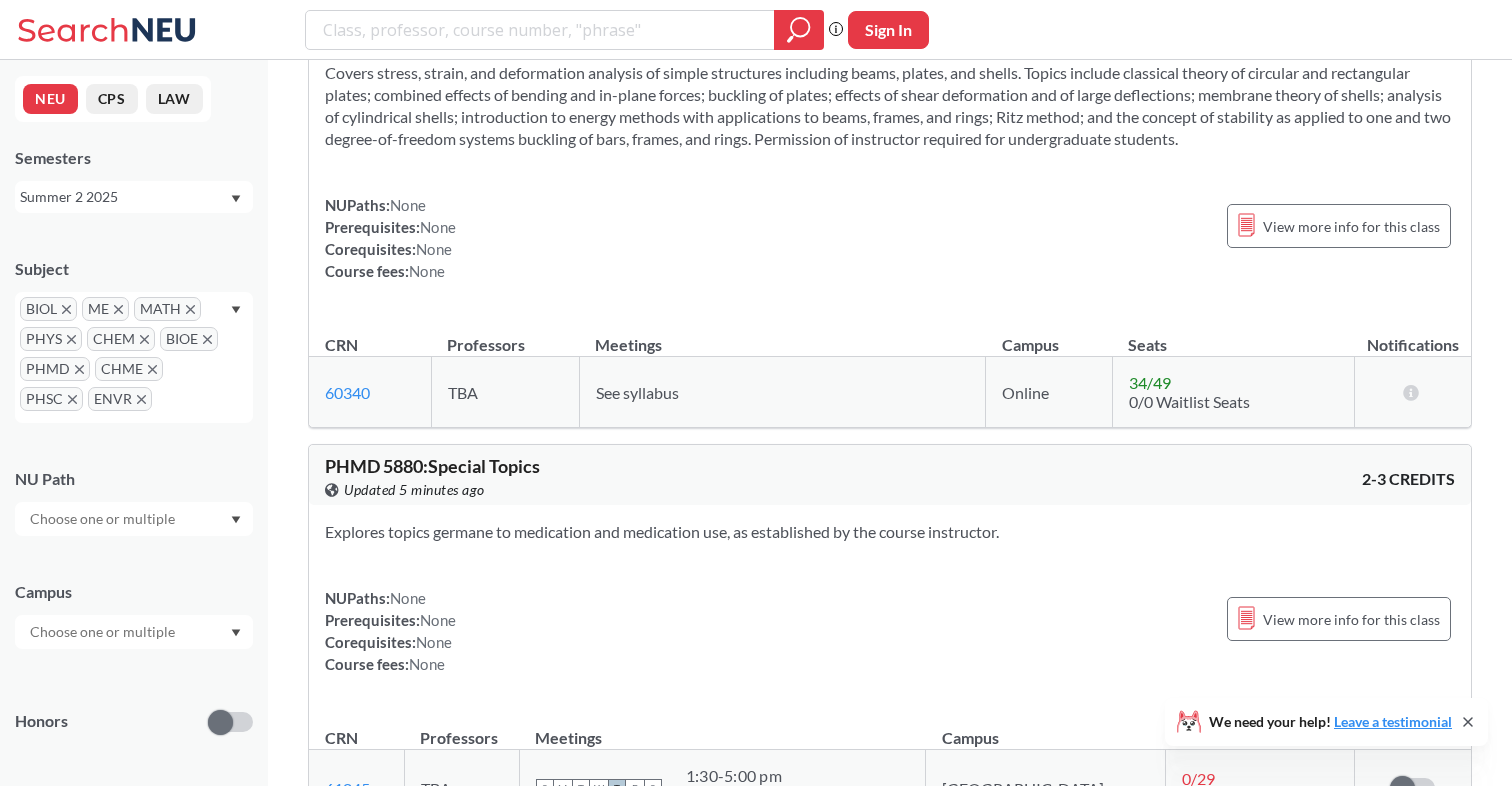 click at bounding box center [186, 406] 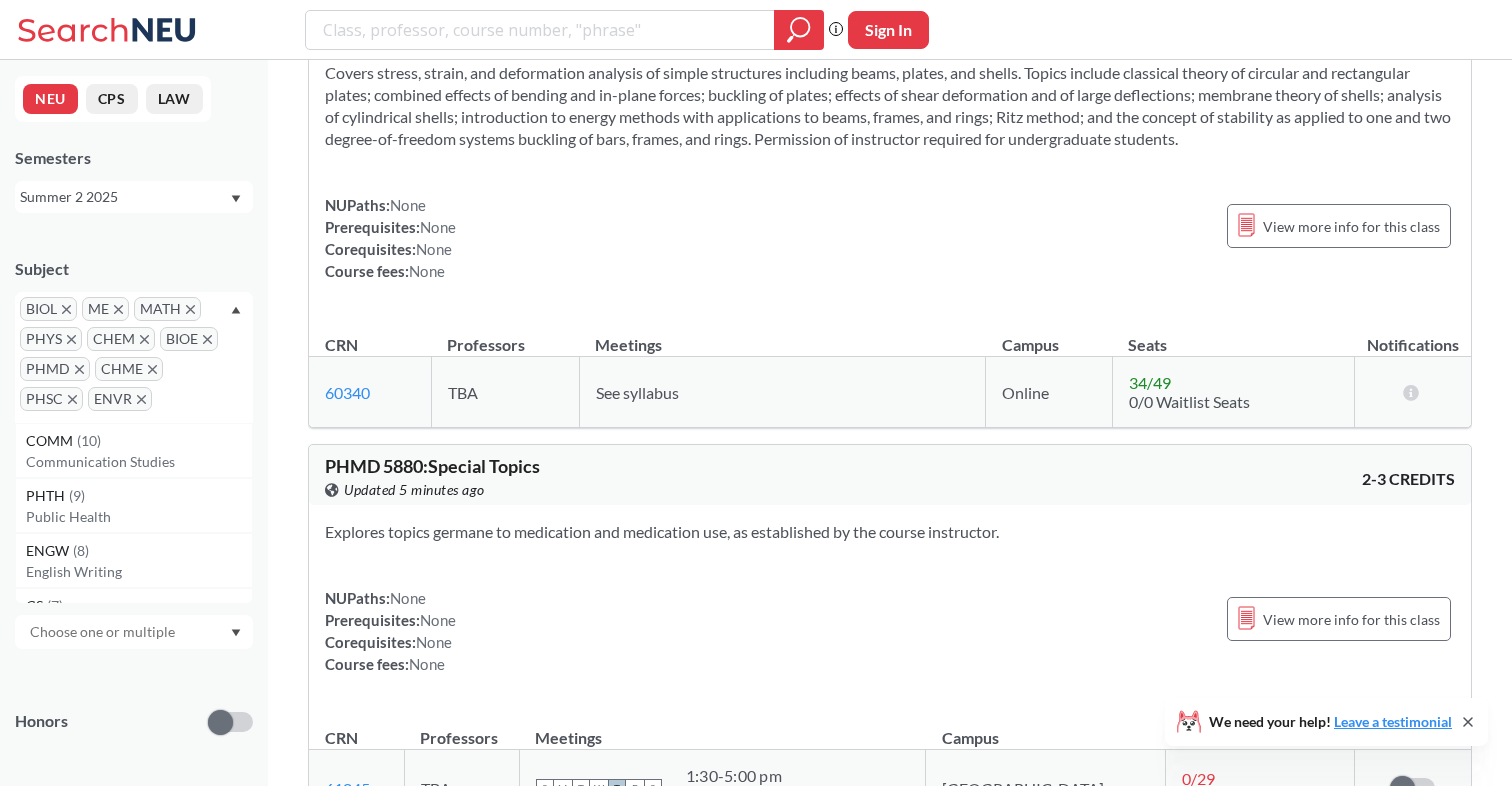 click 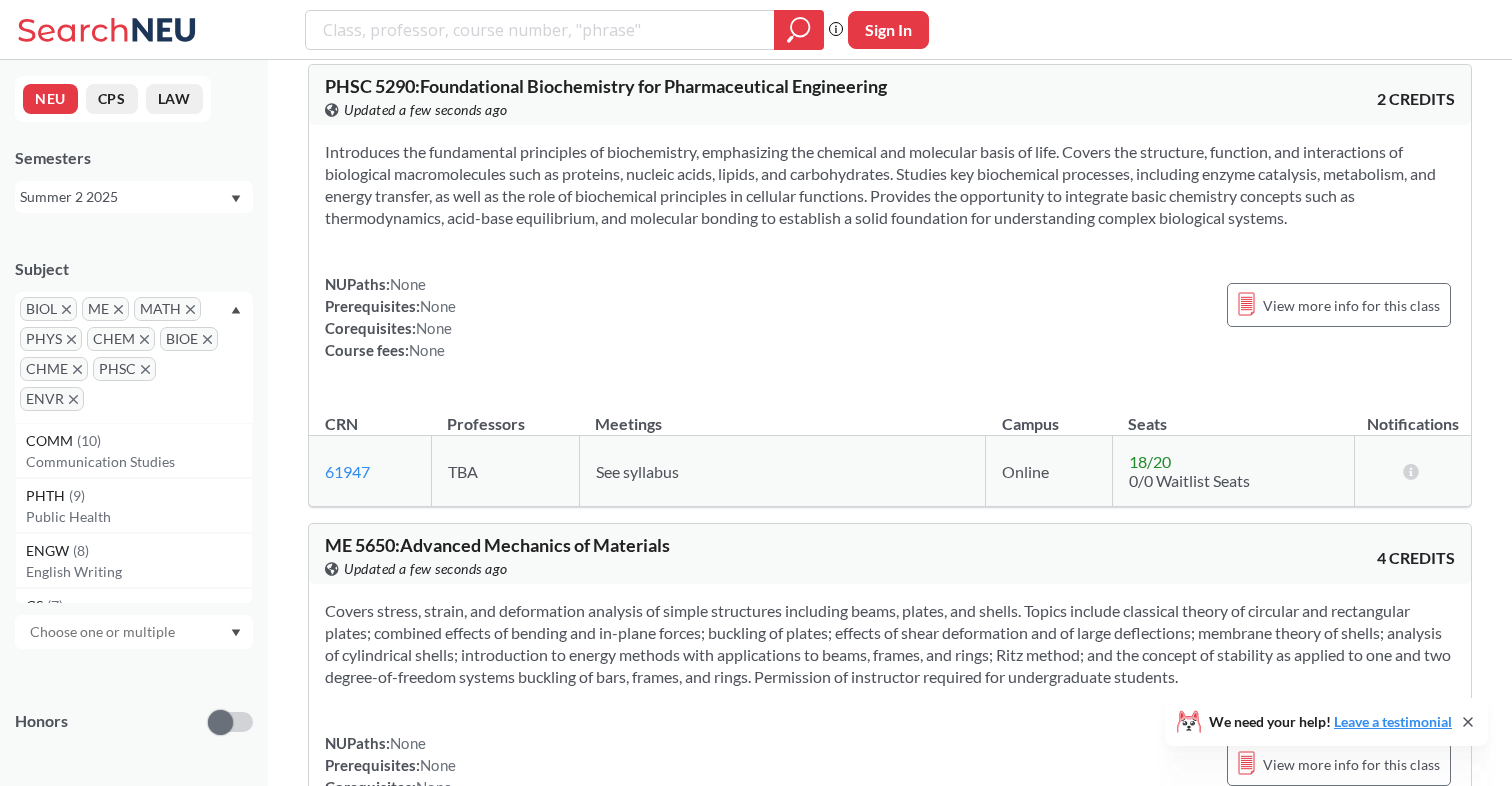 scroll, scrollTop: 14151, scrollLeft: 0, axis: vertical 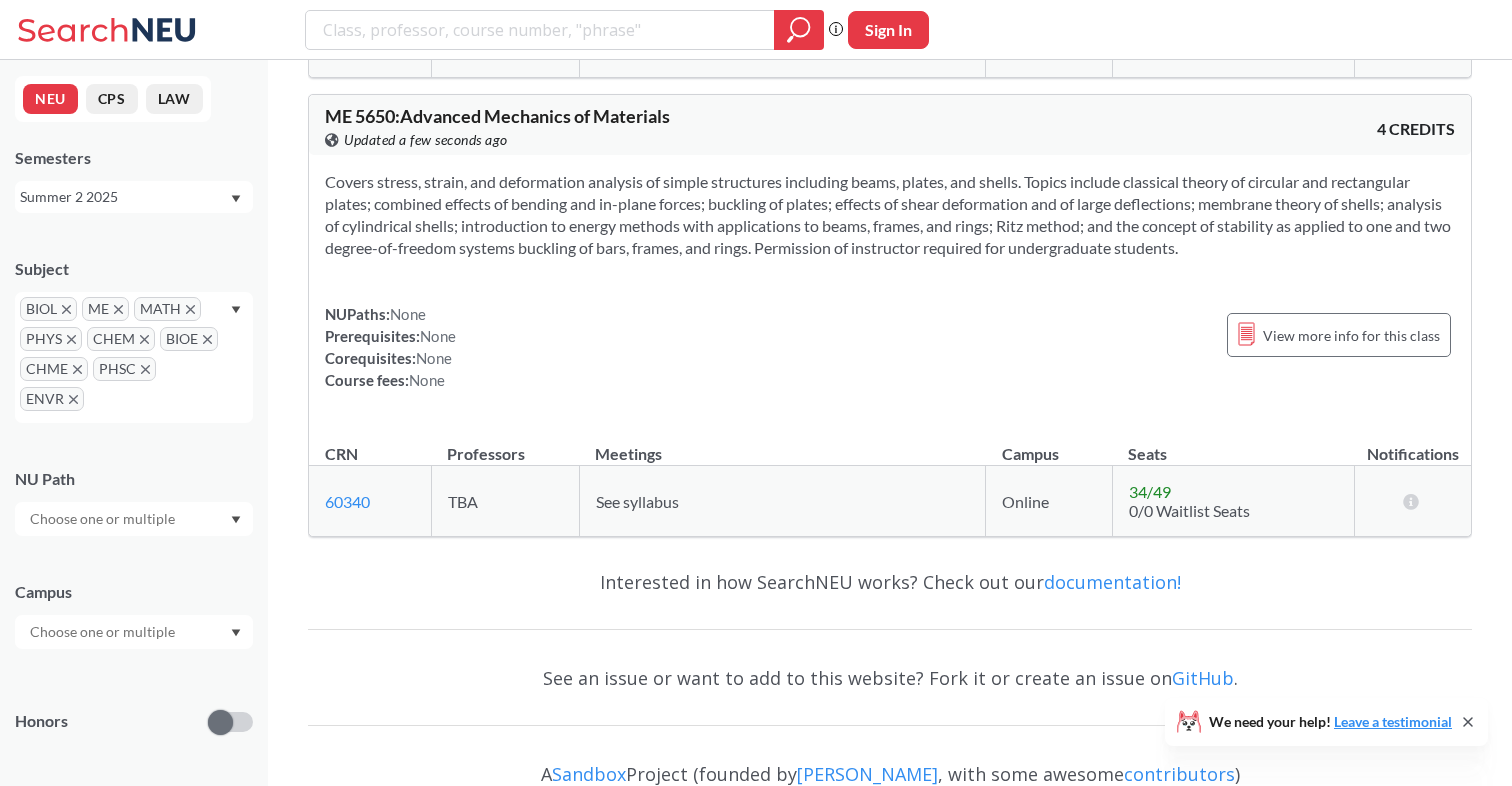 click on "Covers stress, strain, and deformation analysis of simple structures including beams, plates, and shells. Topics include classical theory of circular and rectangular plates; combined effects of bending and in-plane forces; buckling of plates; effects of shear deformation and of large deflections; membrane theory of shells; analysis of cylindrical shells; introduction to energy methods with applications to beams, frames, and rings; Ritz method; and the concept of stability as applied to one and two degree-of-freedom systems buckling of bars, frames, and rings. Permission of instructor required for undergraduate students.
NUPaths:  None Prerequisites:  None Corequisites:  None Course fees:  None View more info for this class" at bounding box center [890, 289] 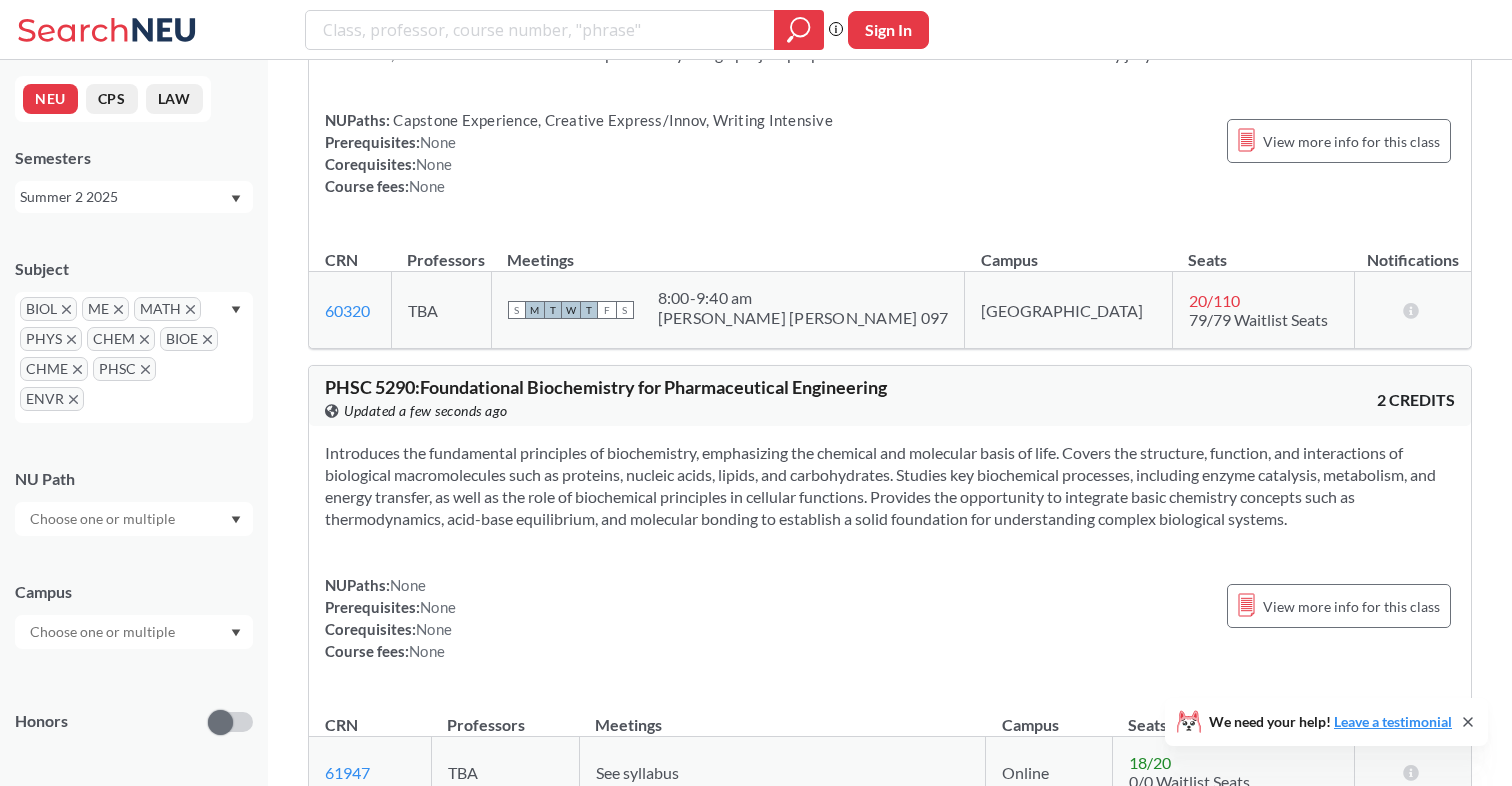 scroll, scrollTop: 13436, scrollLeft: 0, axis: vertical 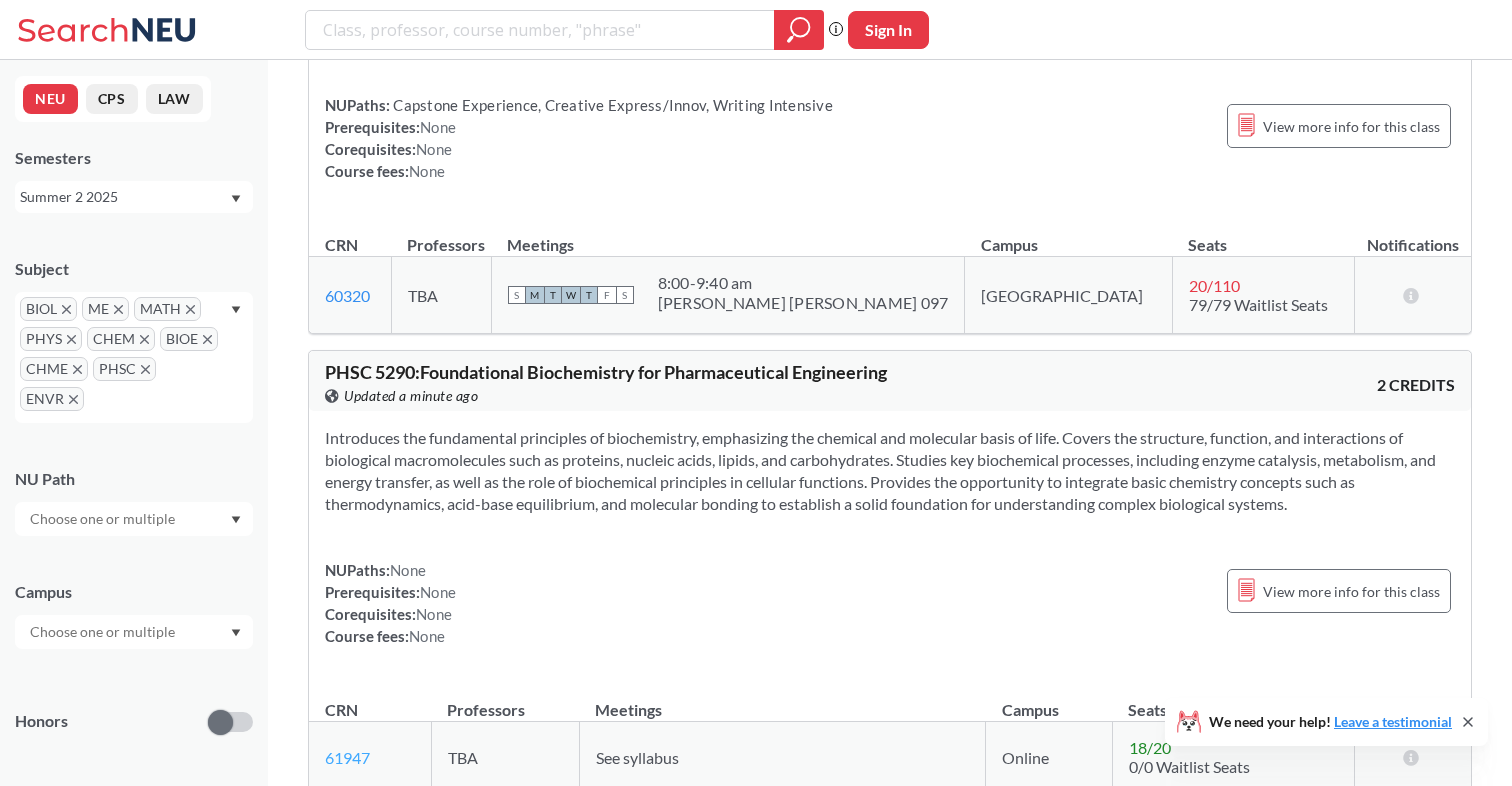 click on "61947" at bounding box center (347, 757) 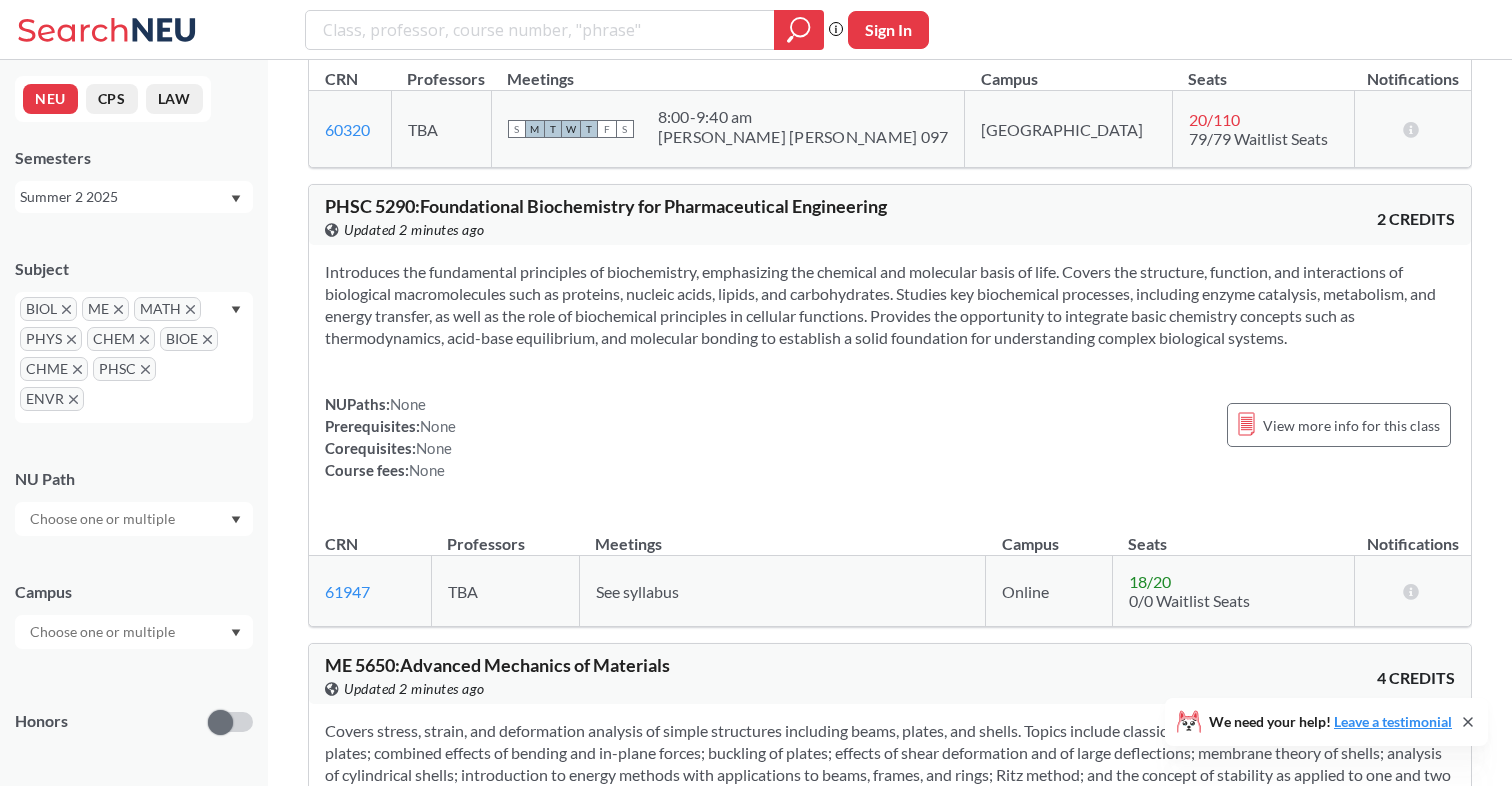 scroll, scrollTop: 13606, scrollLeft: 0, axis: vertical 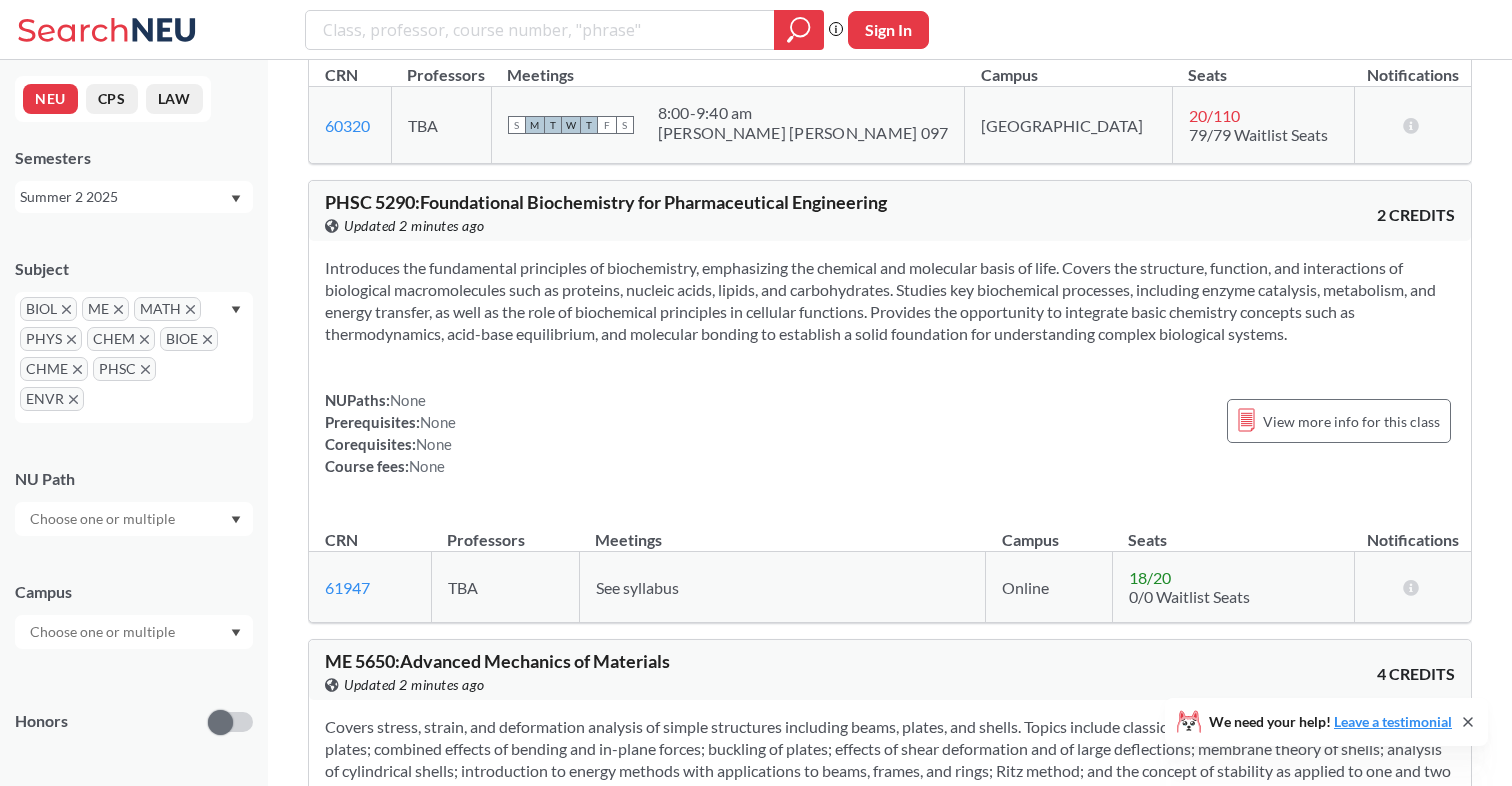 click on "Subject BIOL ME MATH PHYS CHEM BIOE CHME PHSC ENVR NU Path Campus Honors Class Type Lecture 30 Individual Instruction 7 Lab 6 Recitation/Discussion 1 Course ID Range 1000 2000 3000 4000 5000 6000 7000 8000" at bounding box center [134, 678] 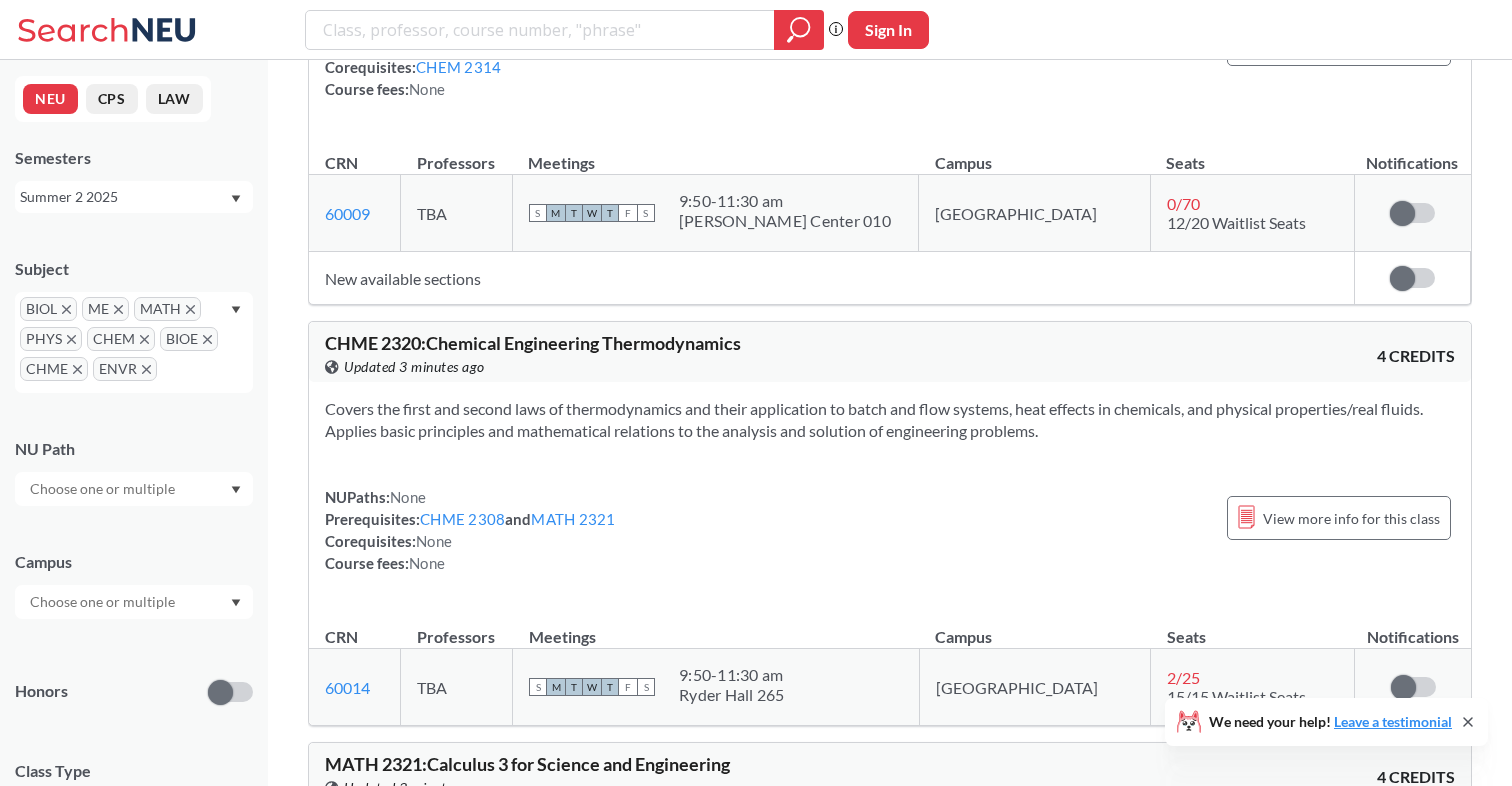 scroll, scrollTop: 1769, scrollLeft: 0, axis: vertical 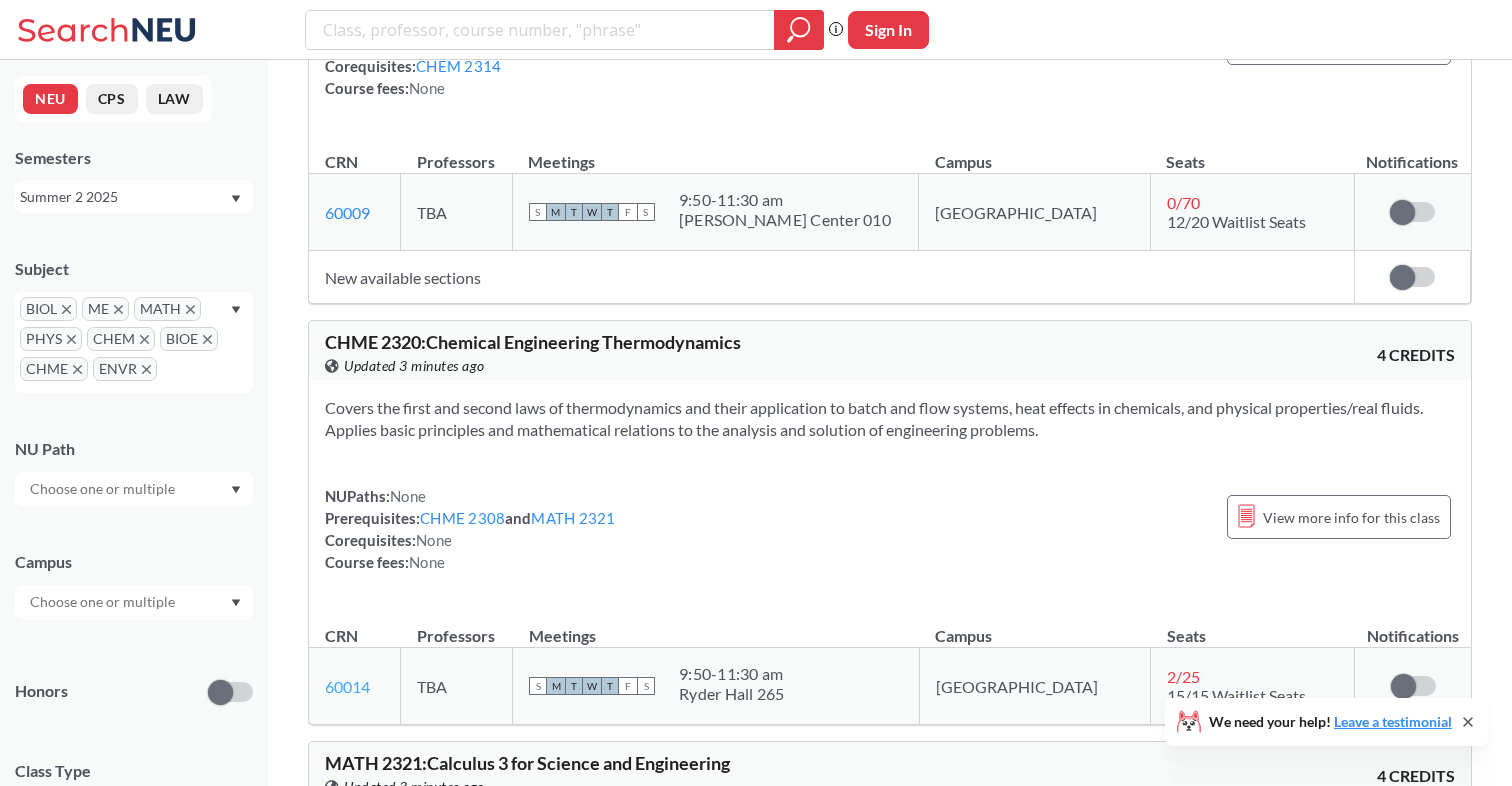 click on "60014" at bounding box center (347, 686) 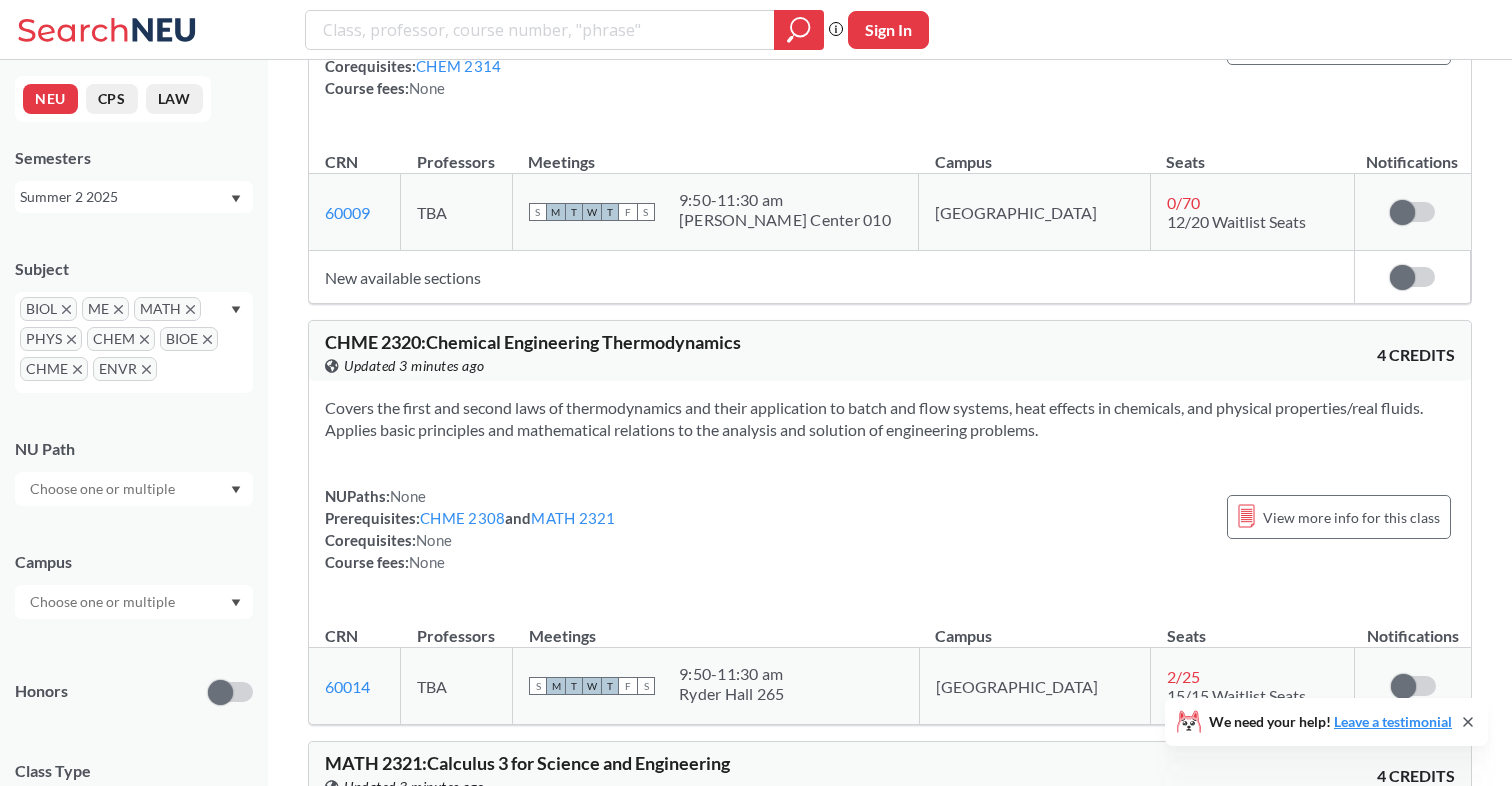 click on "CHME" at bounding box center (54, 369) 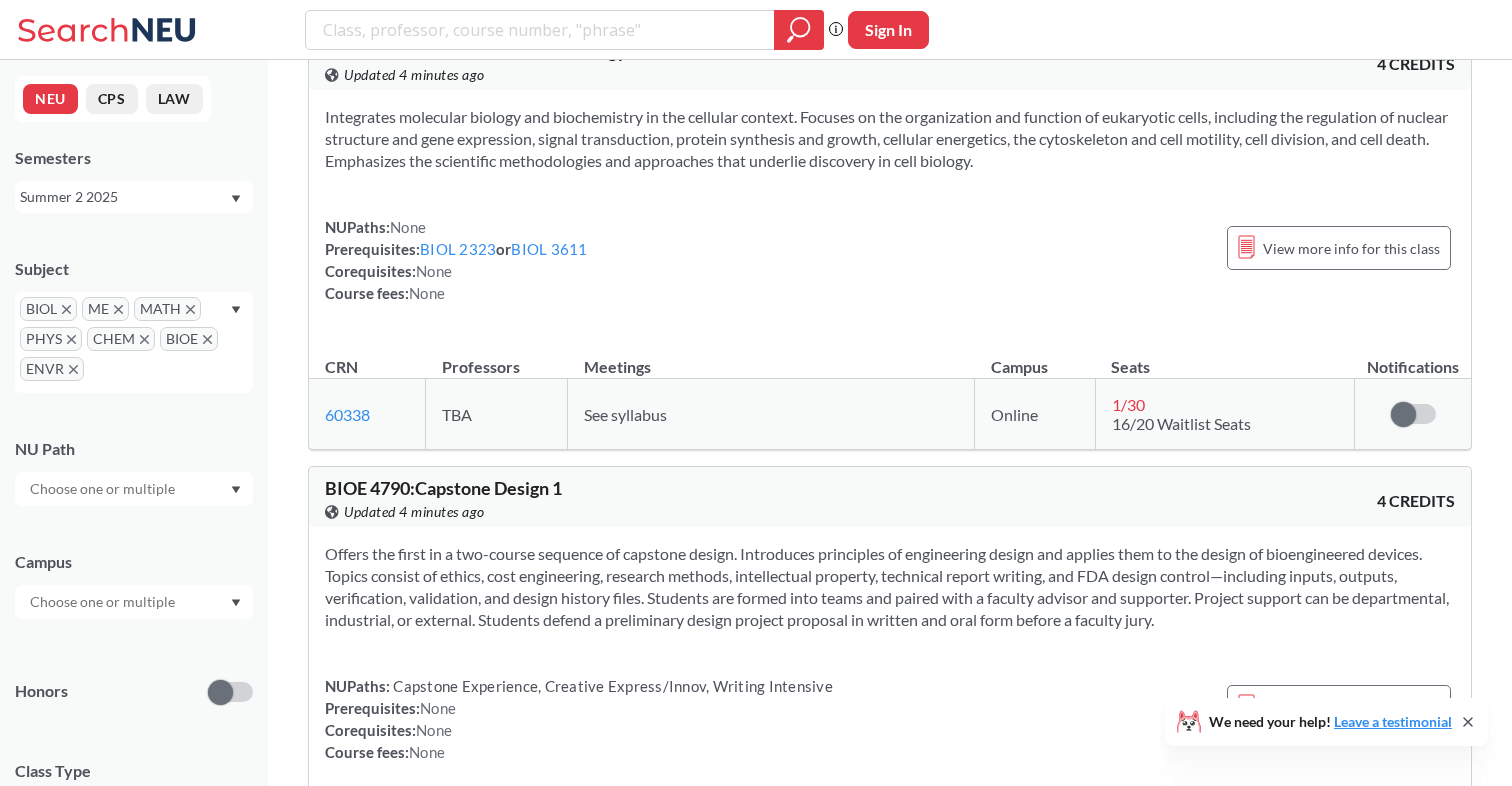 scroll, scrollTop: 0, scrollLeft: 0, axis: both 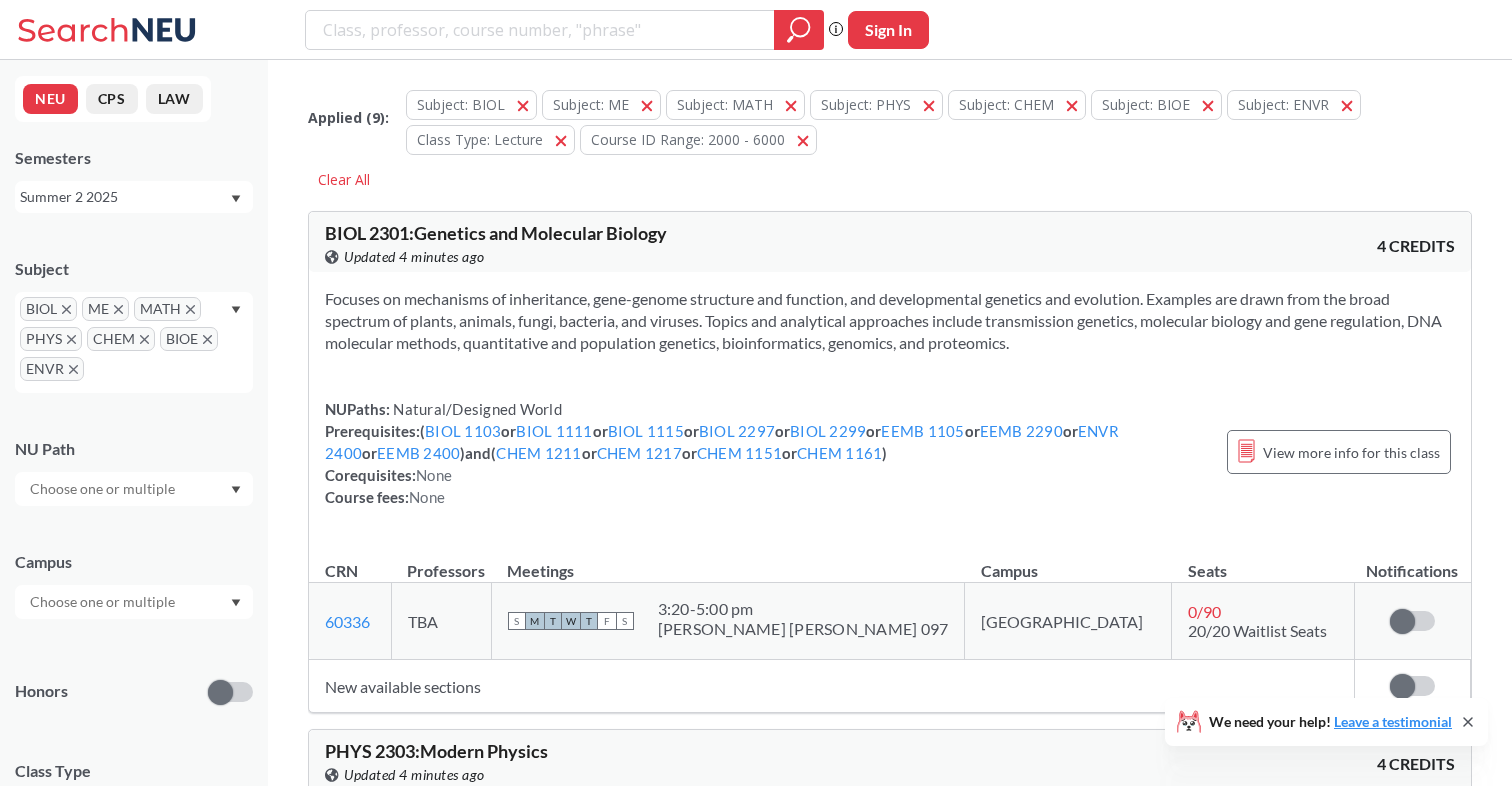click 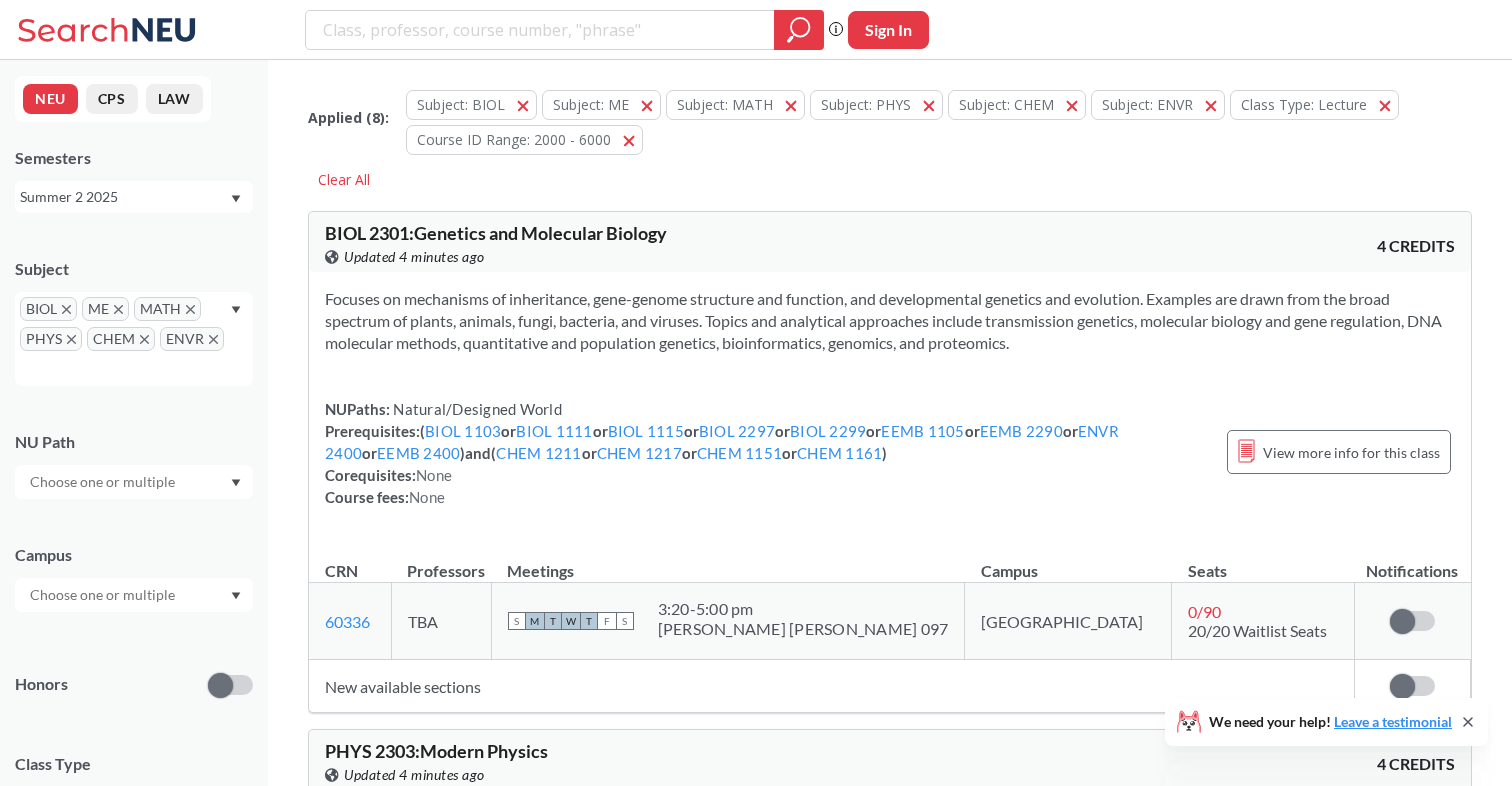 click on "ME" at bounding box center (105, 309) 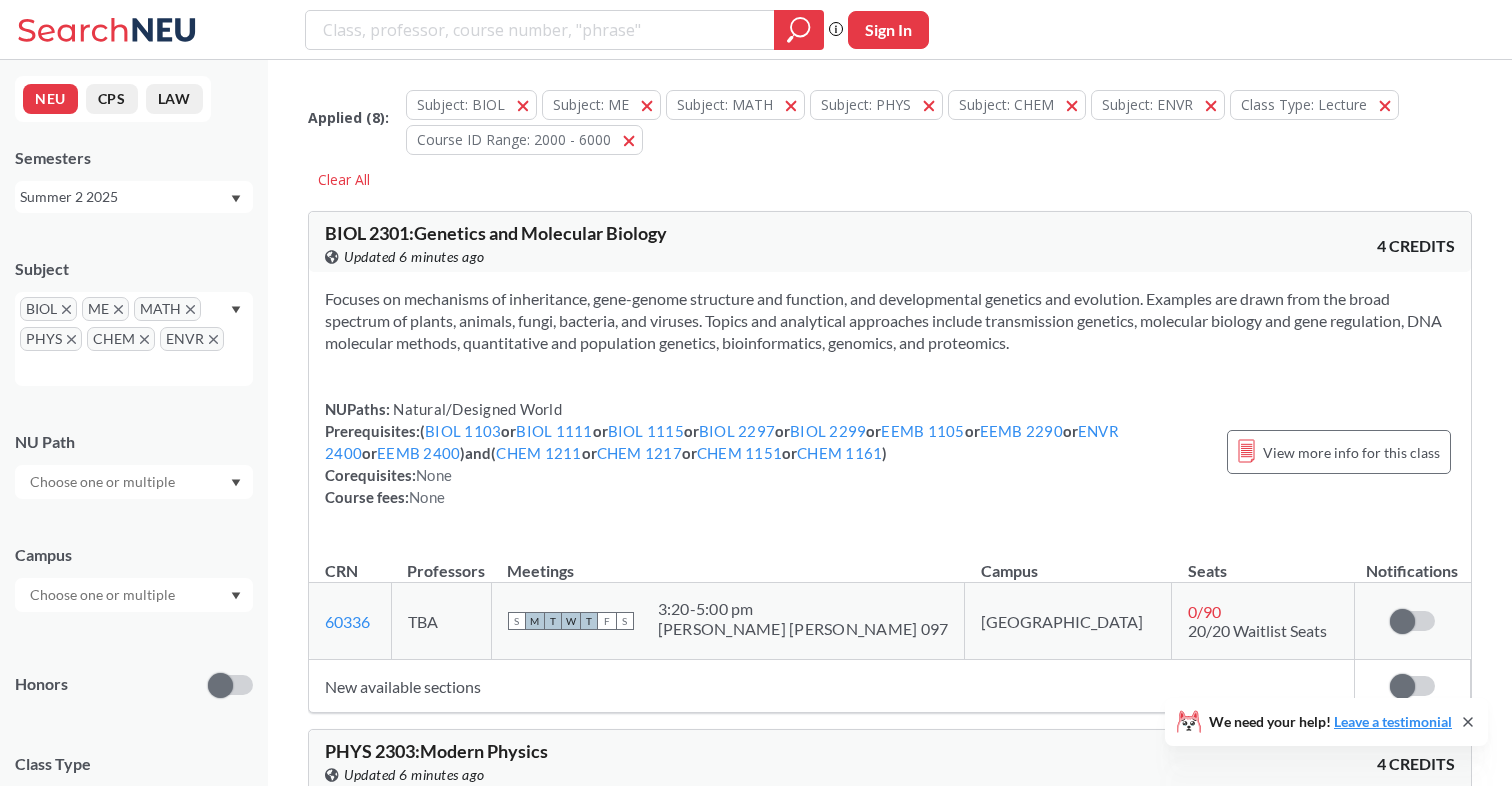 scroll, scrollTop: 7862, scrollLeft: 0, axis: vertical 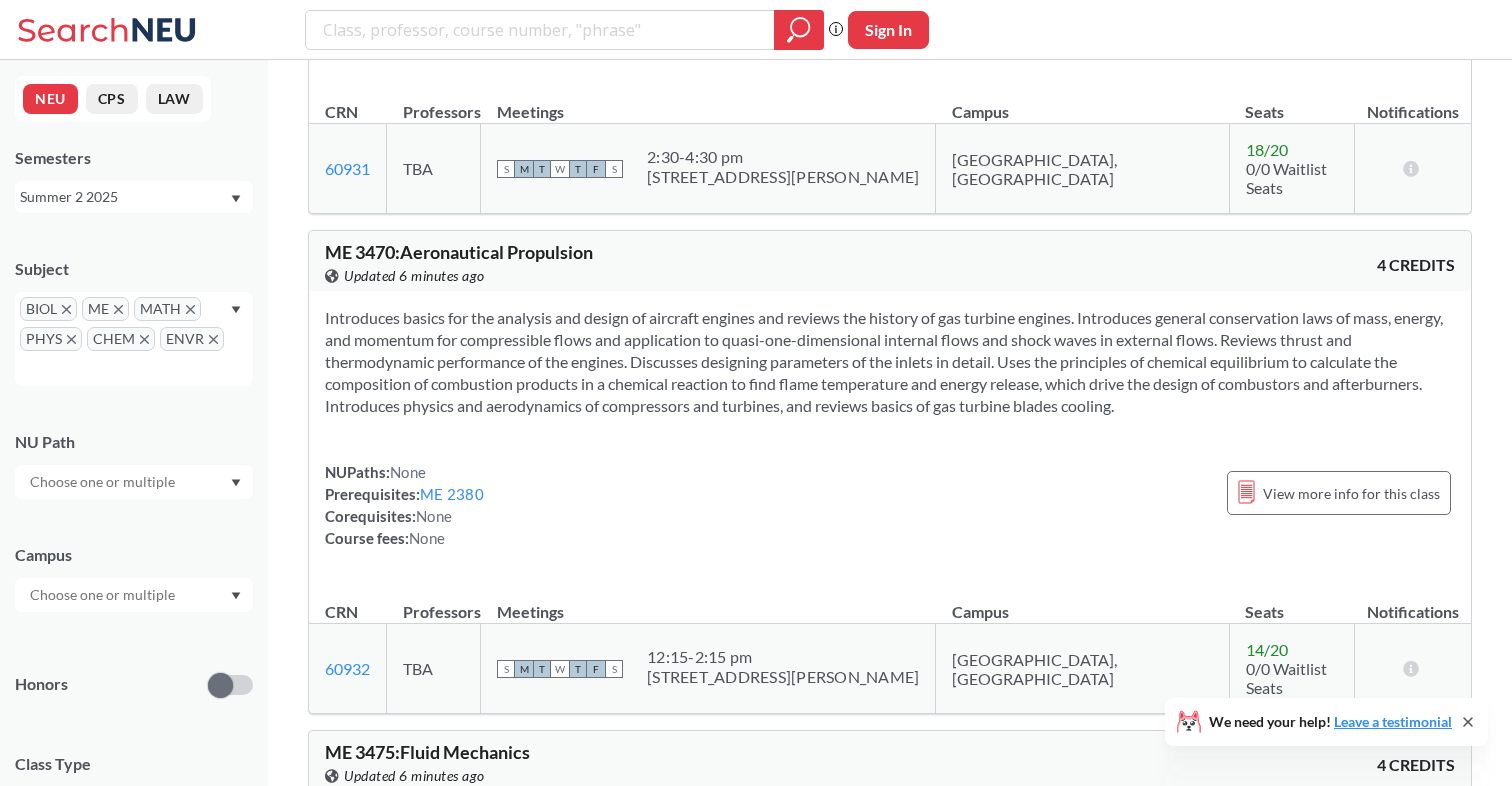 click 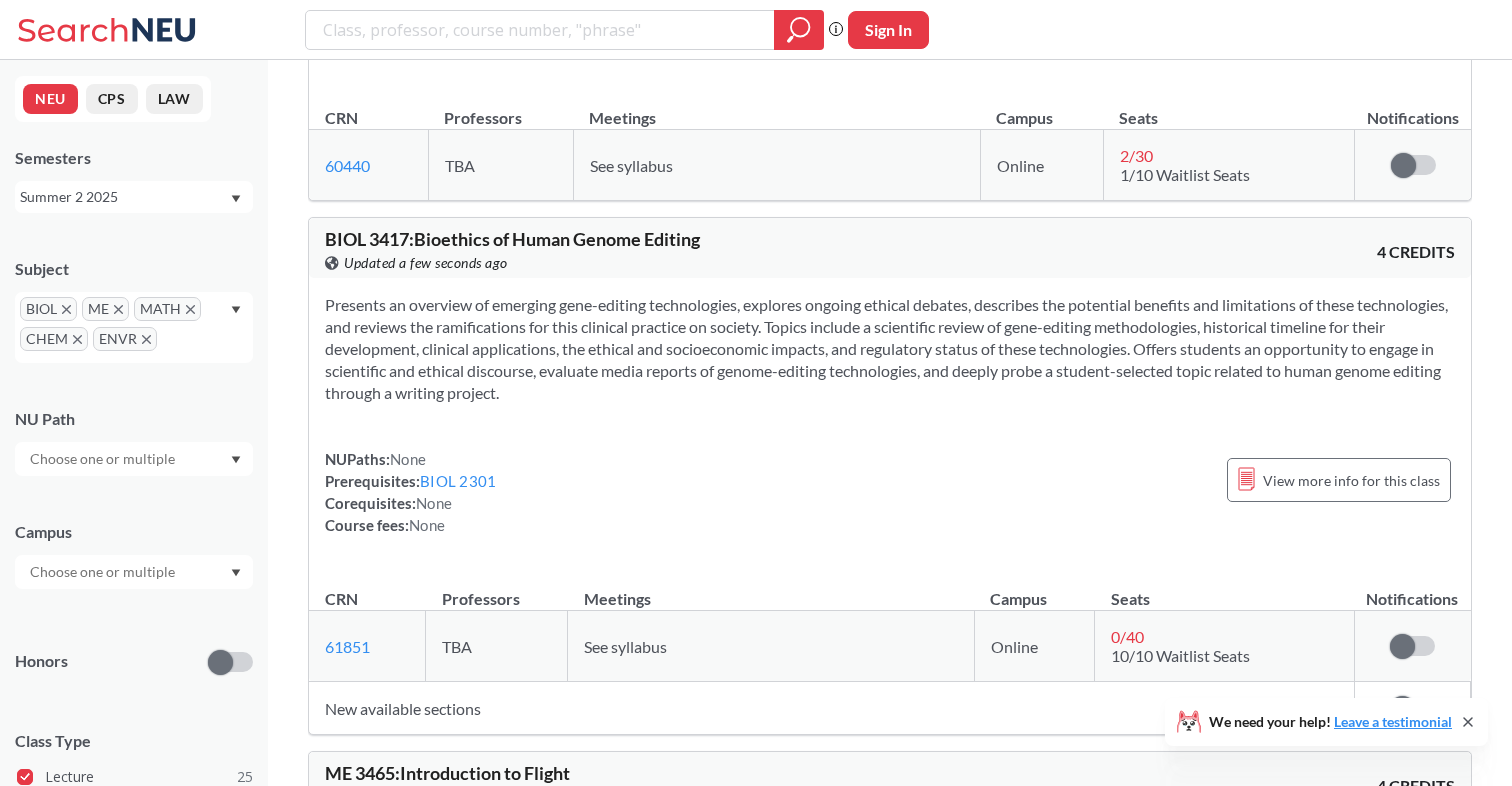 scroll, scrollTop: 3666, scrollLeft: 0, axis: vertical 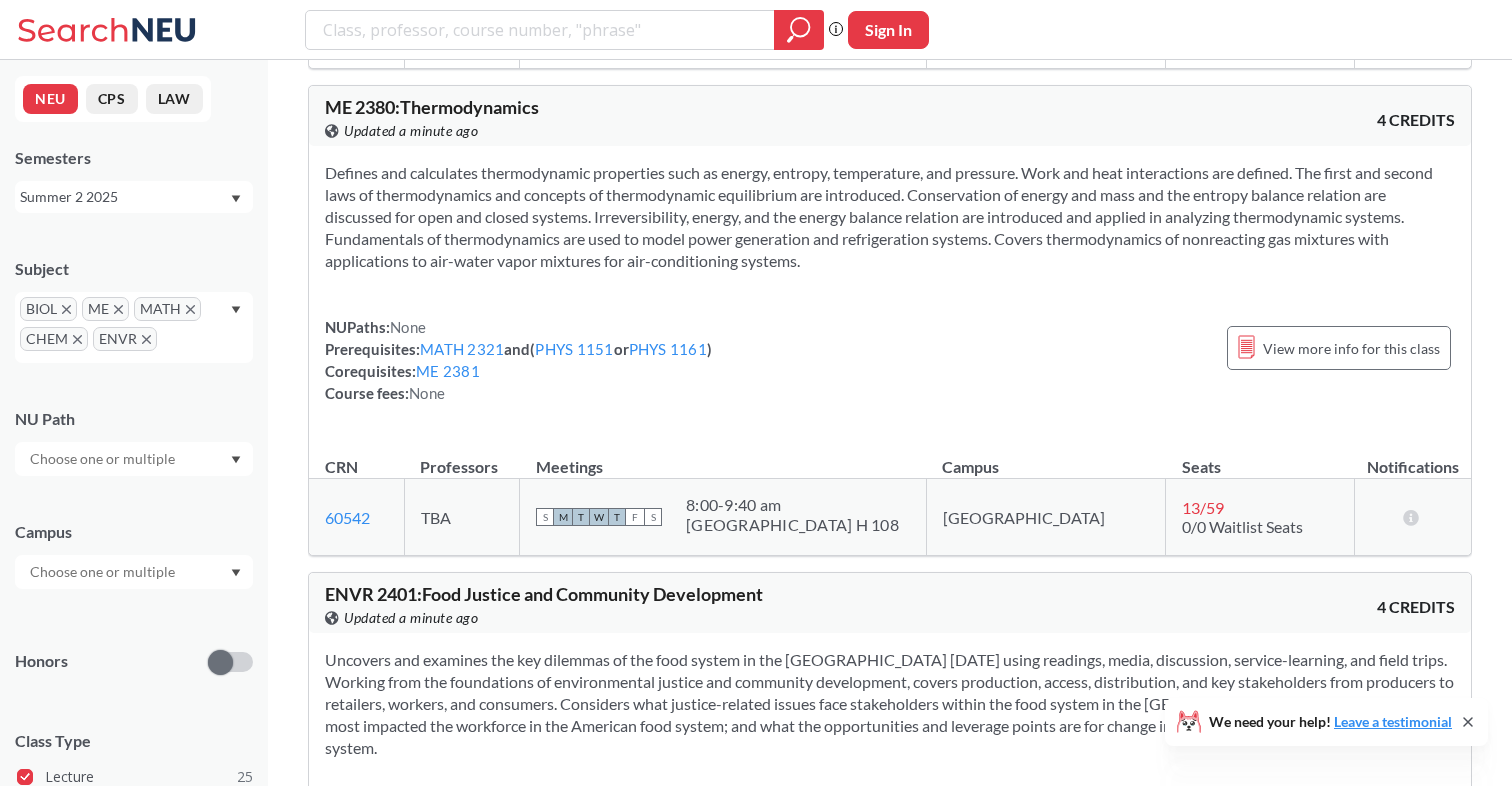 click 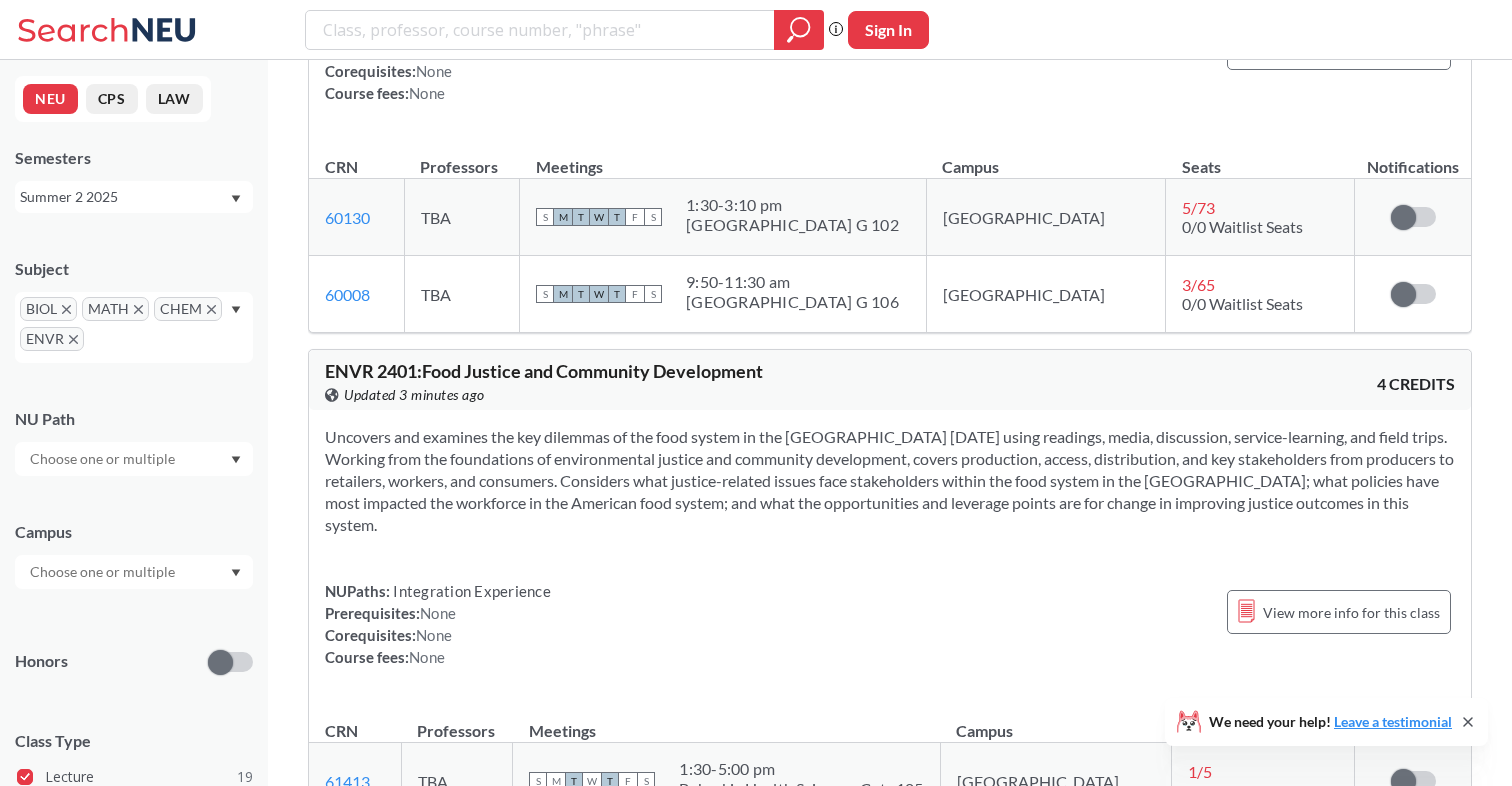 scroll, scrollTop: 4993, scrollLeft: 0, axis: vertical 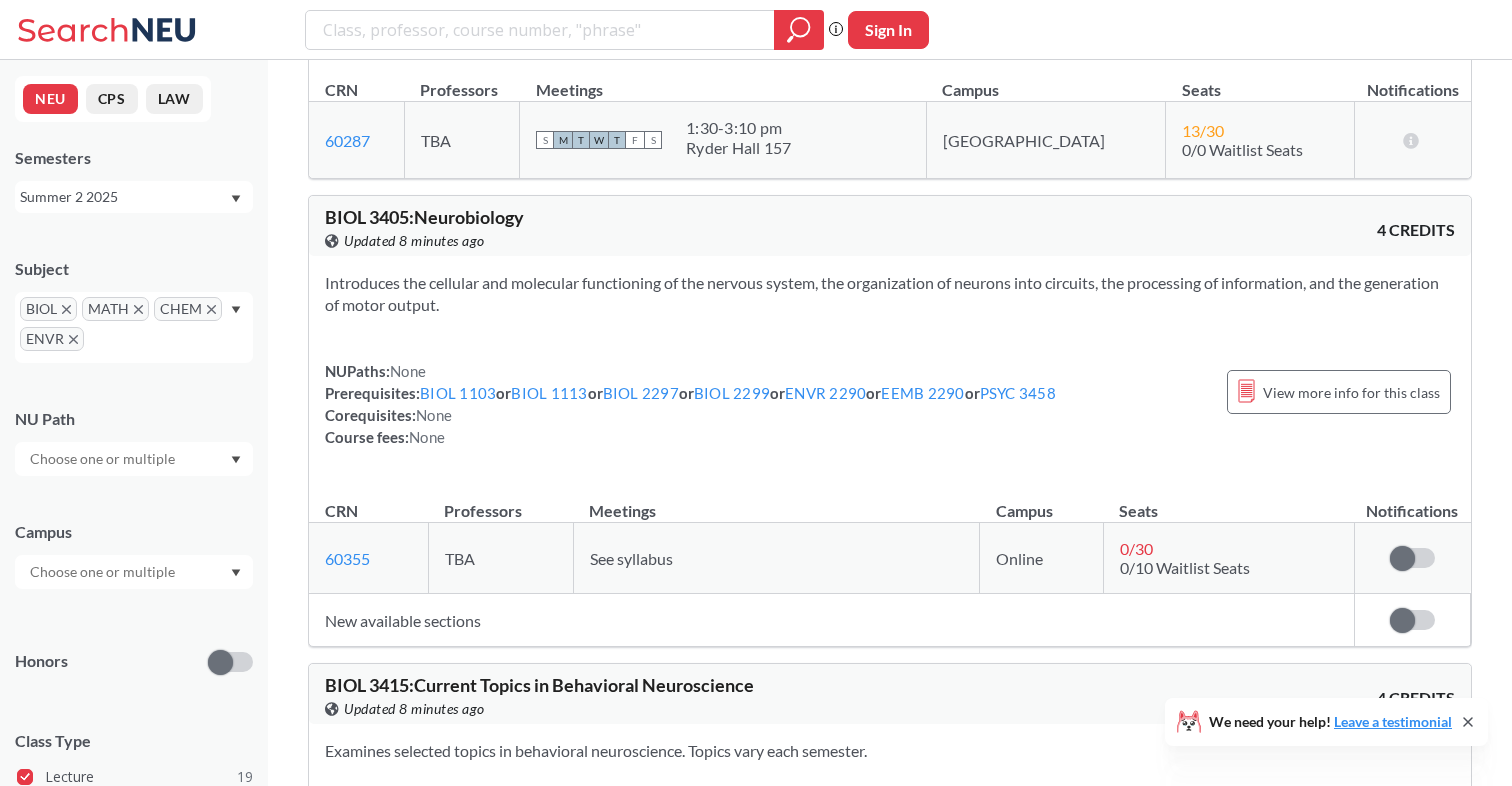 click 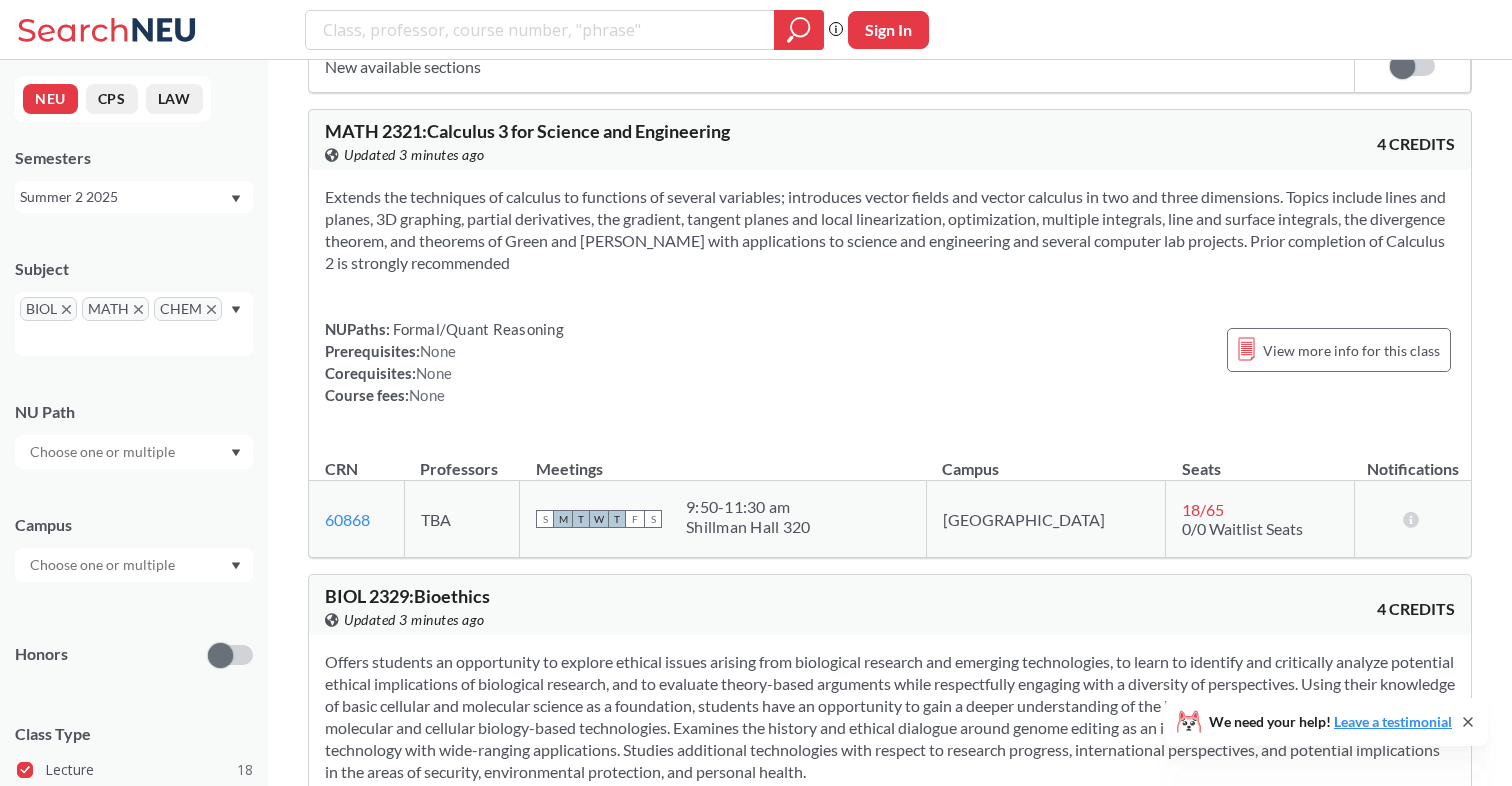 scroll, scrollTop: 1621, scrollLeft: 0, axis: vertical 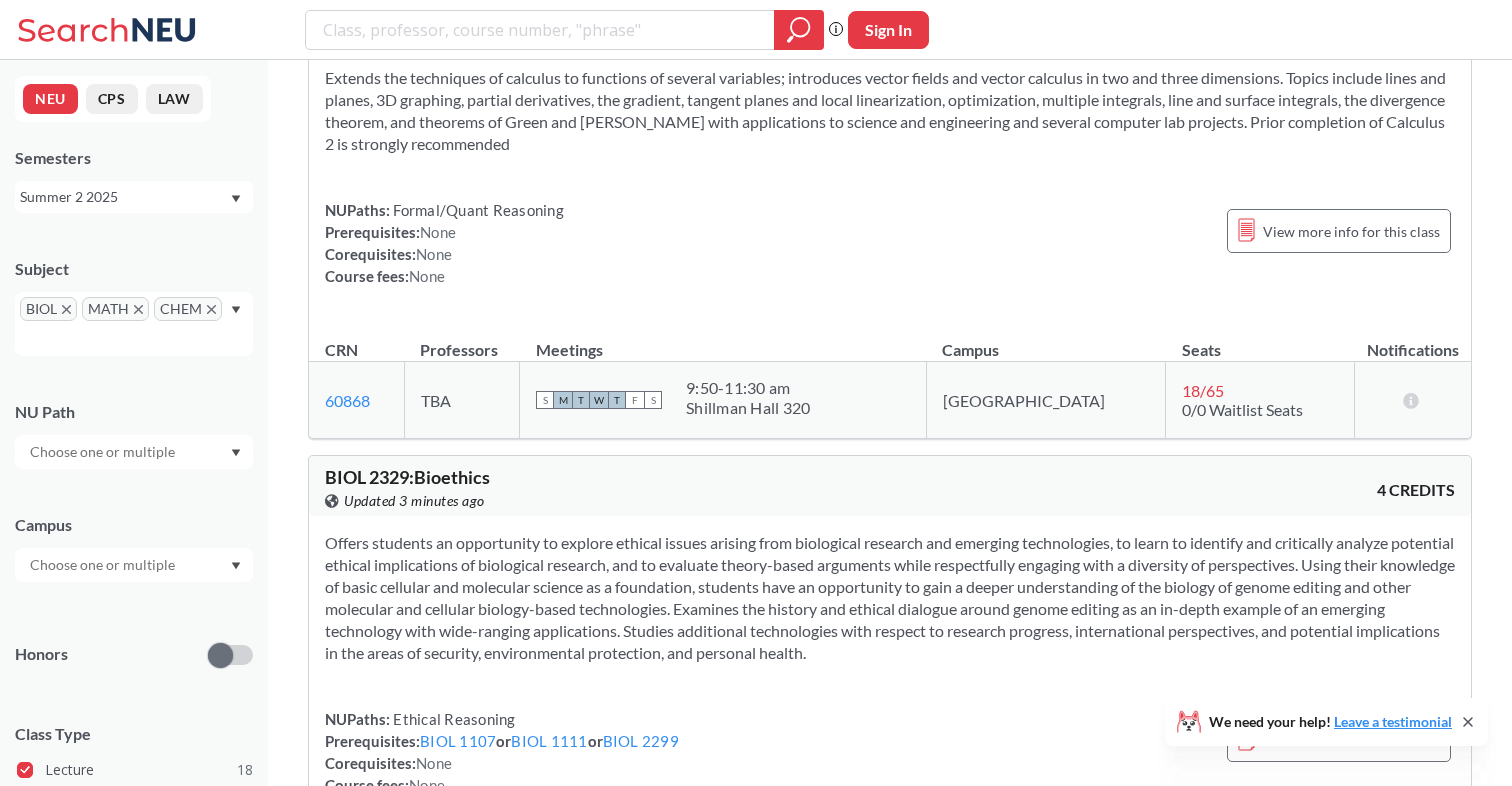 click on "MATH" at bounding box center (115, 309) 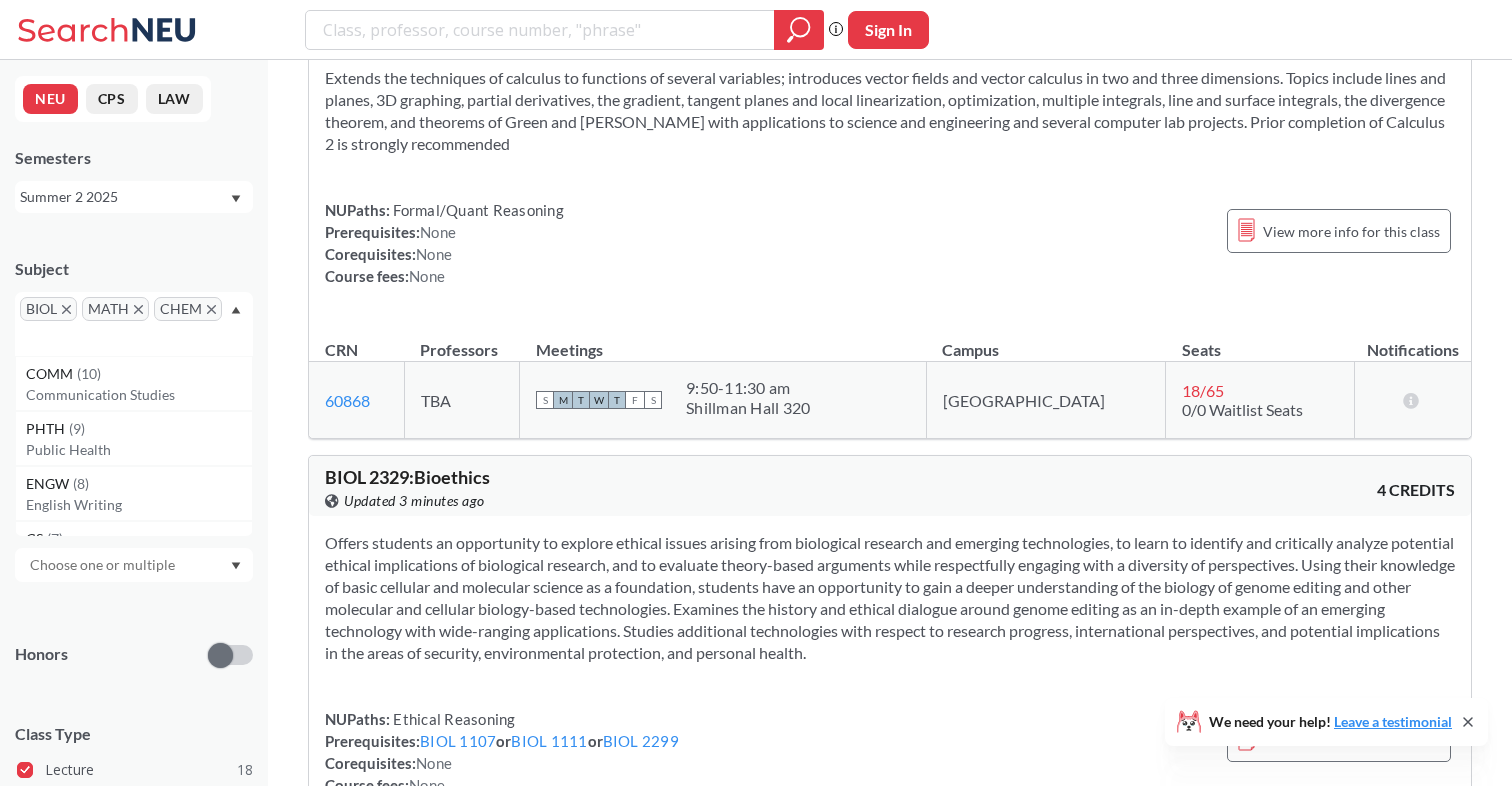 click 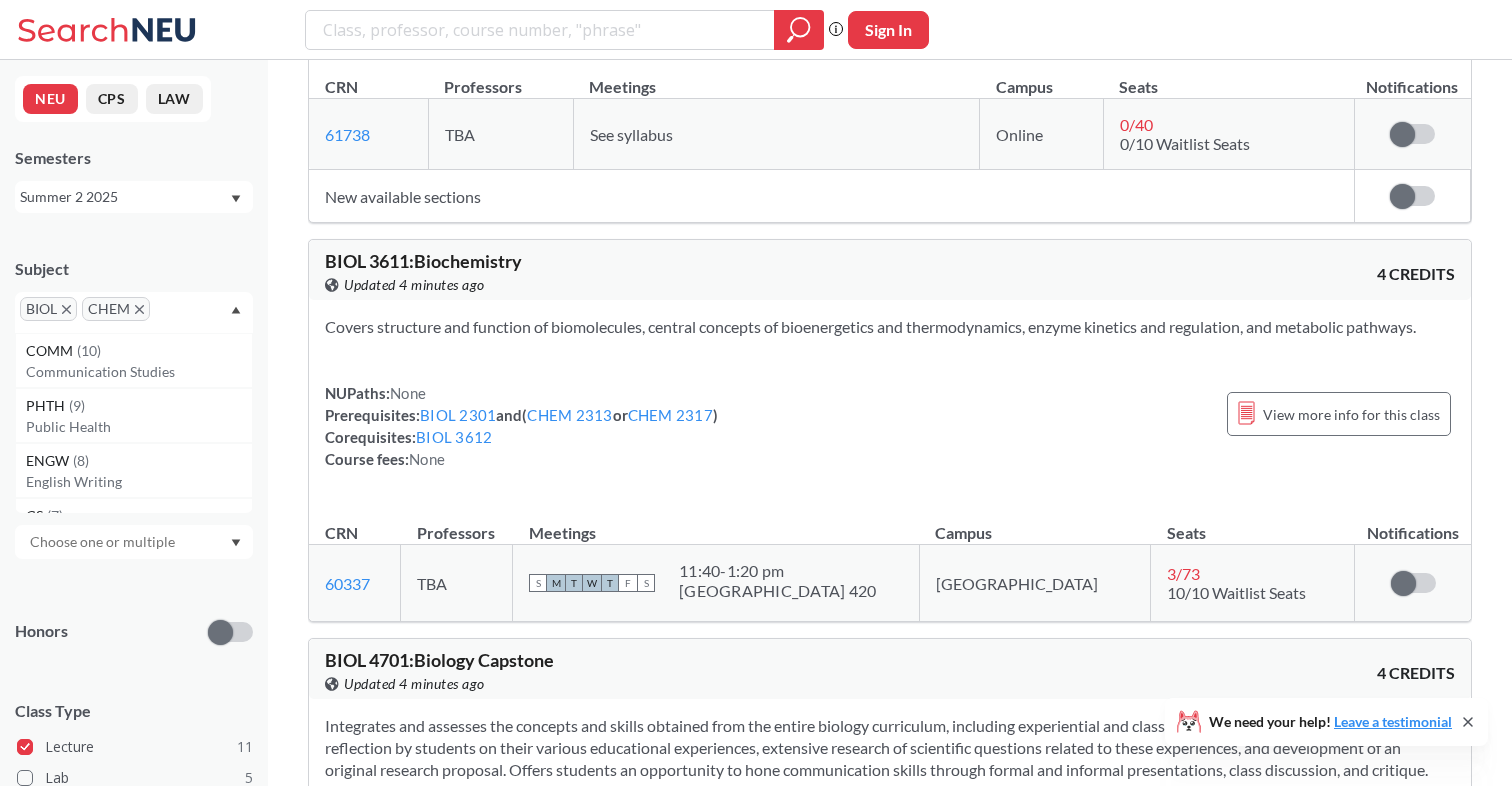 scroll, scrollTop: 25, scrollLeft: 0, axis: vertical 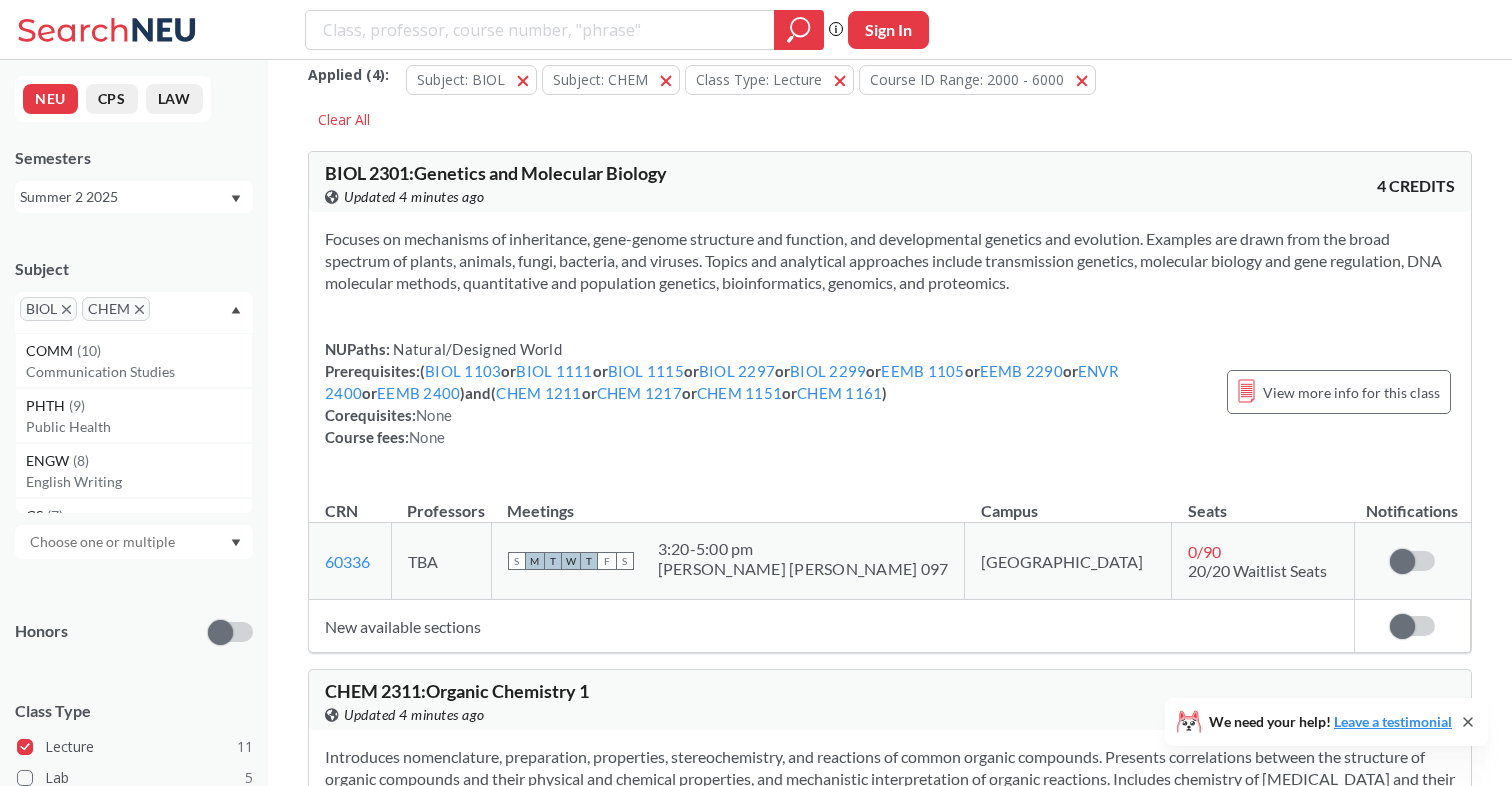 click 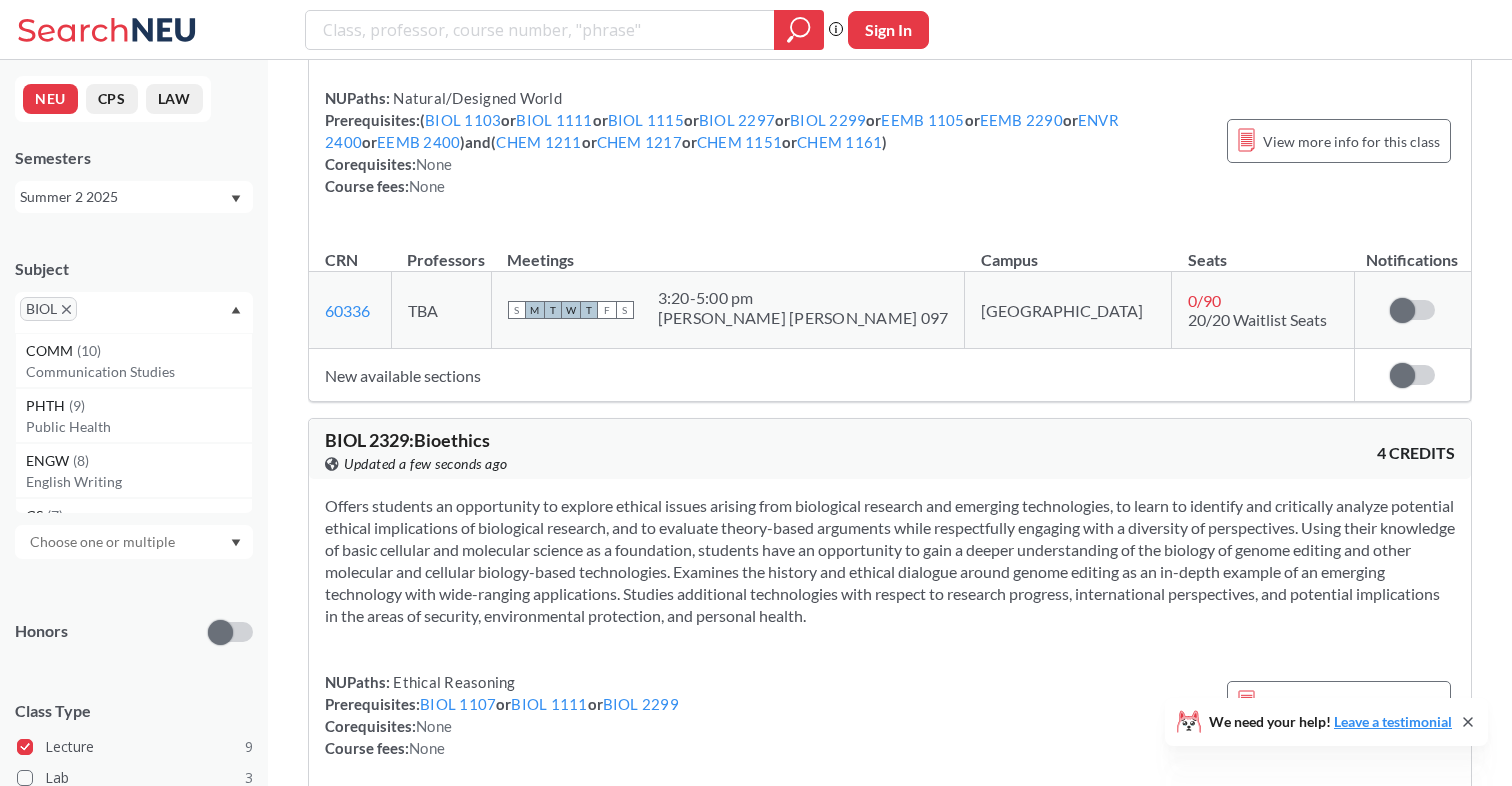scroll, scrollTop: 0, scrollLeft: 0, axis: both 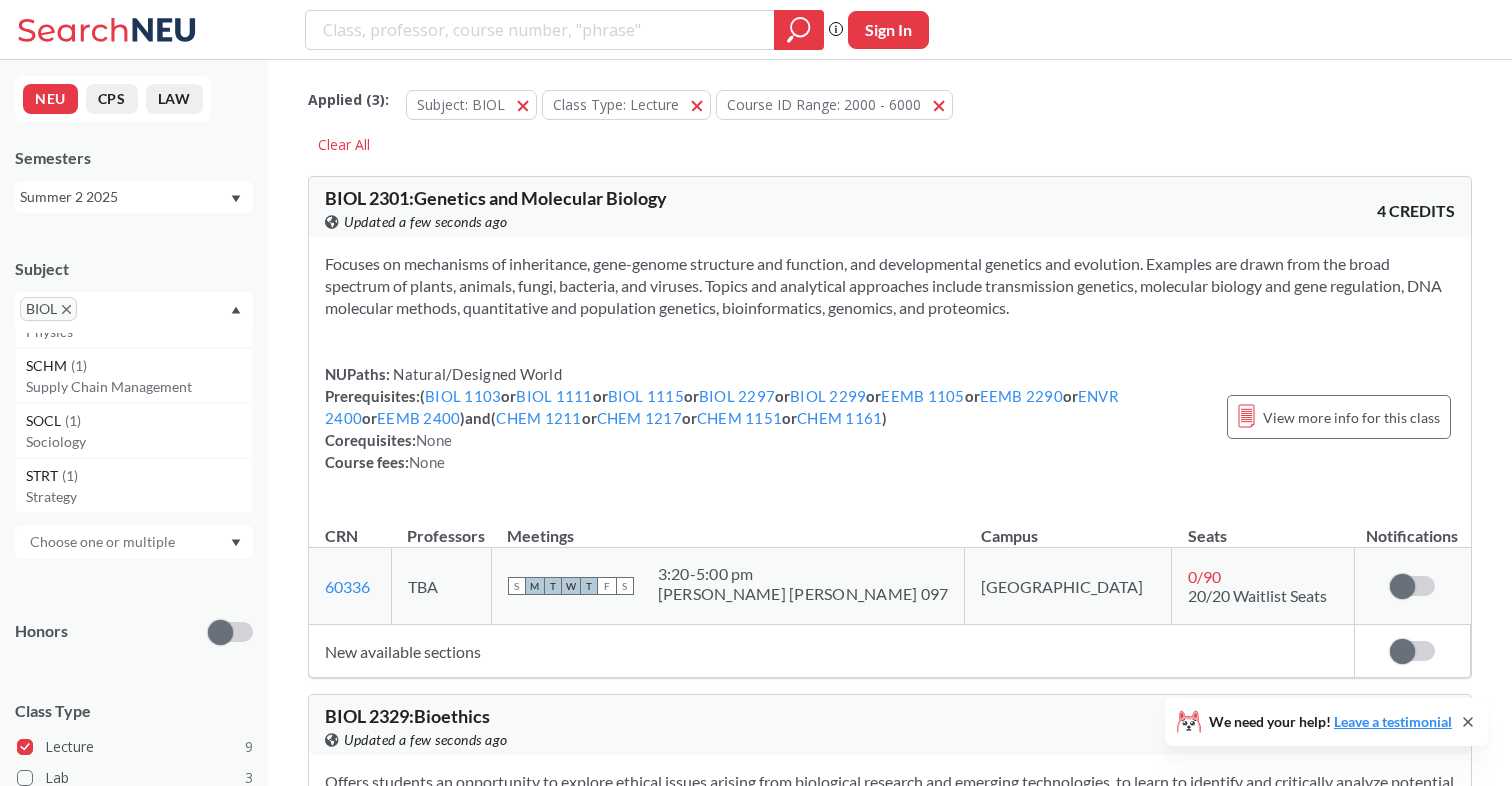 click 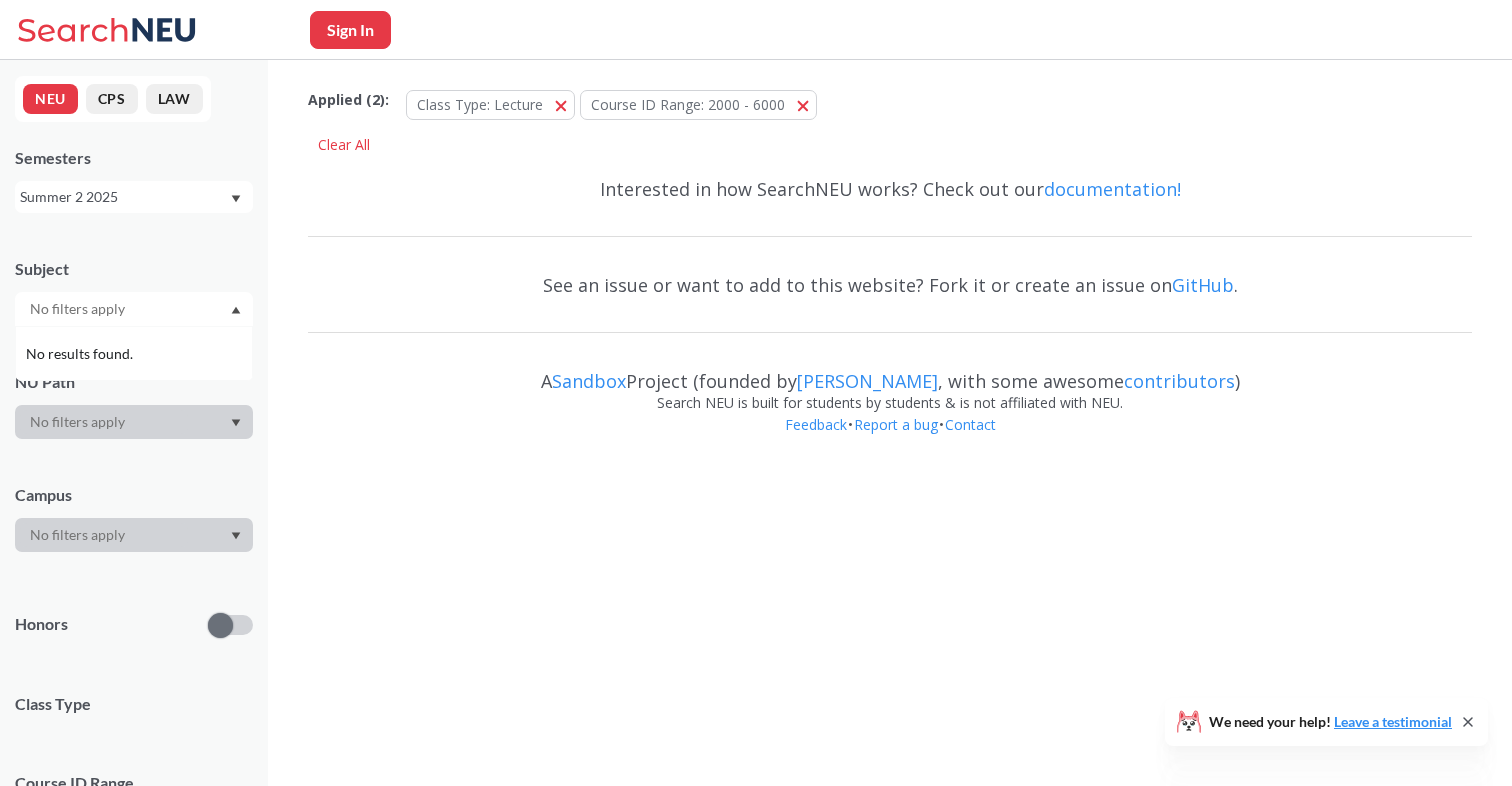 scroll, scrollTop: 0, scrollLeft: 0, axis: both 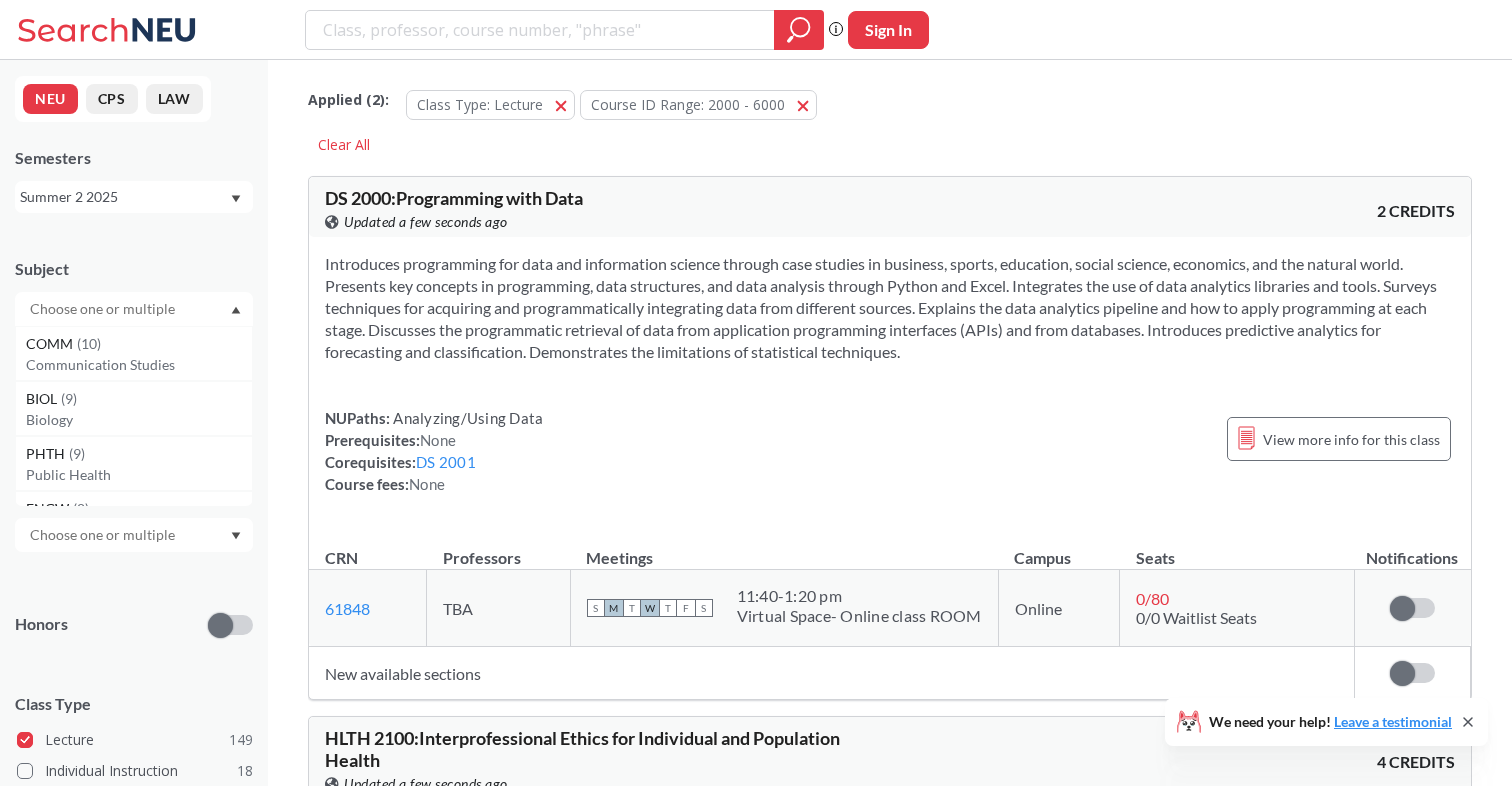click at bounding box center (104, 309) 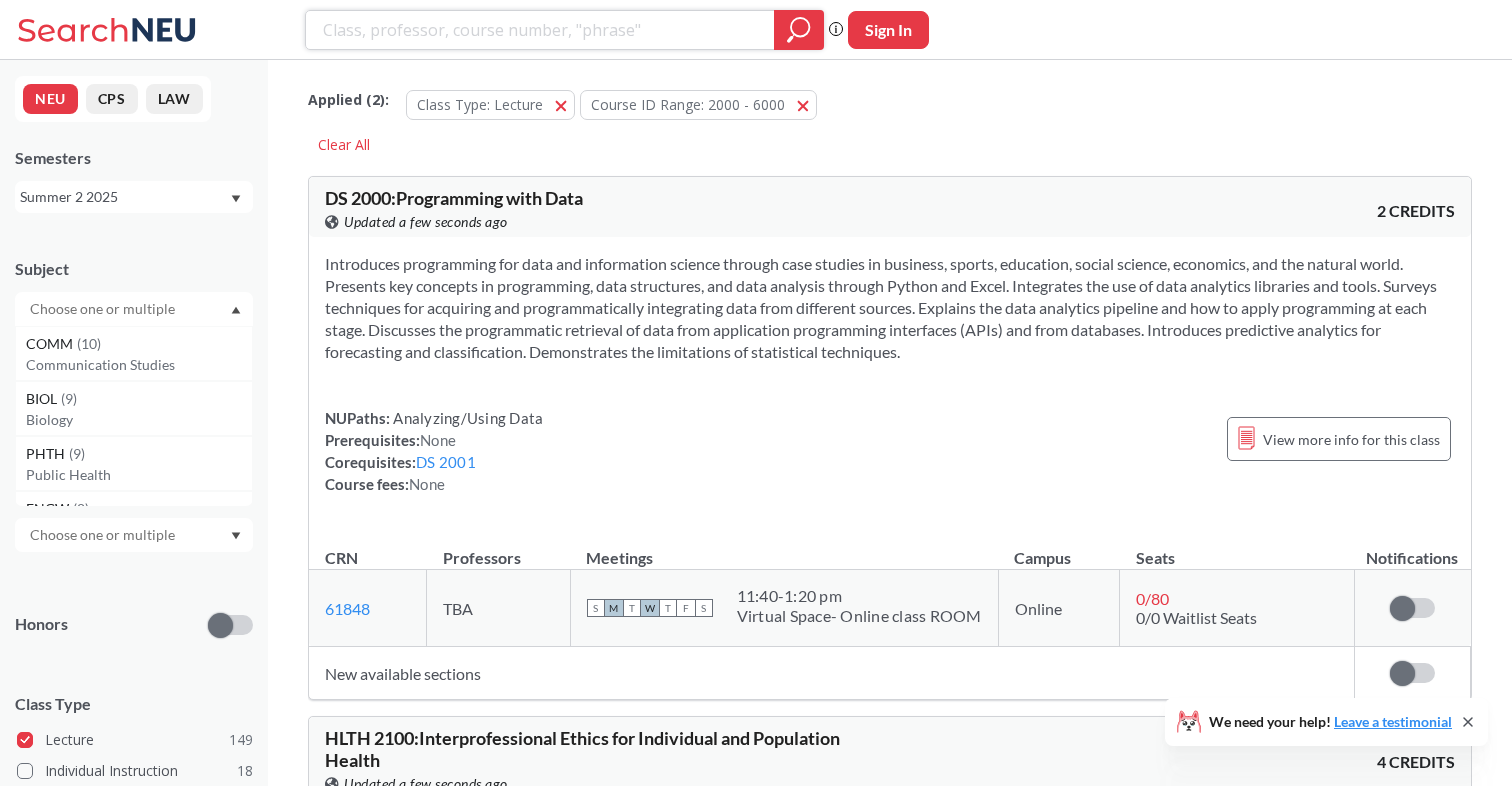 click at bounding box center (540, 30) 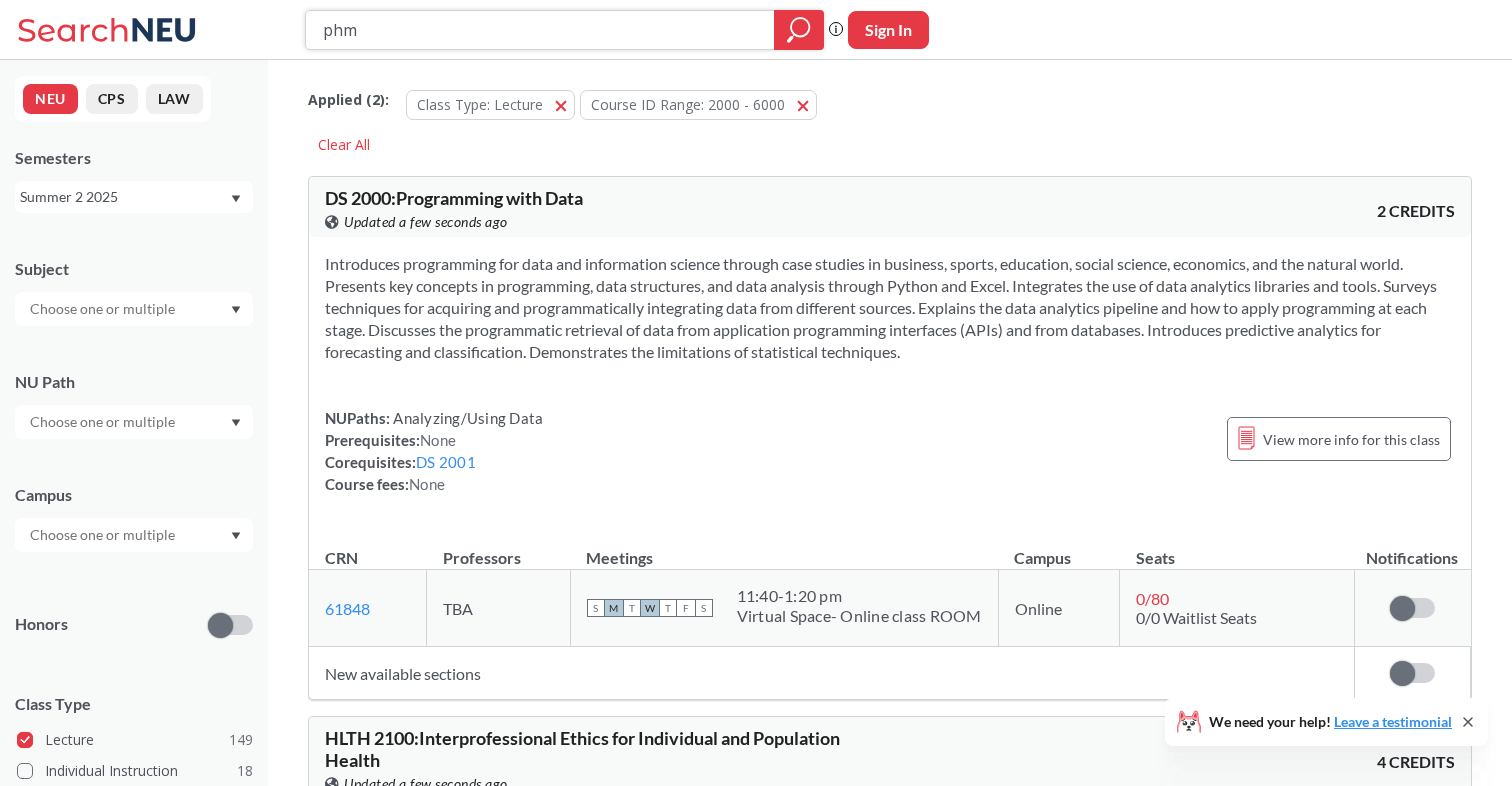 type on "phmd" 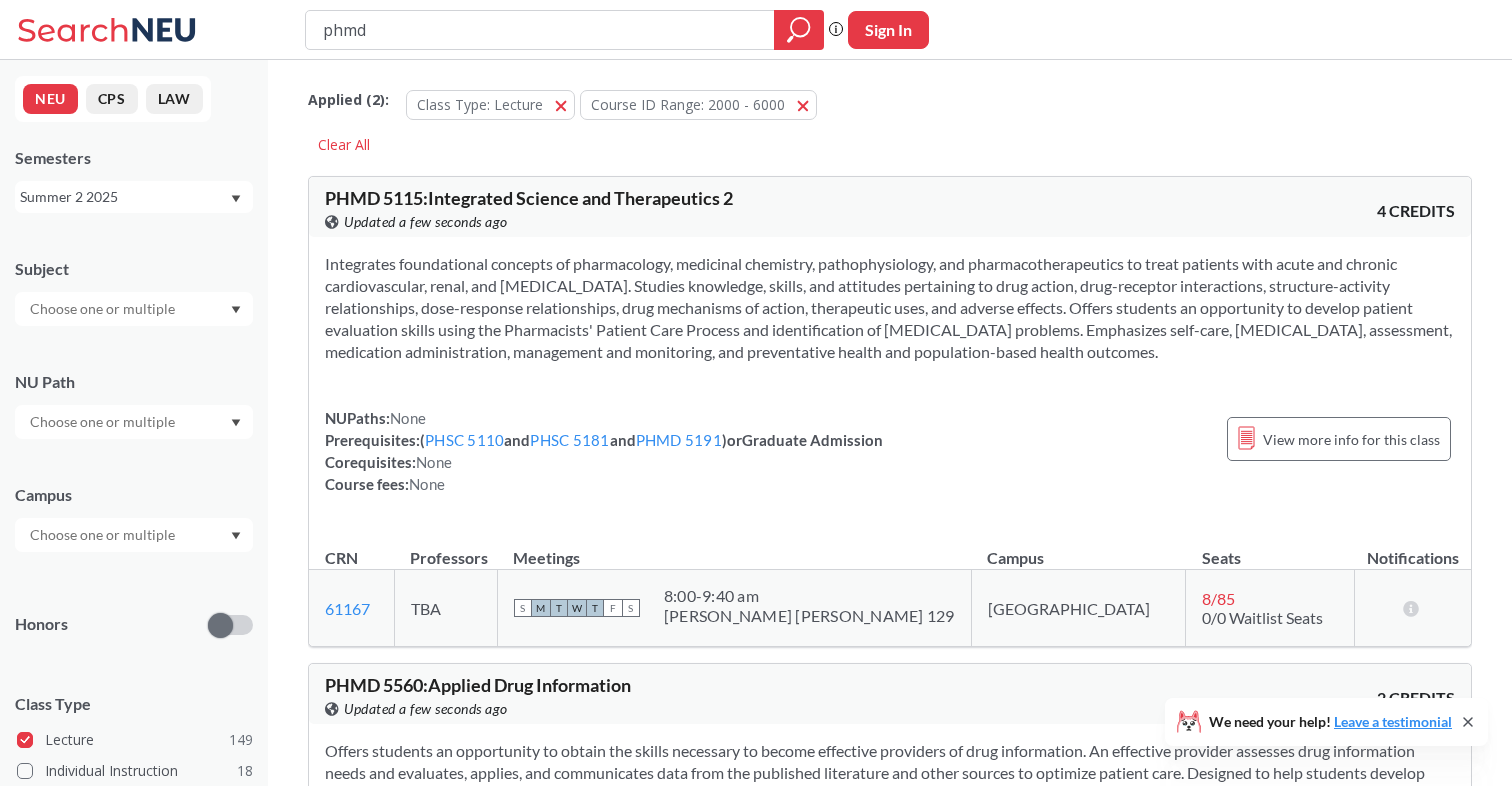 scroll, scrollTop: 2, scrollLeft: 0, axis: vertical 